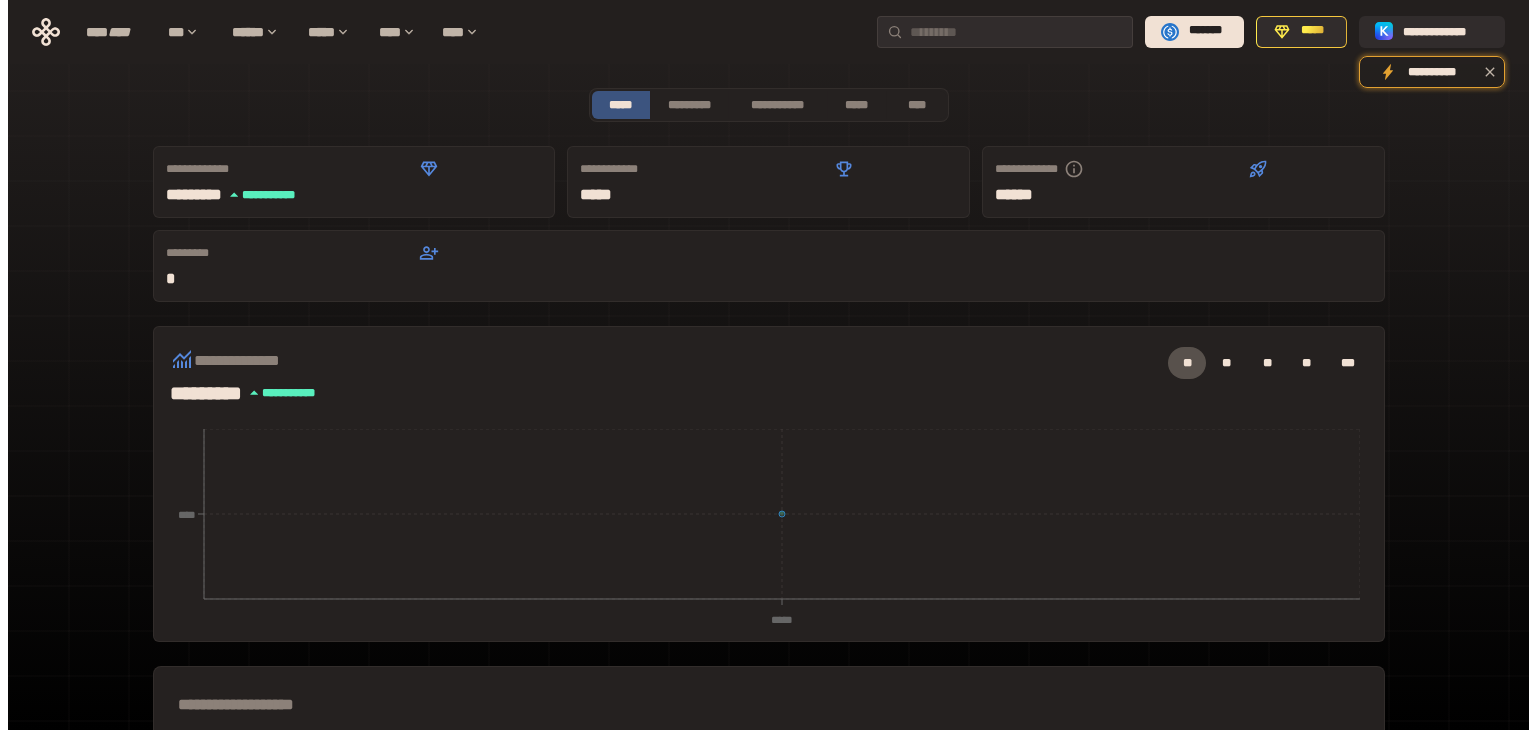 scroll, scrollTop: 0, scrollLeft: 0, axis: both 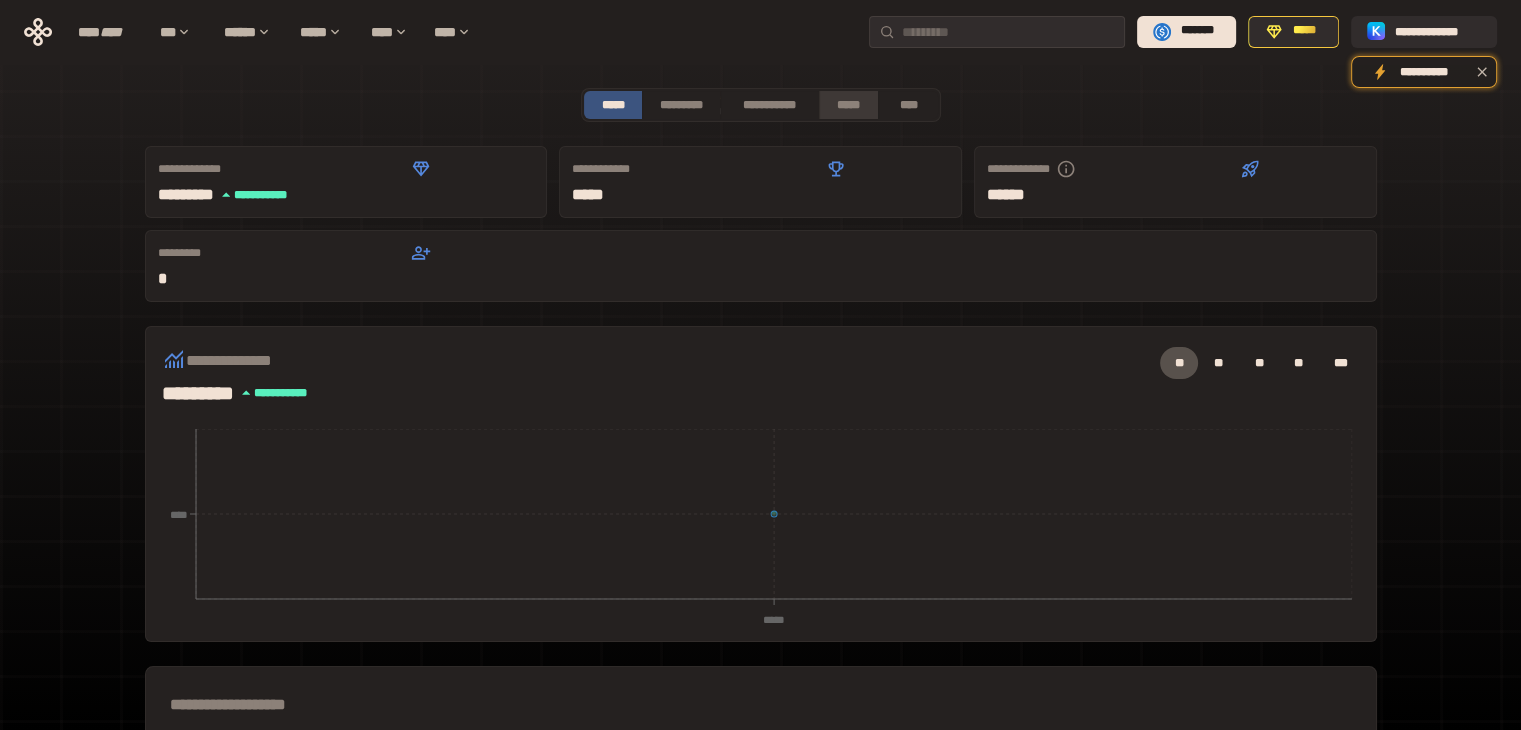 click on "*****" at bounding box center [849, 105] 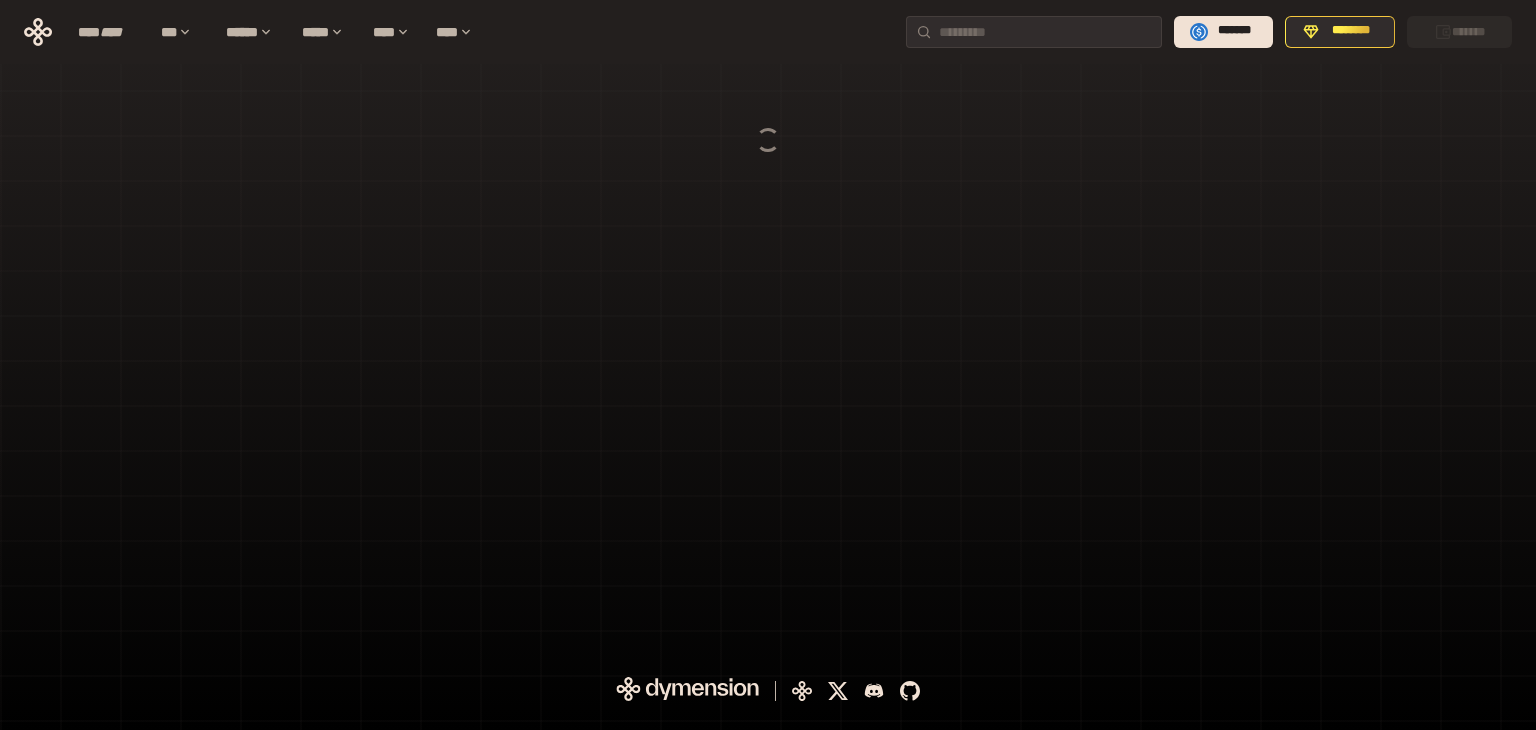 scroll, scrollTop: 0, scrollLeft: 0, axis: both 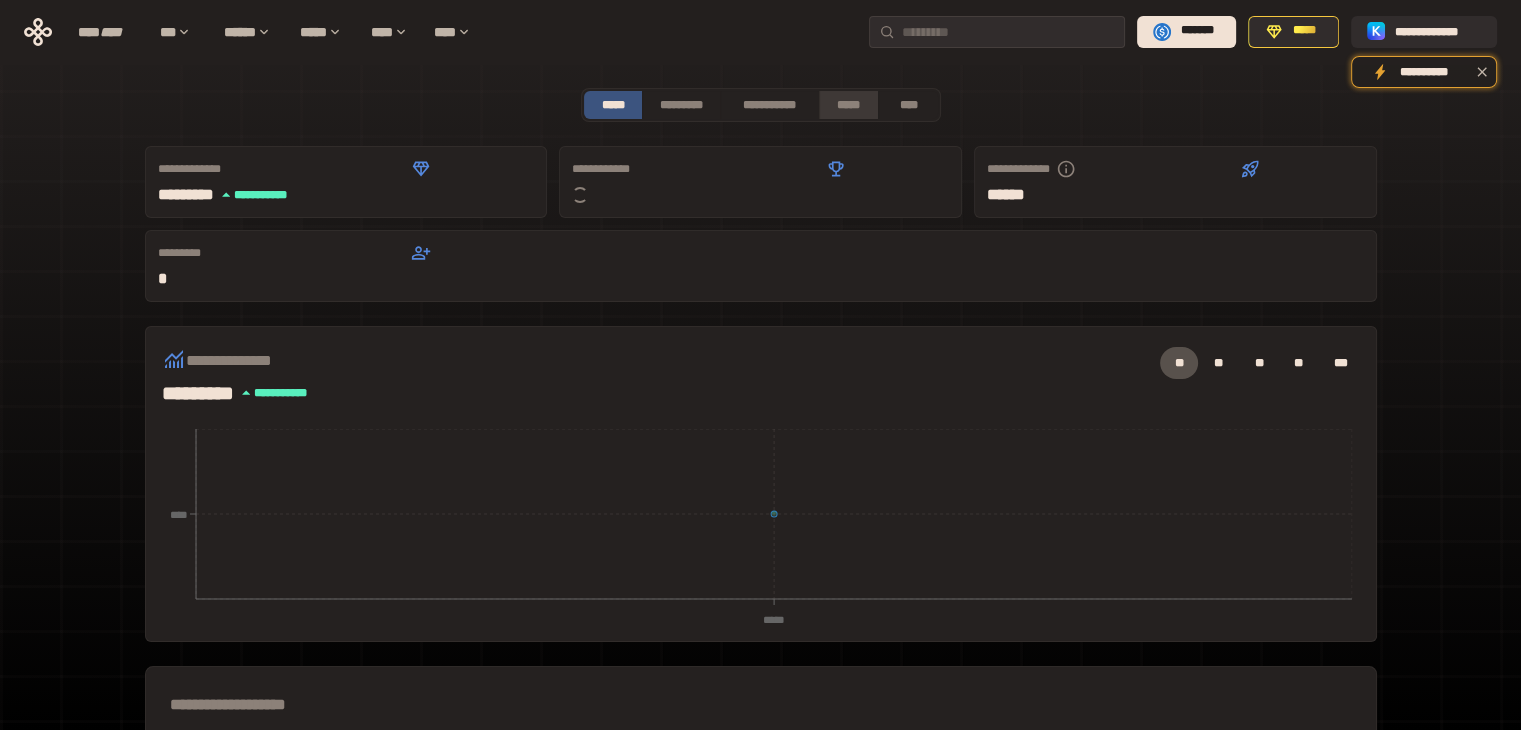 click on "*****" at bounding box center (849, 105) 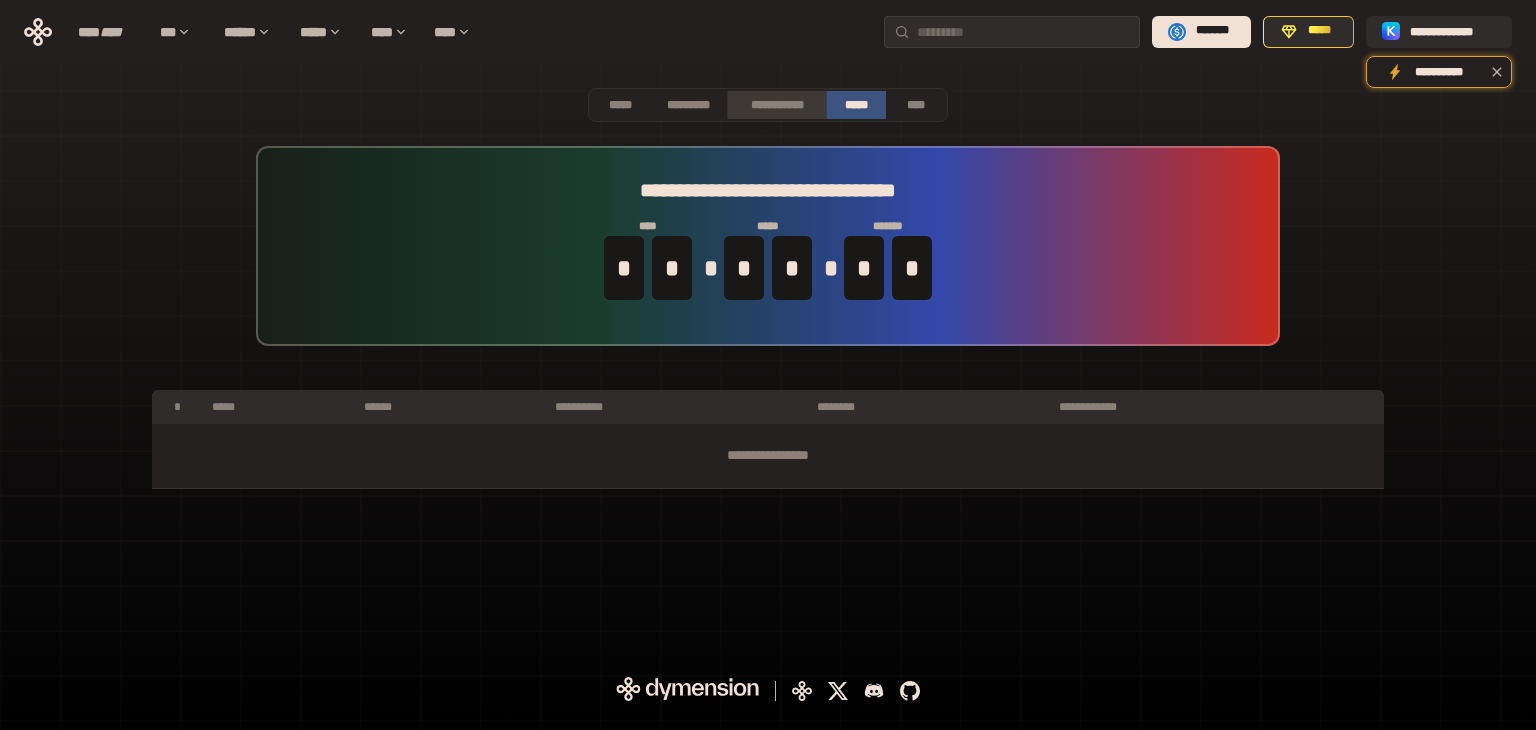 click on "**********" at bounding box center (776, 105) 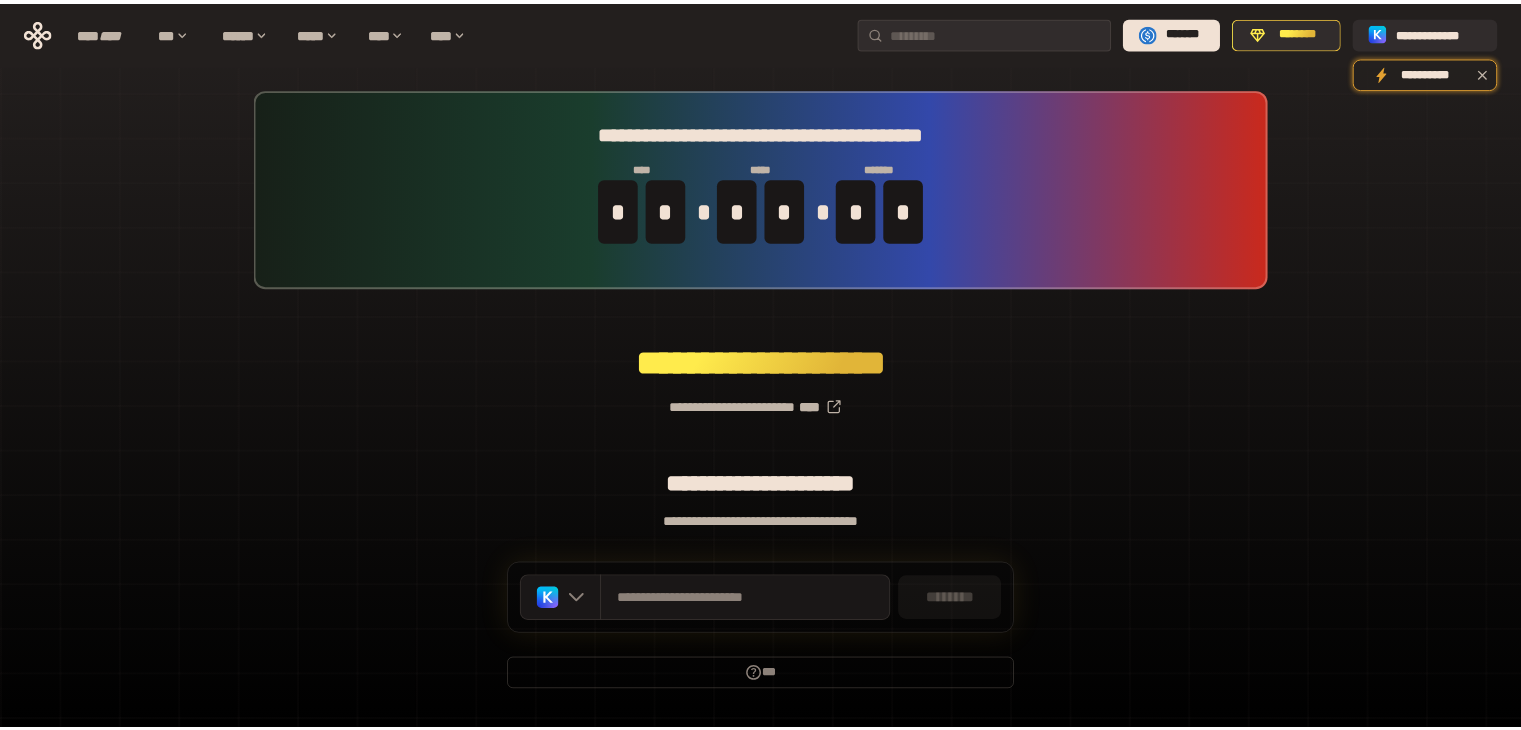 scroll, scrollTop: 0, scrollLeft: 0, axis: both 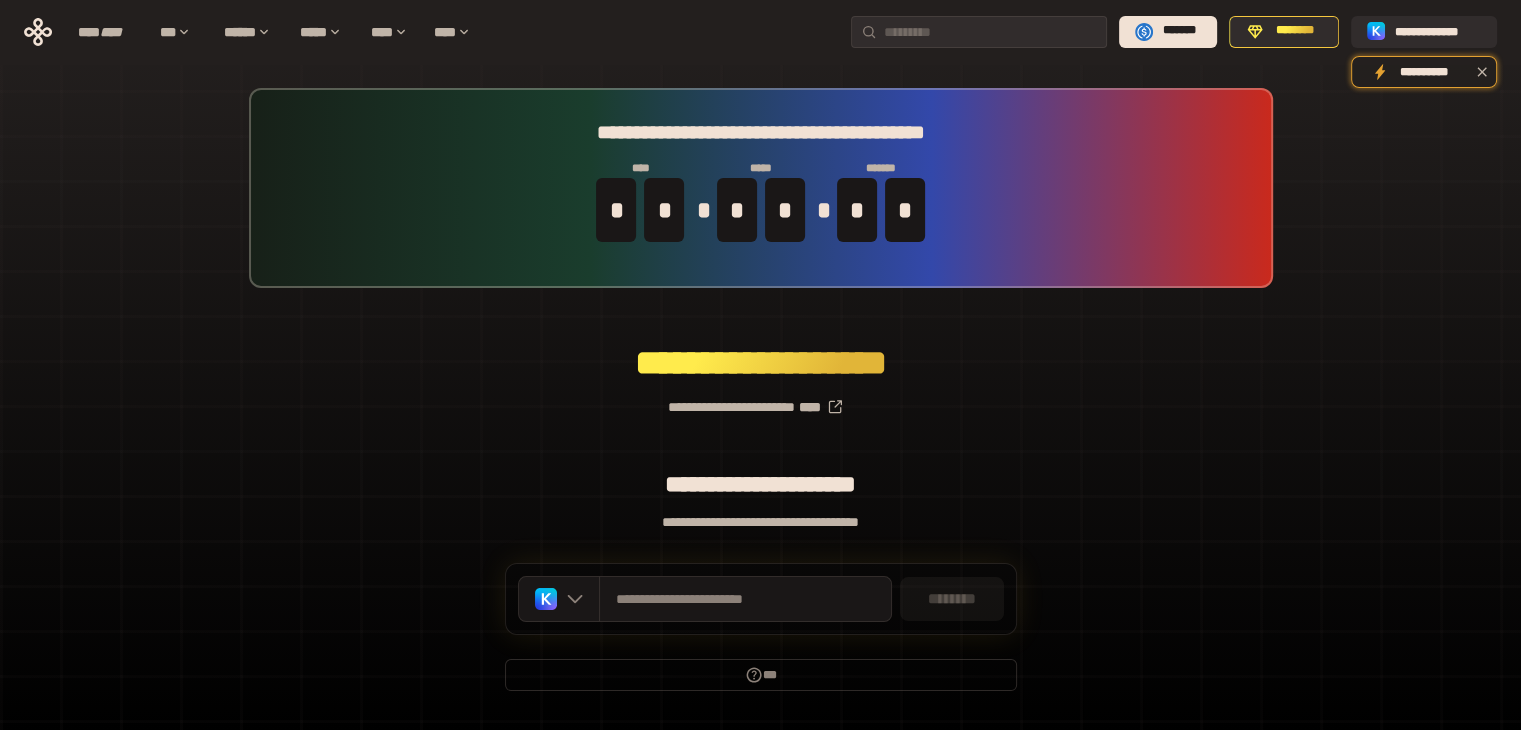 click on "**********" at bounding box center [760, 399] 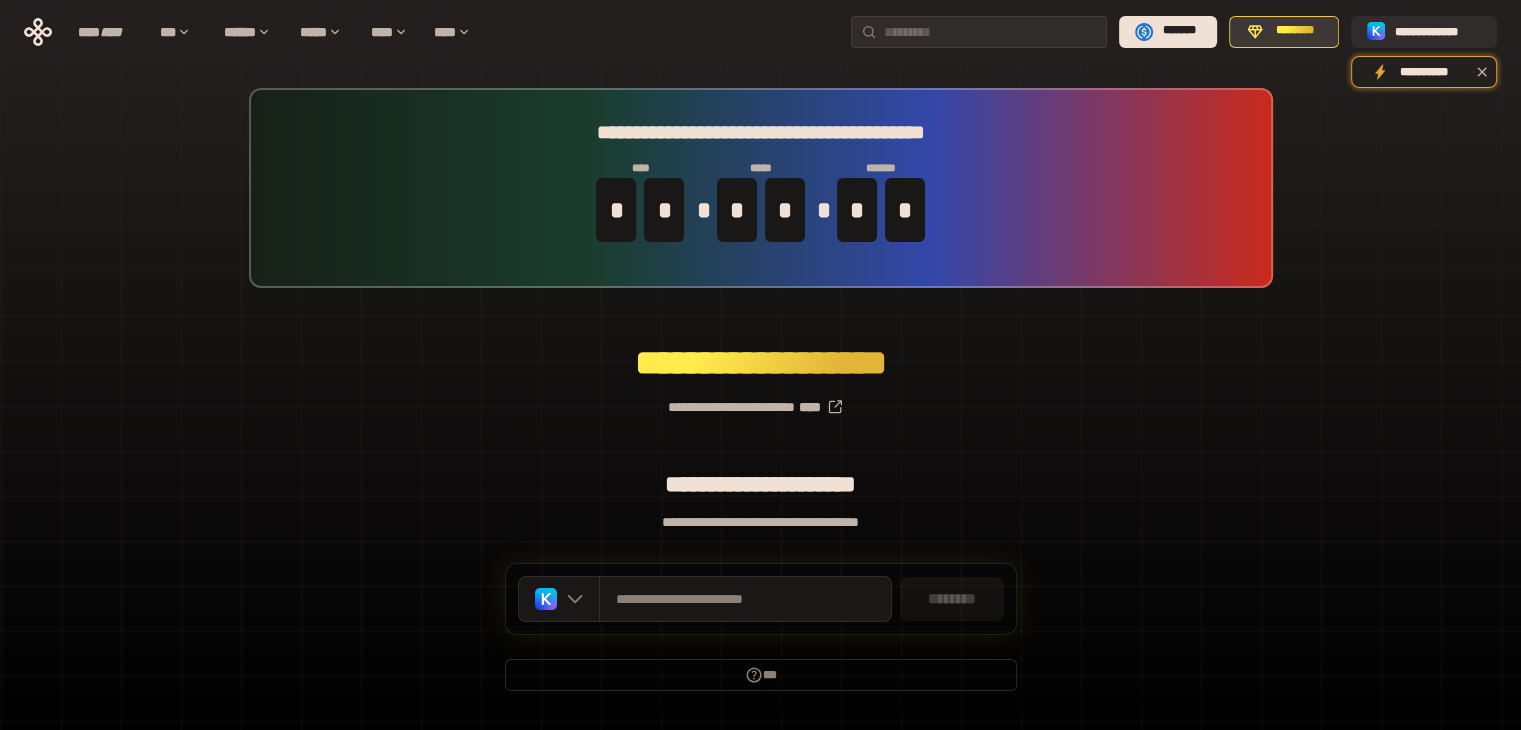 click on "********" at bounding box center [1295, 31] 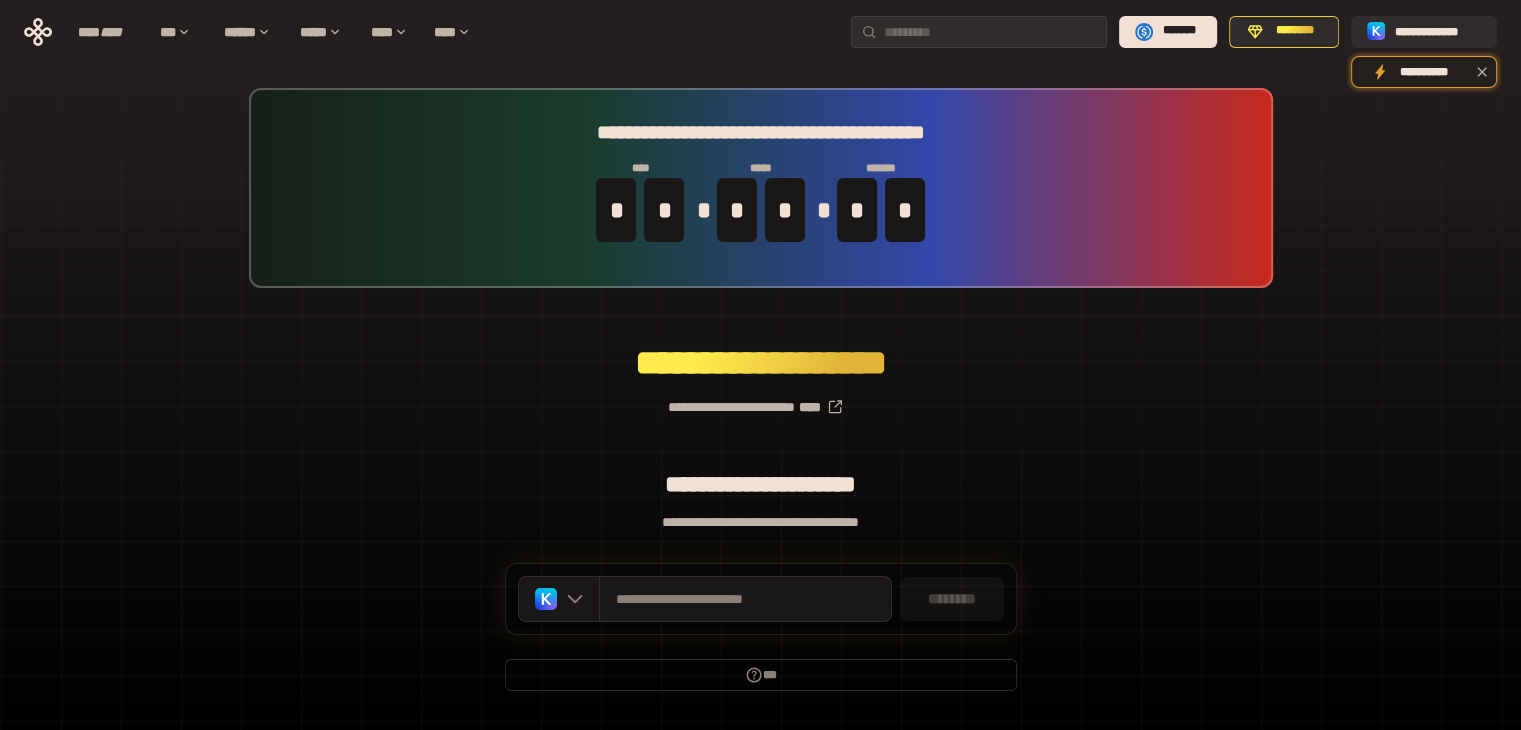 click on "********" at bounding box center (952, 599) 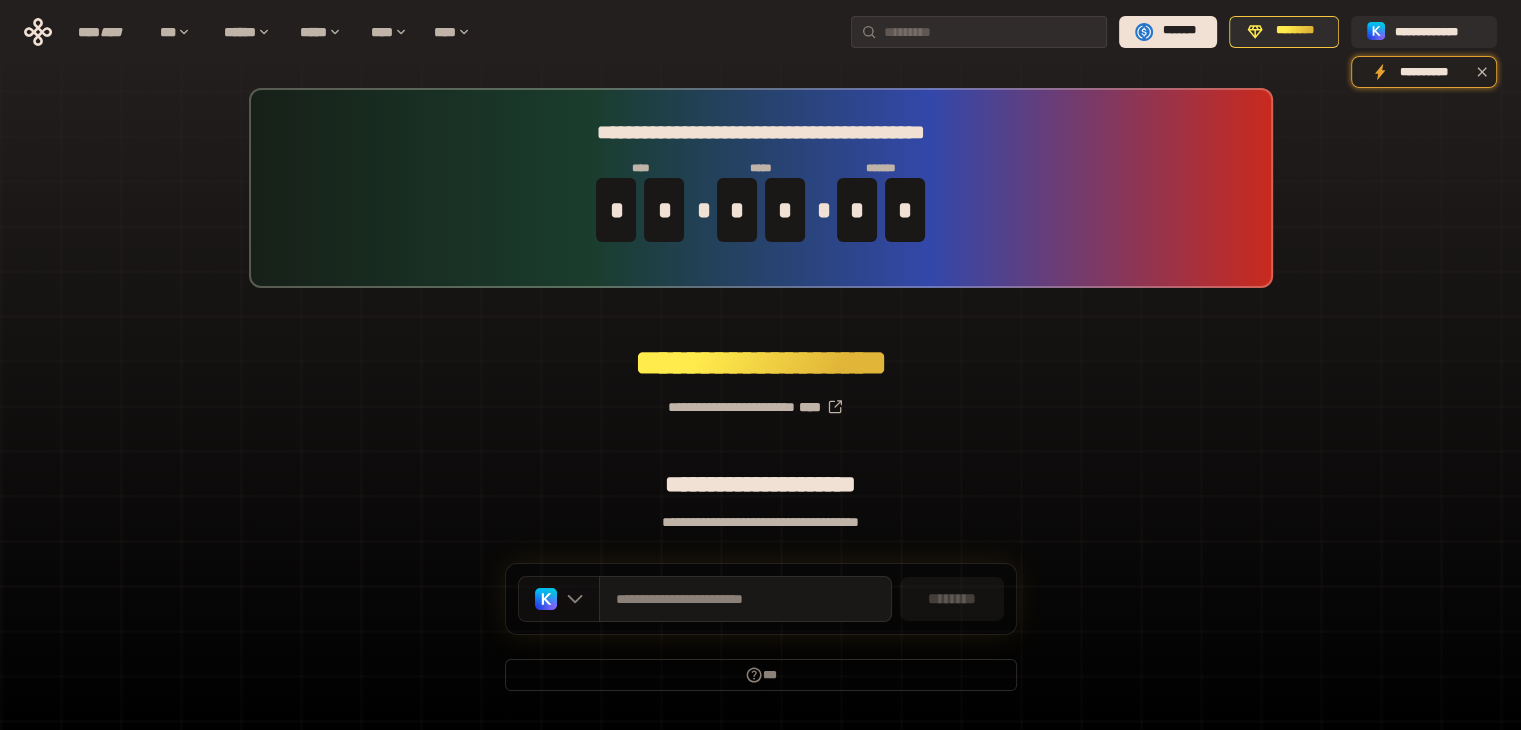 click 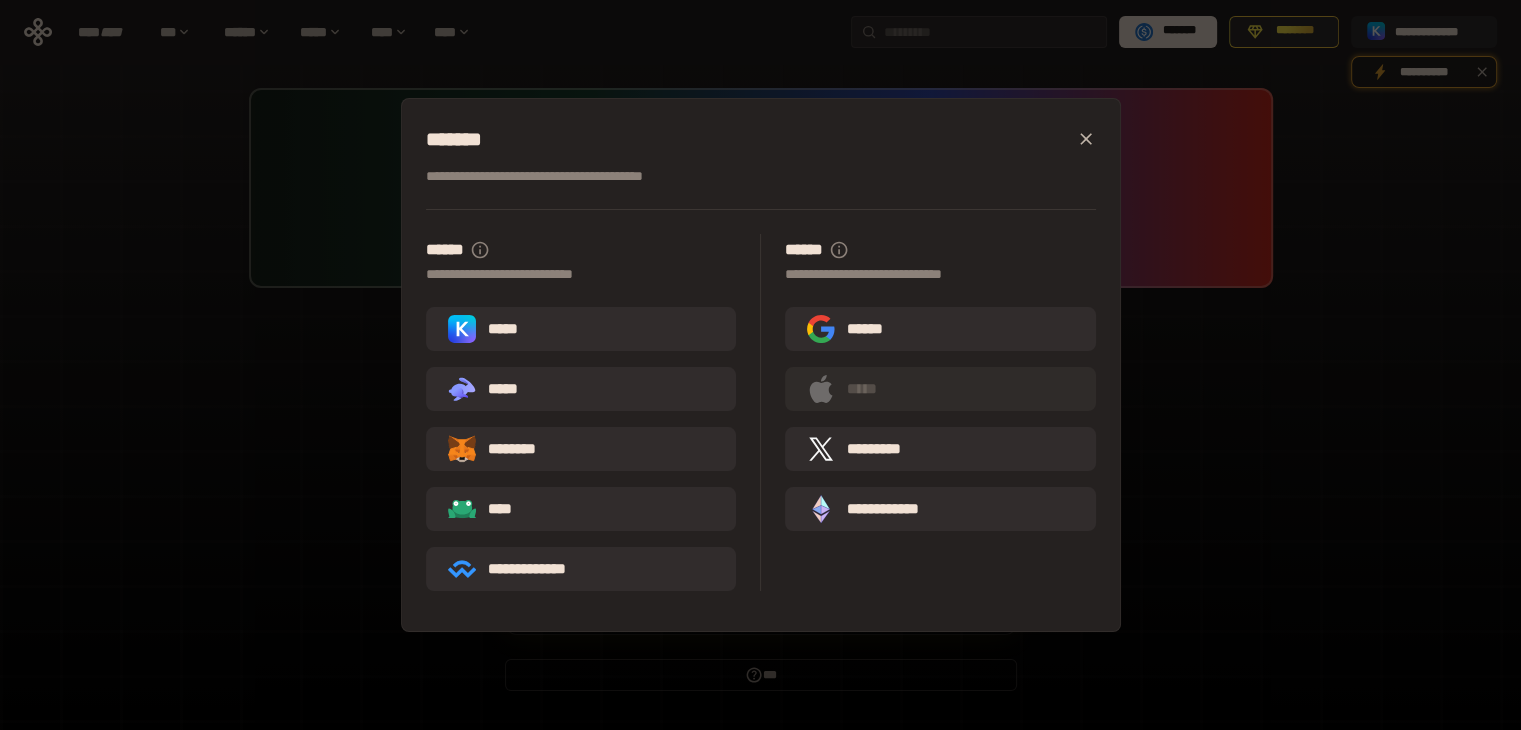 click 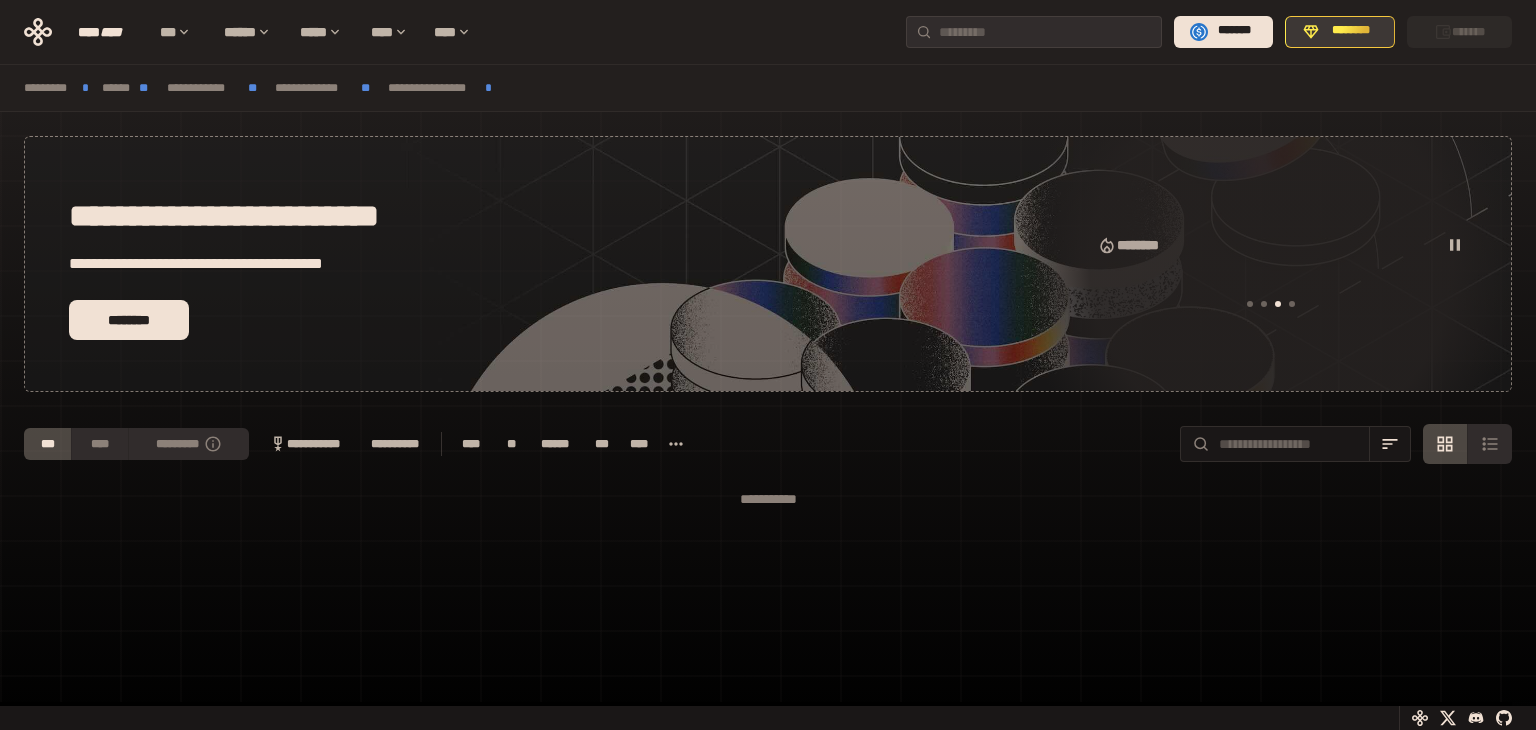 scroll, scrollTop: 0, scrollLeft: 0, axis: both 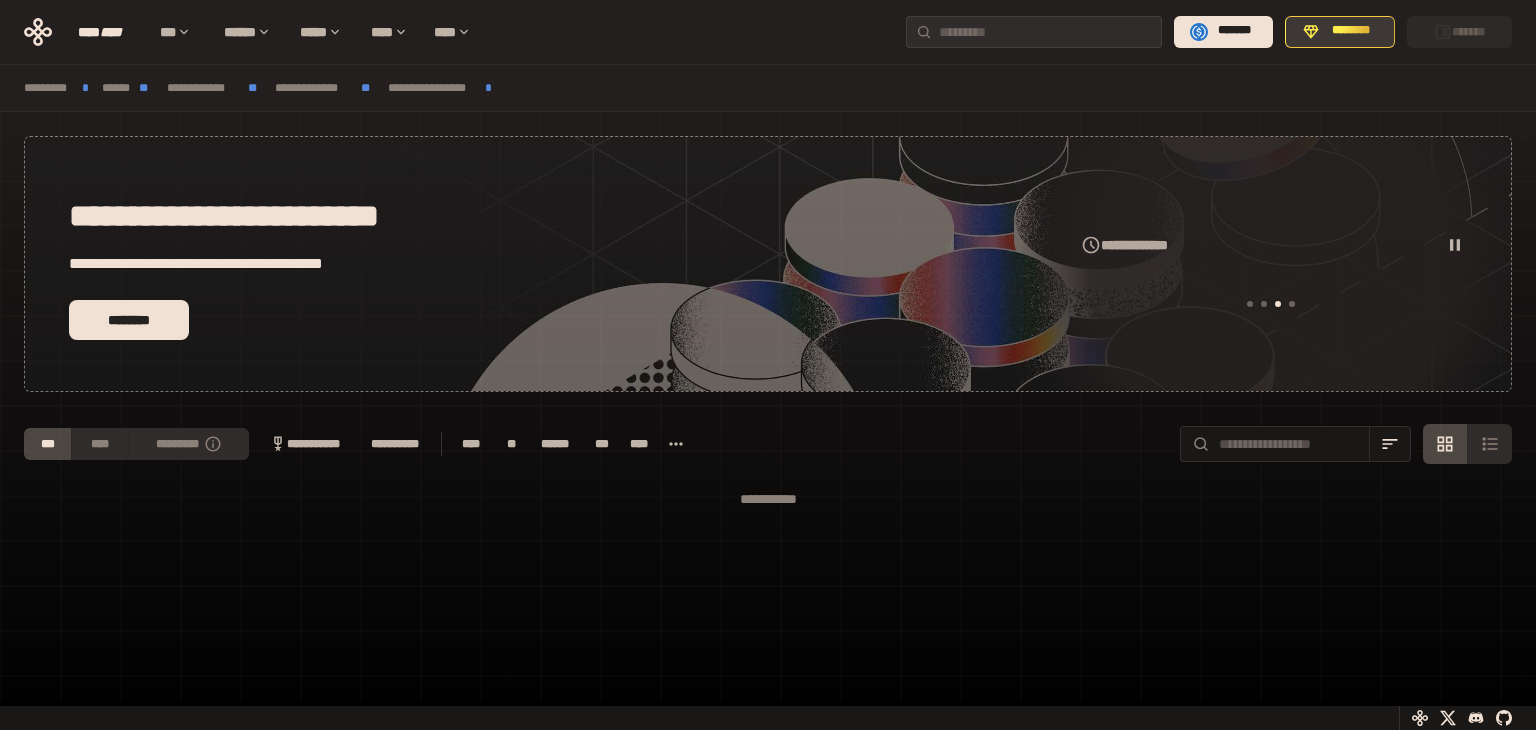 click on "********" at bounding box center [1351, 31] 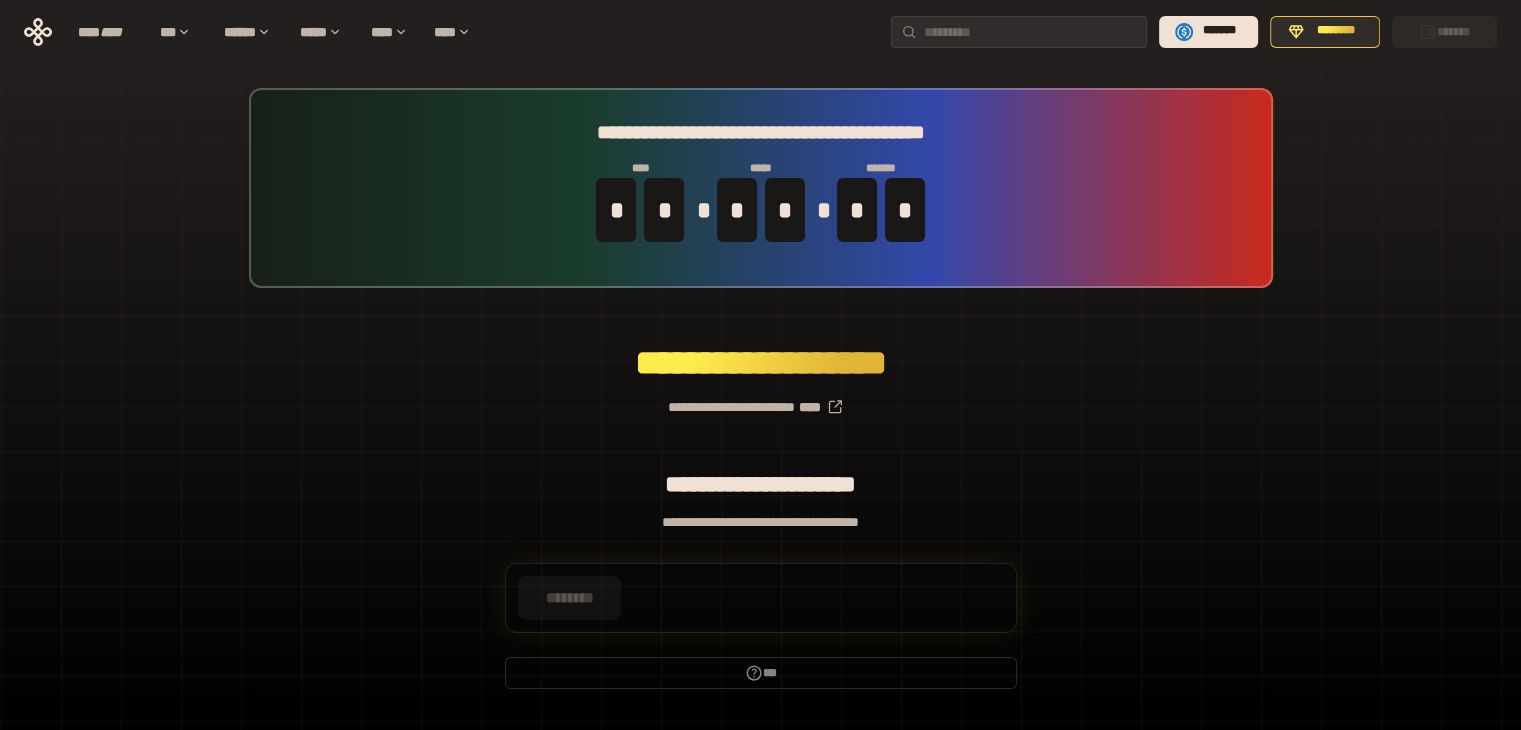 click on "**********" at bounding box center (760, 398) 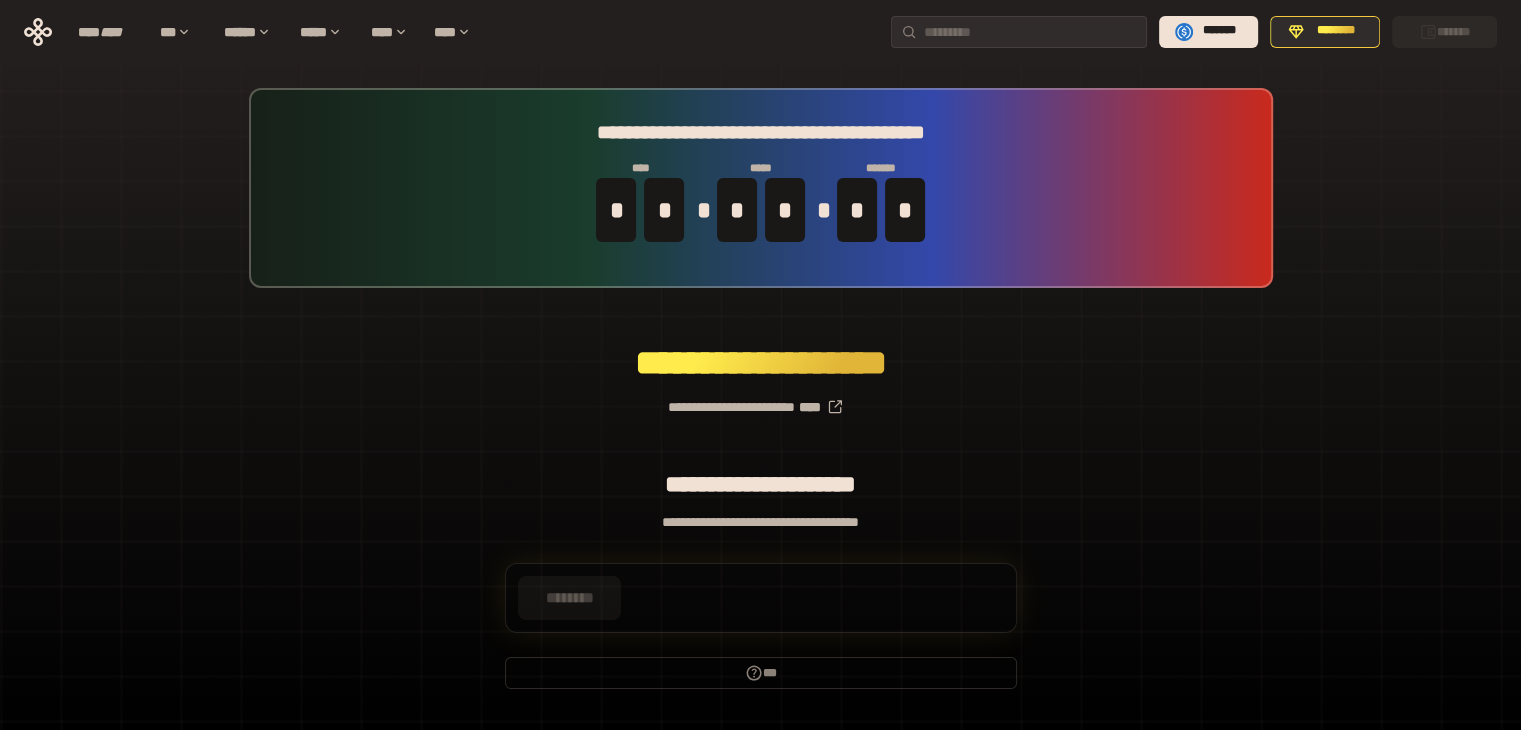 click on "**********" at bounding box center (760, 398) 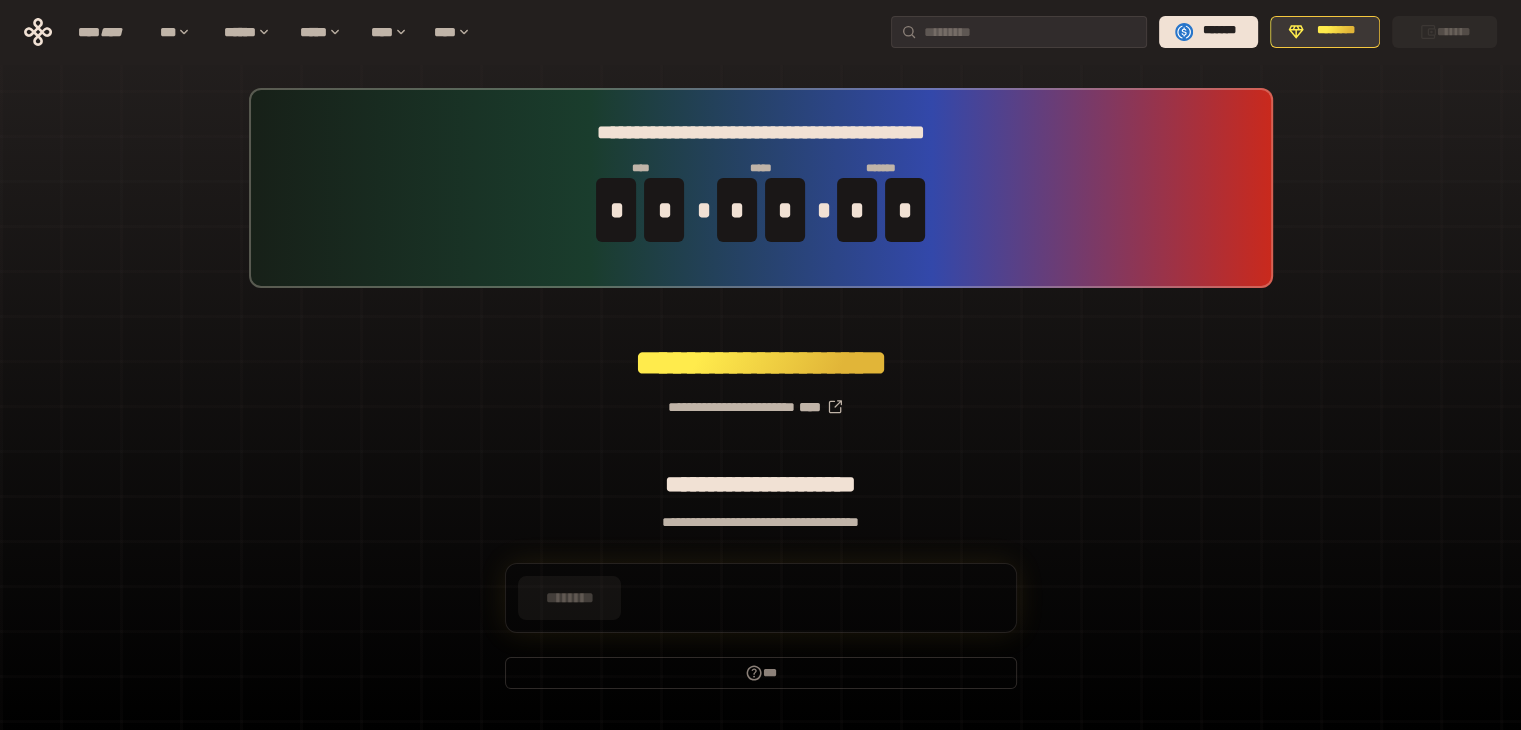 click on "********" at bounding box center [1336, 31] 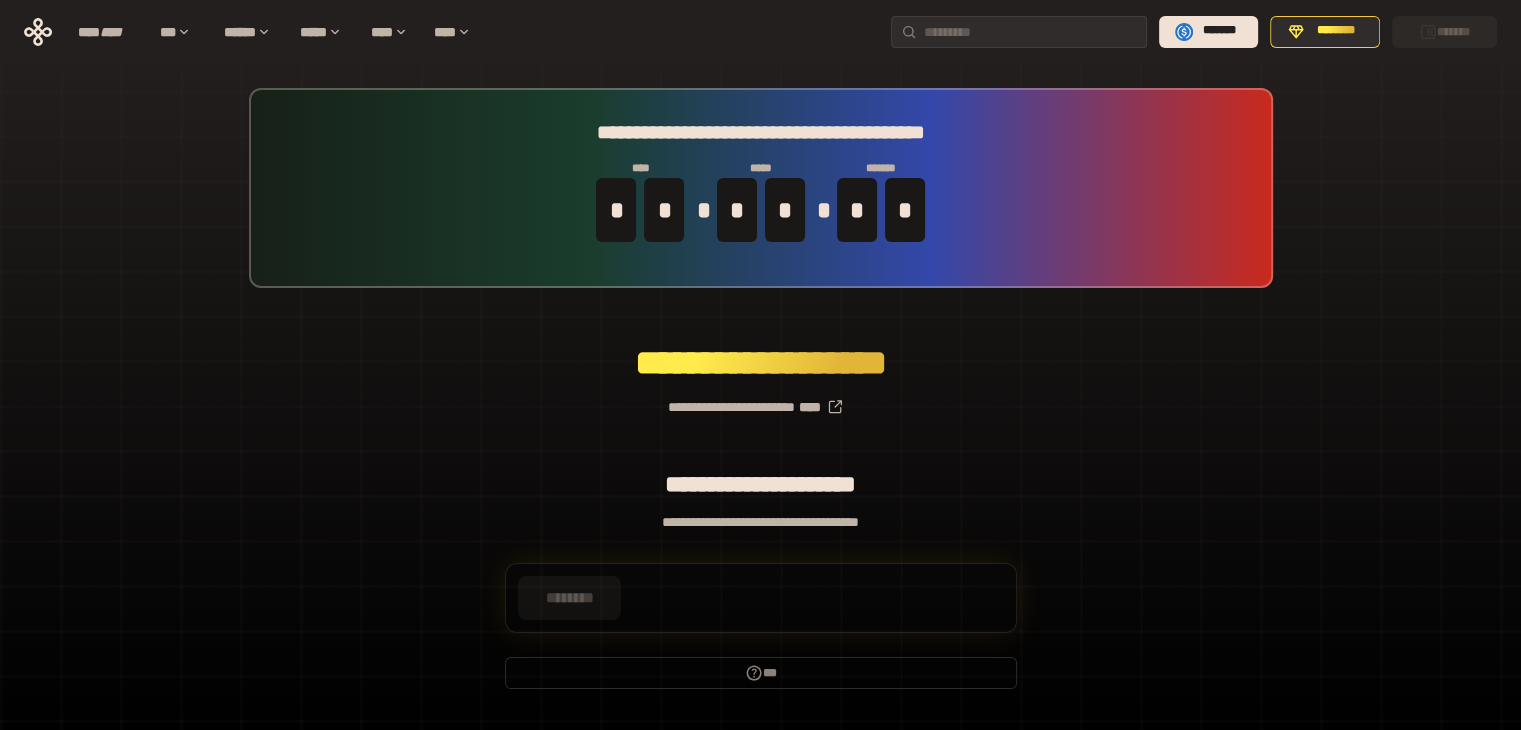 click on "**********" at bounding box center [761, 188] 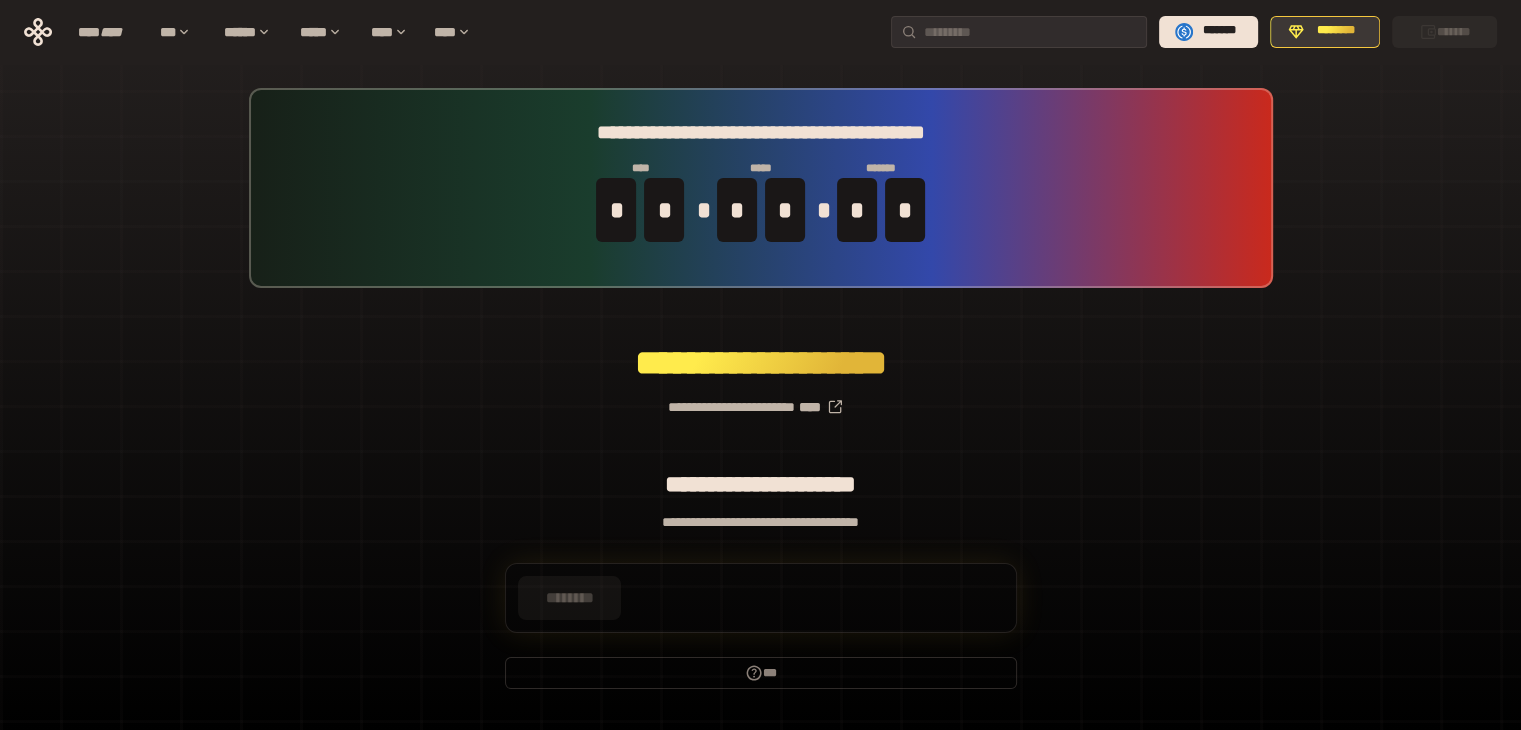 click on "********" at bounding box center (1336, 31) 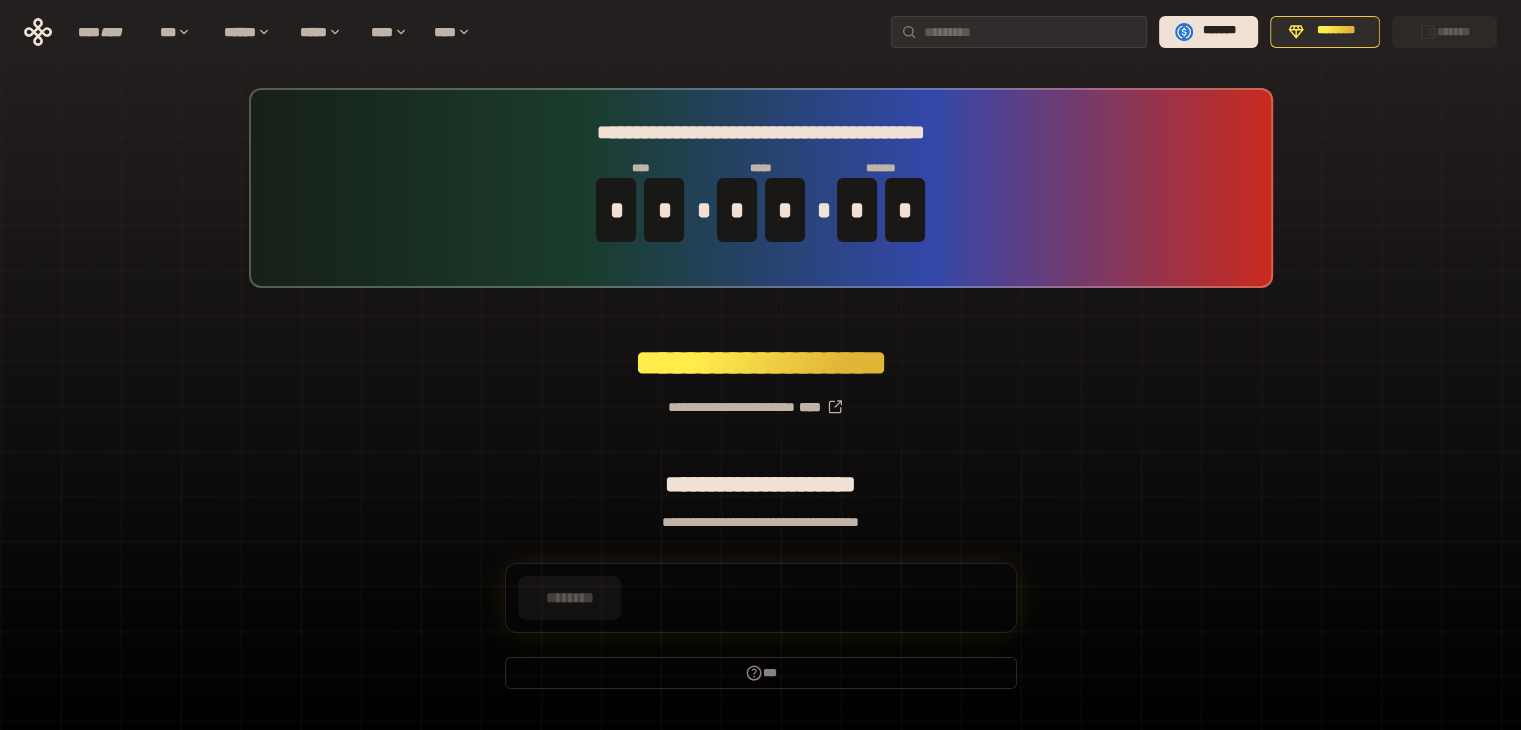 click on "*******" at bounding box center [1444, 32] 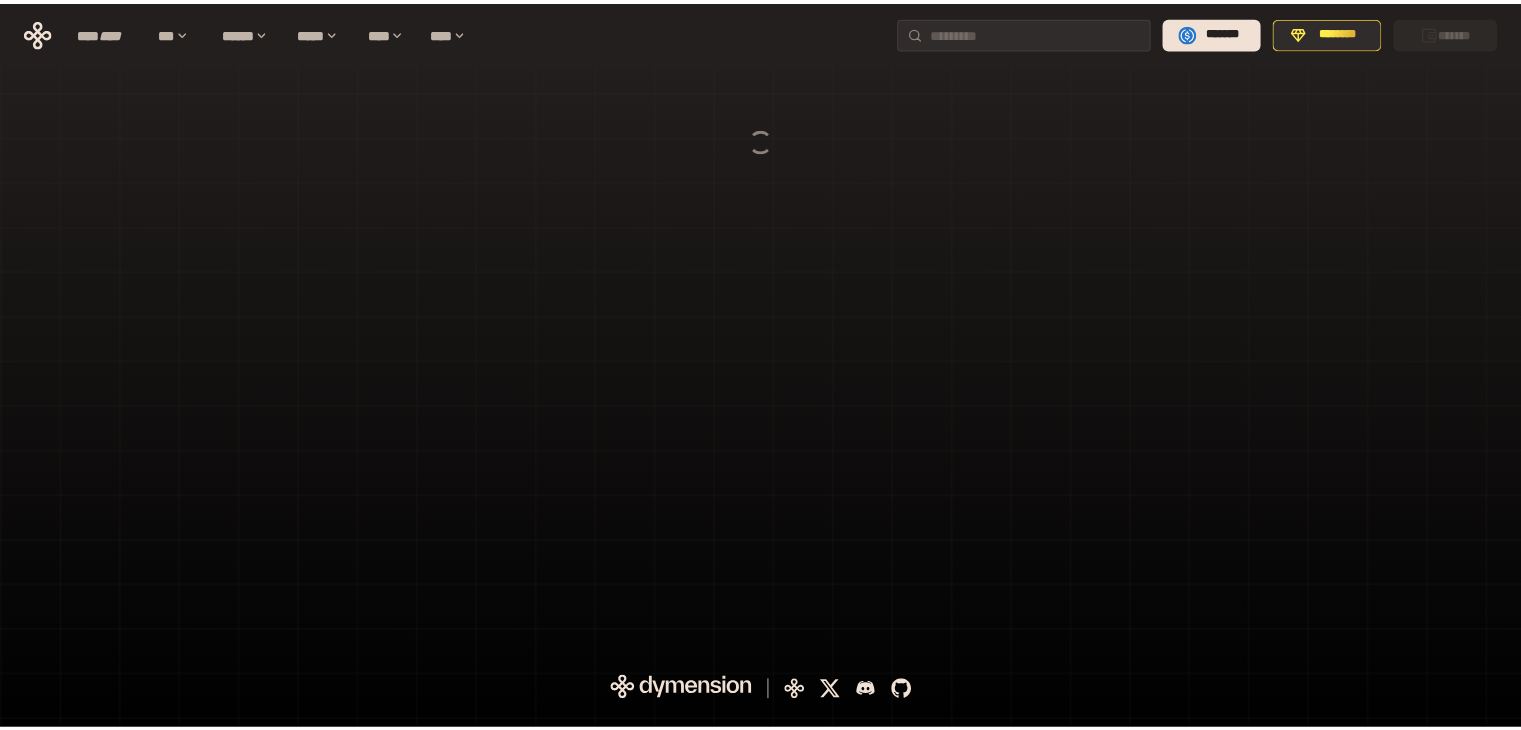 scroll, scrollTop: 0, scrollLeft: 0, axis: both 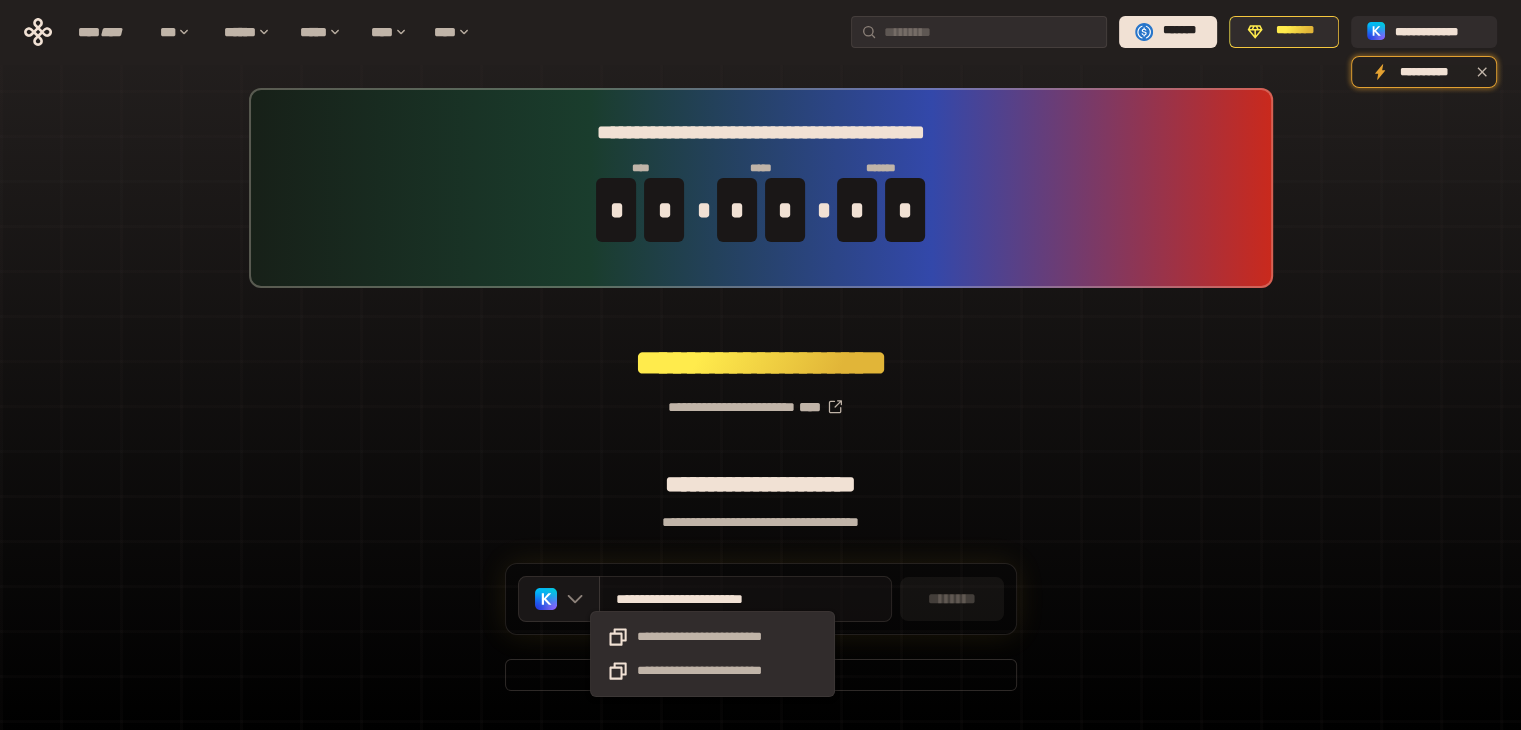 click on "**********" at bounding box center [714, 599] 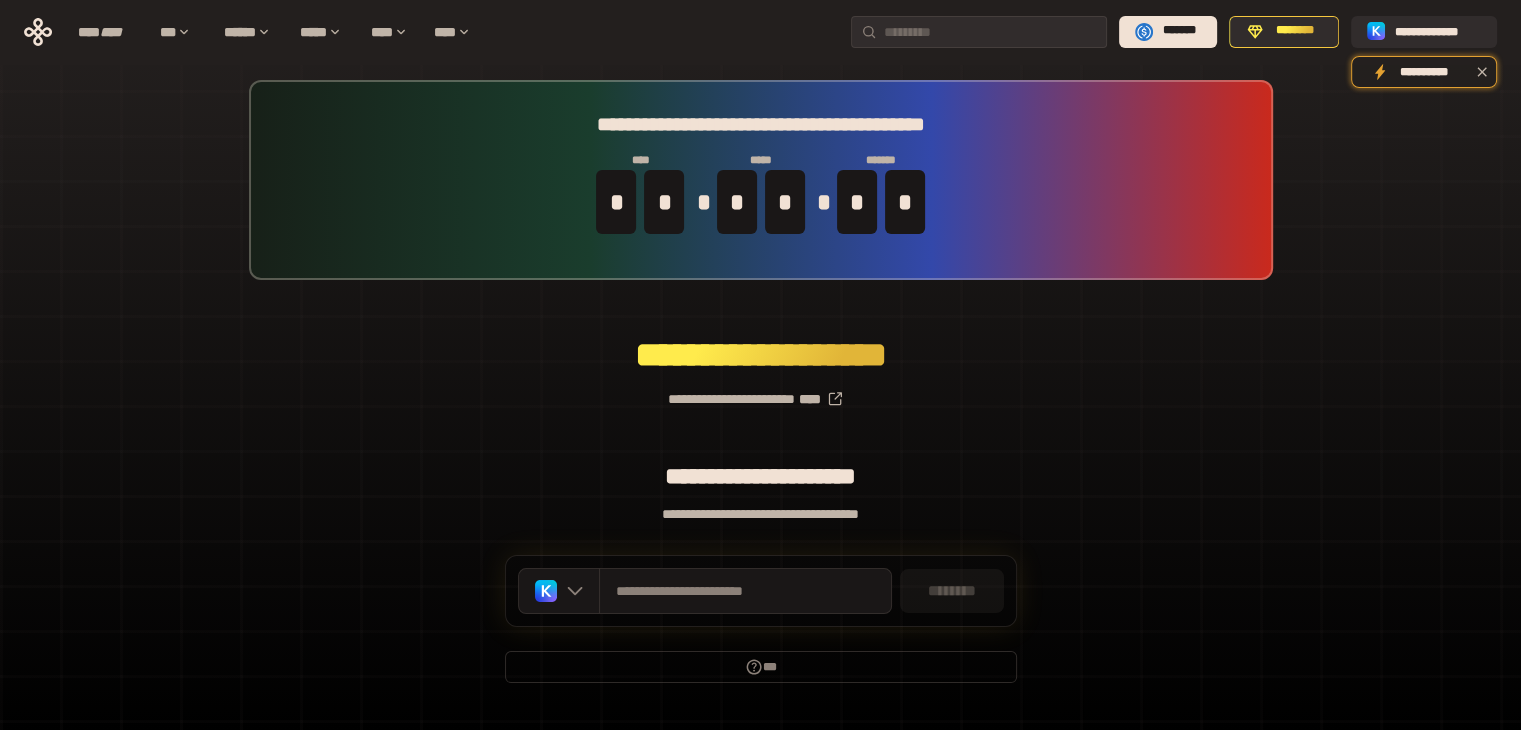 scroll, scrollTop: 0, scrollLeft: 0, axis: both 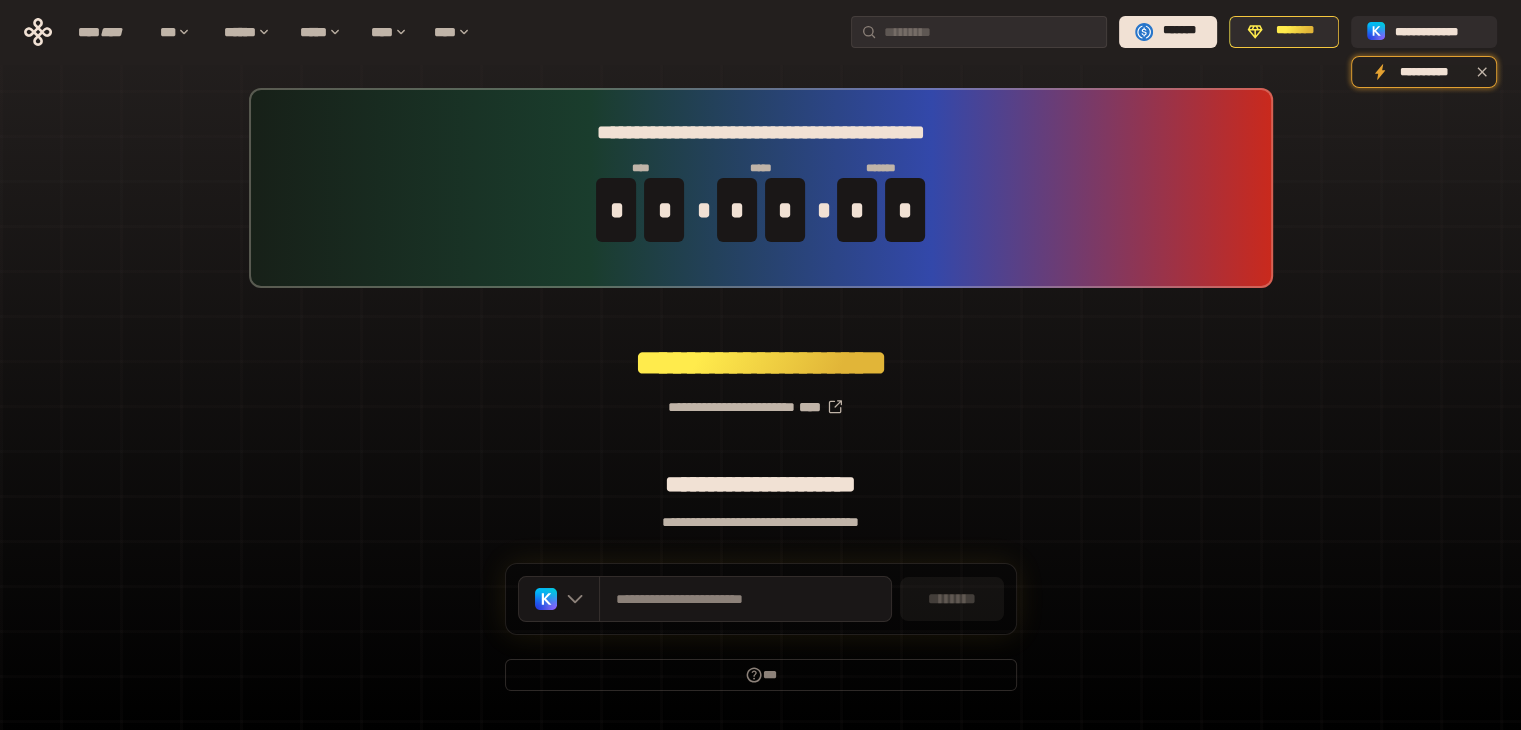 drag, startPoint x: 1310, startPoint y: 433, endPoint x: 1218, endPoint y: 441, distance: 92.34717 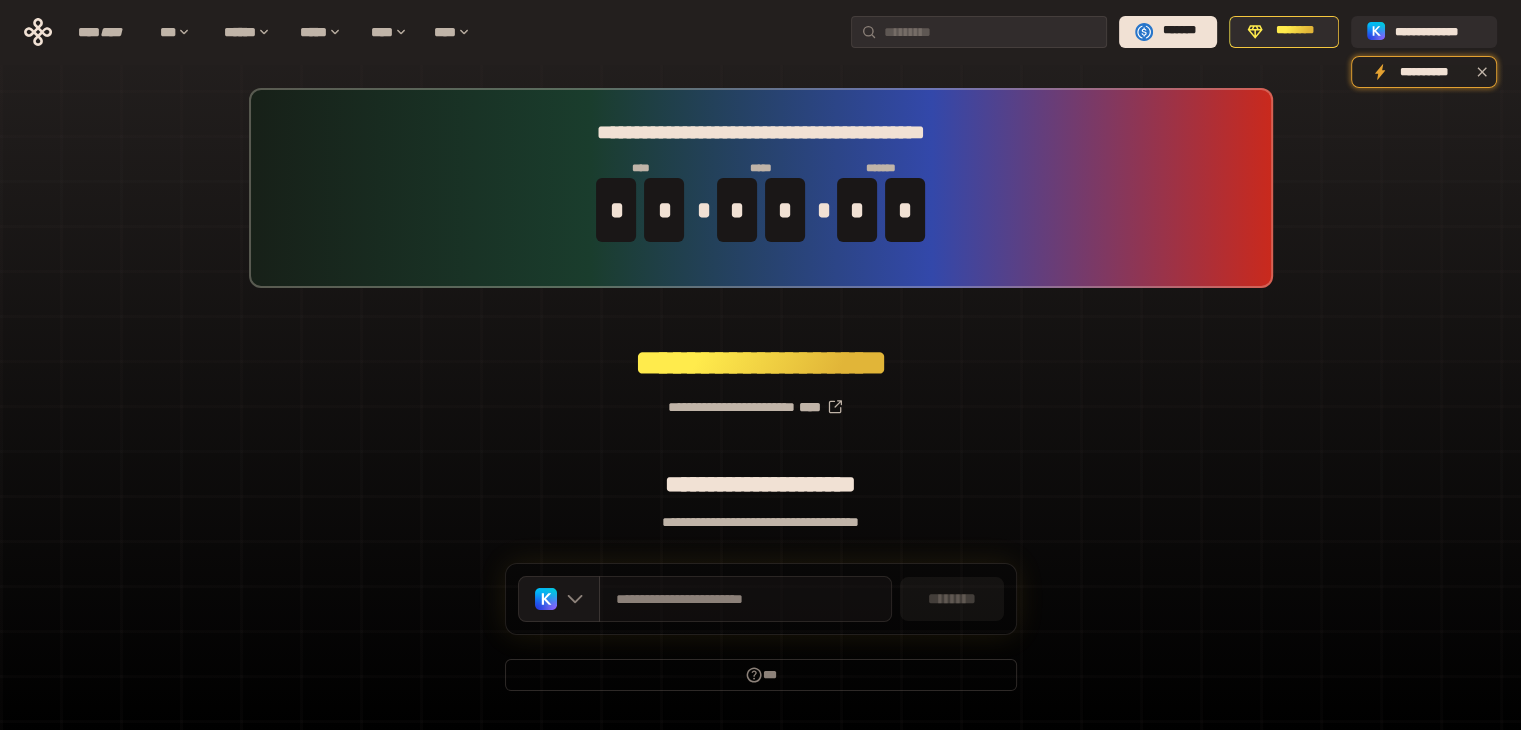 click on "**********" at bounding box center (745, 599) 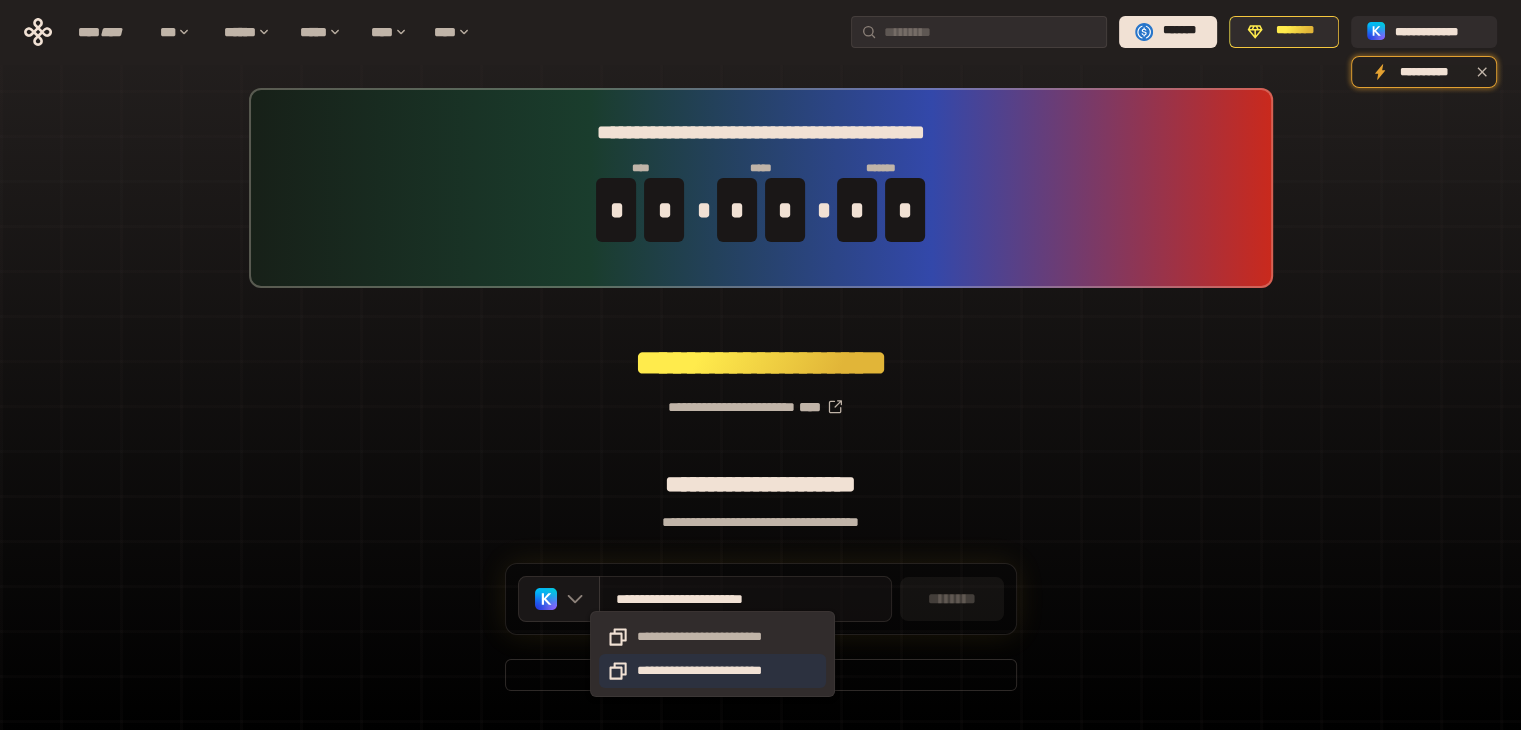 click on "**********" at bounding box center [712, 671] 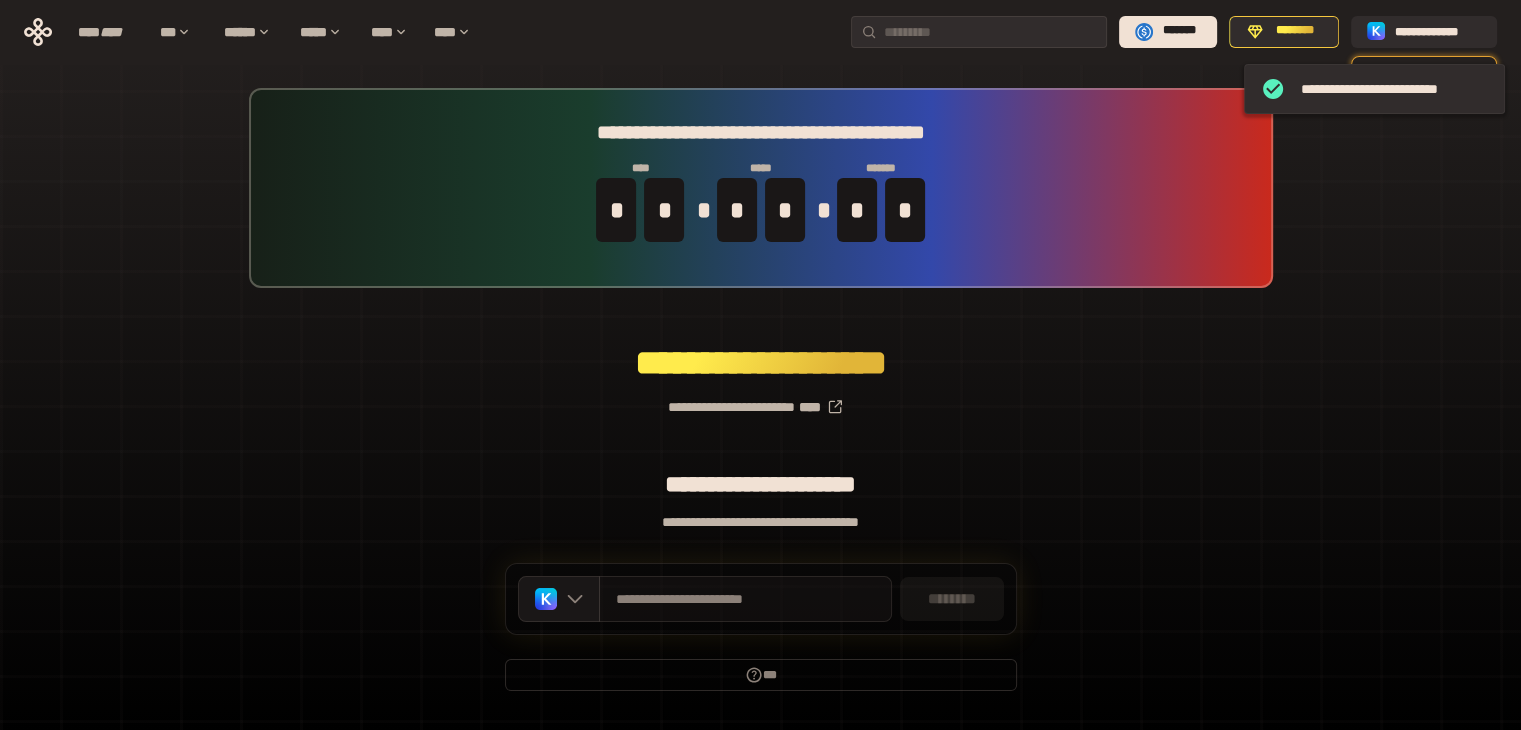 click on "**********" at bounding box center (761, 599) 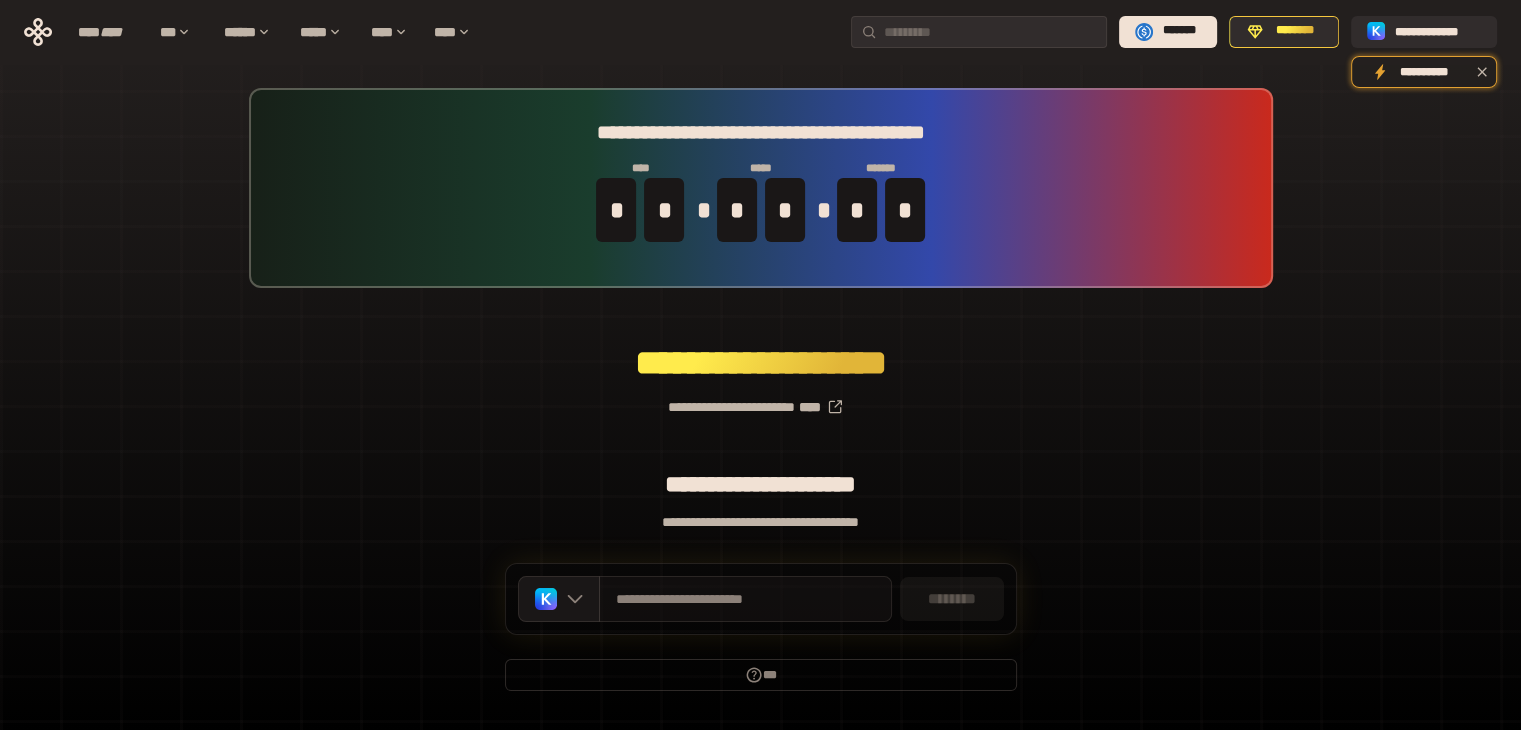 click on "**********" at bounding box center (760, 399) 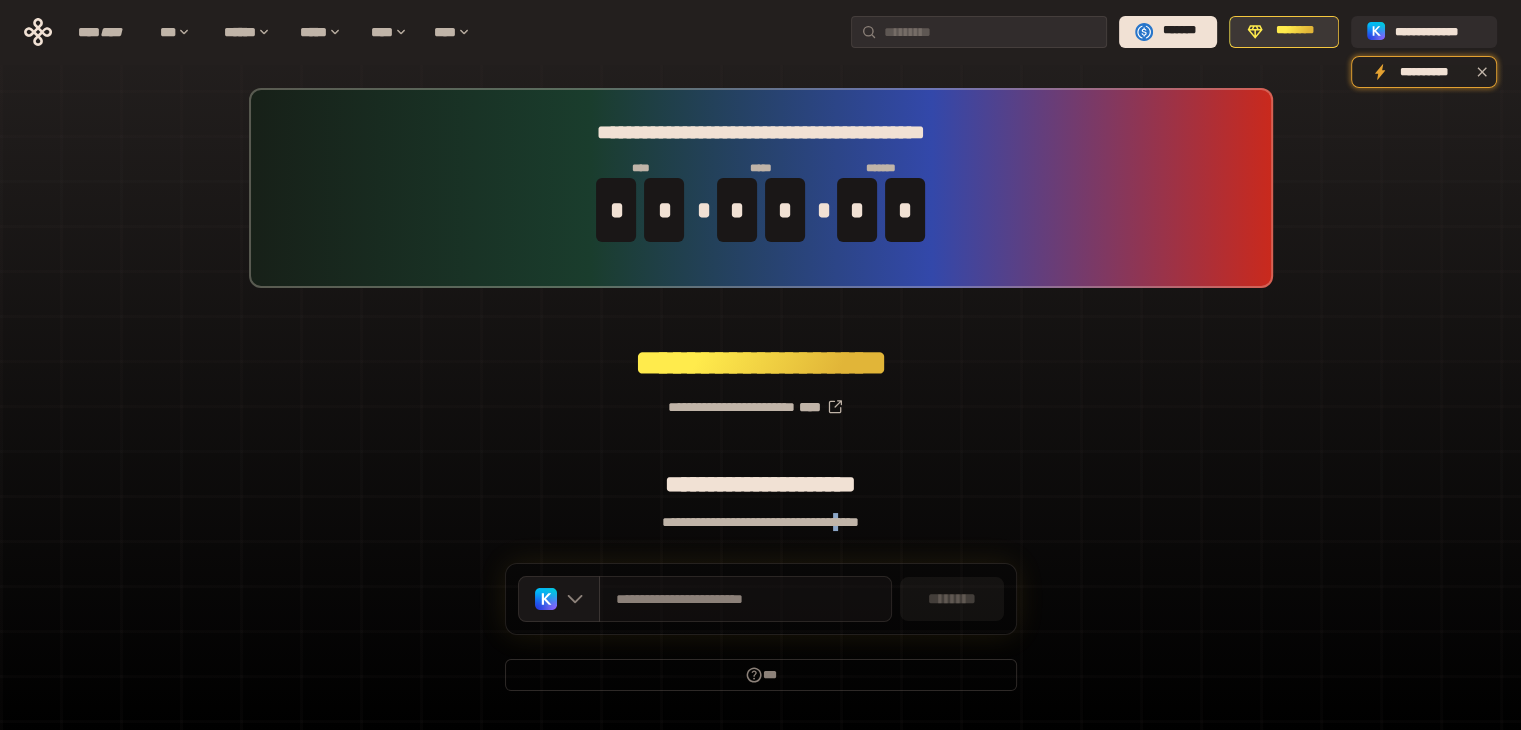 click on "********" at bounding box center (1284, 32) 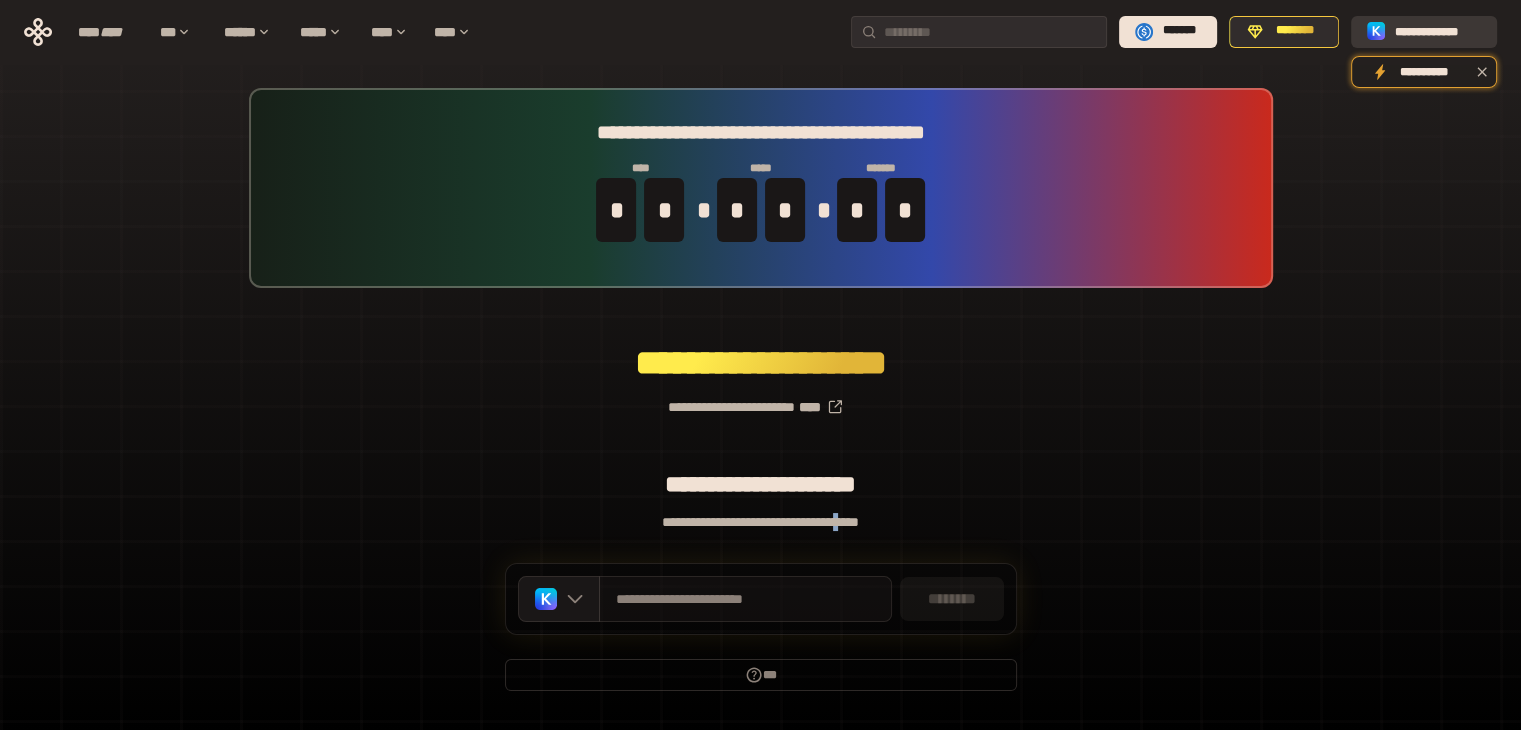 click on "**********" at bounding box center (1438, 31) 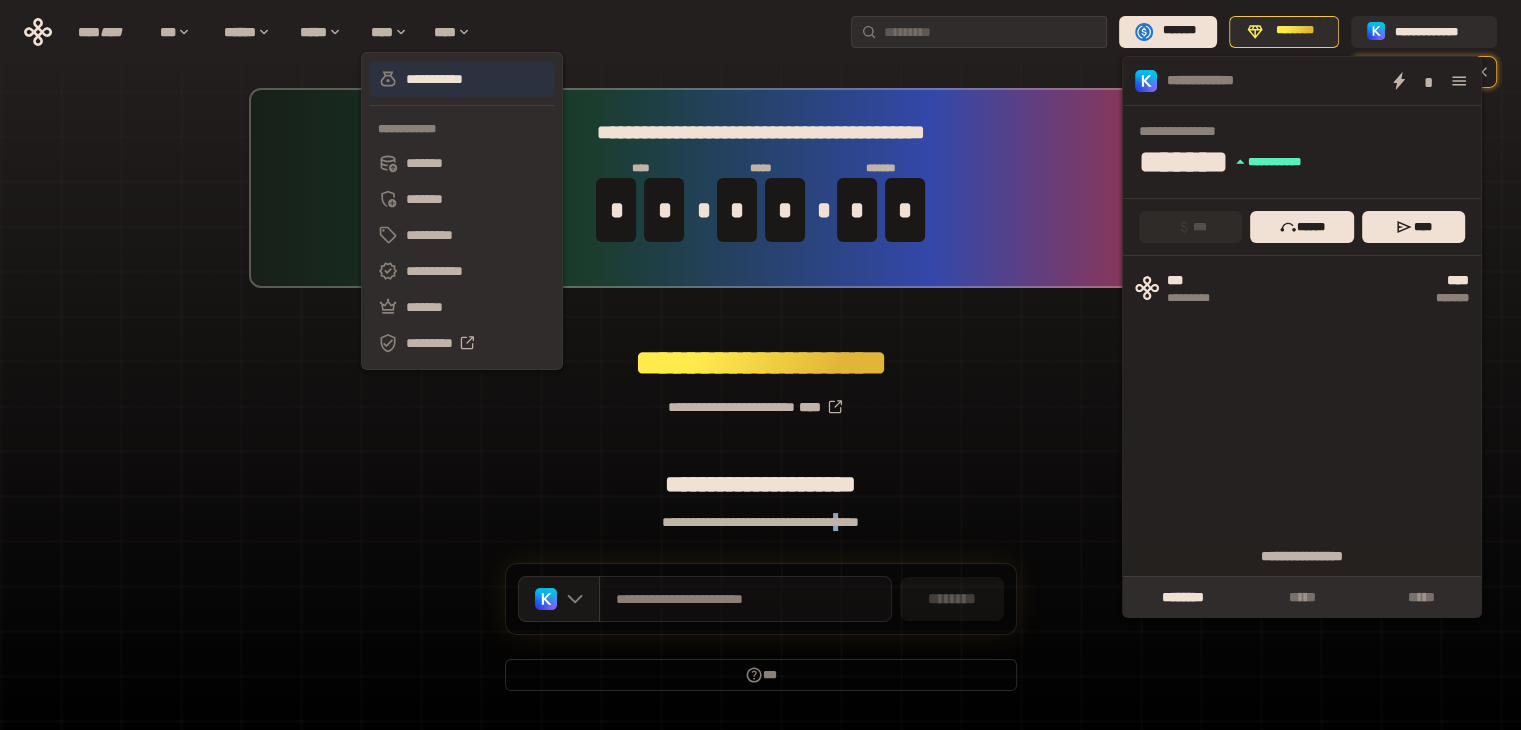 click on "**********" at bounding box center (462, 79) 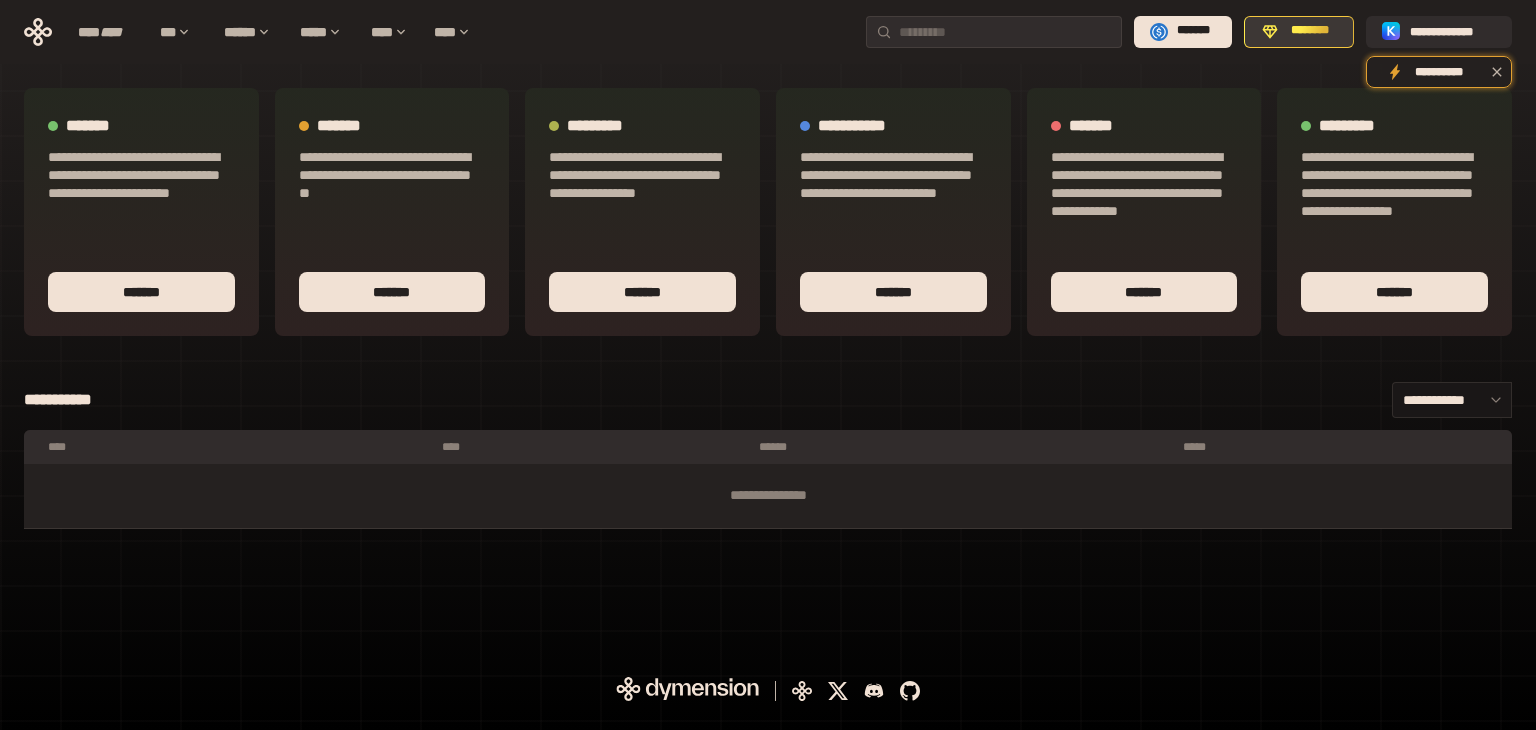 click on "********" at bounding box center [1310, 31] 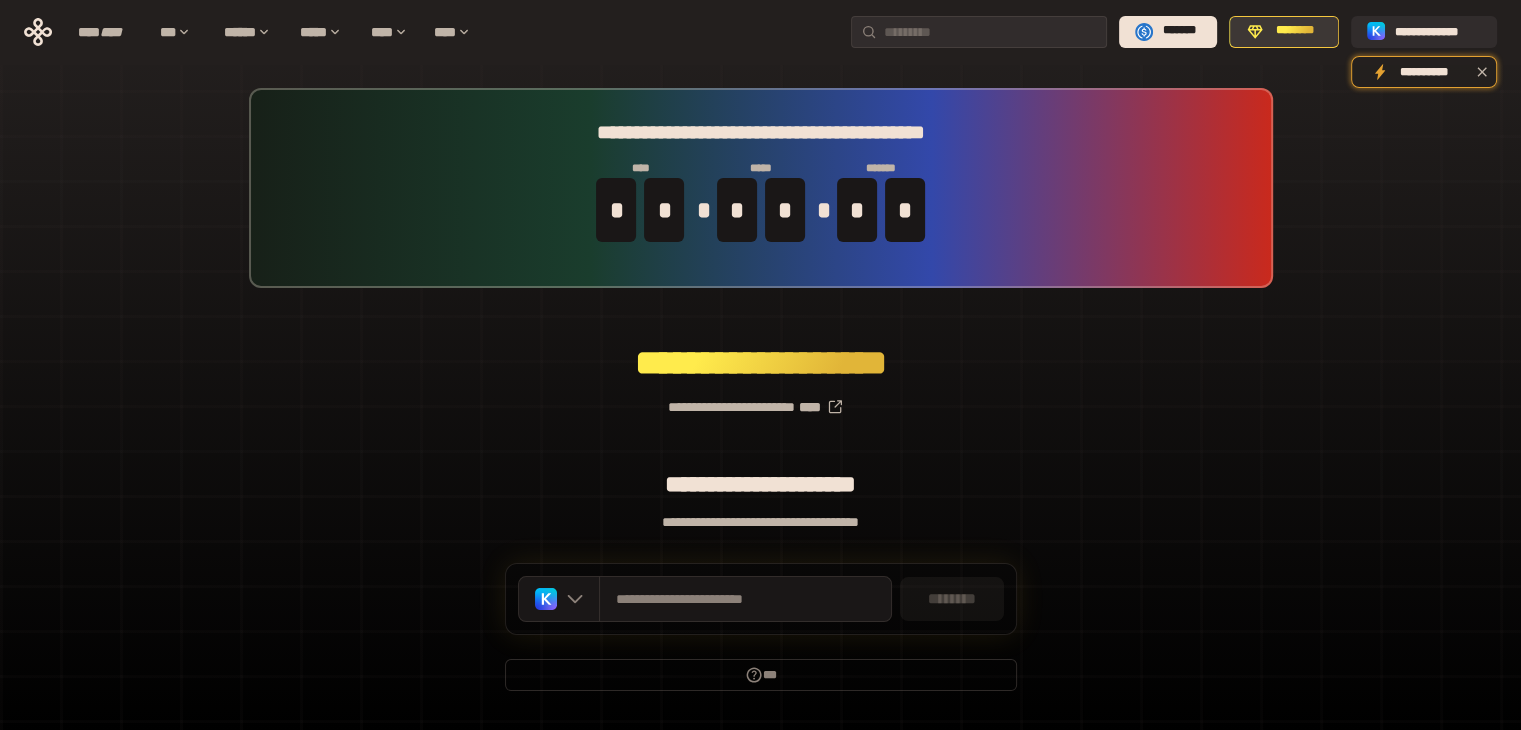 click on "********" at bounding box center [1295, 31] 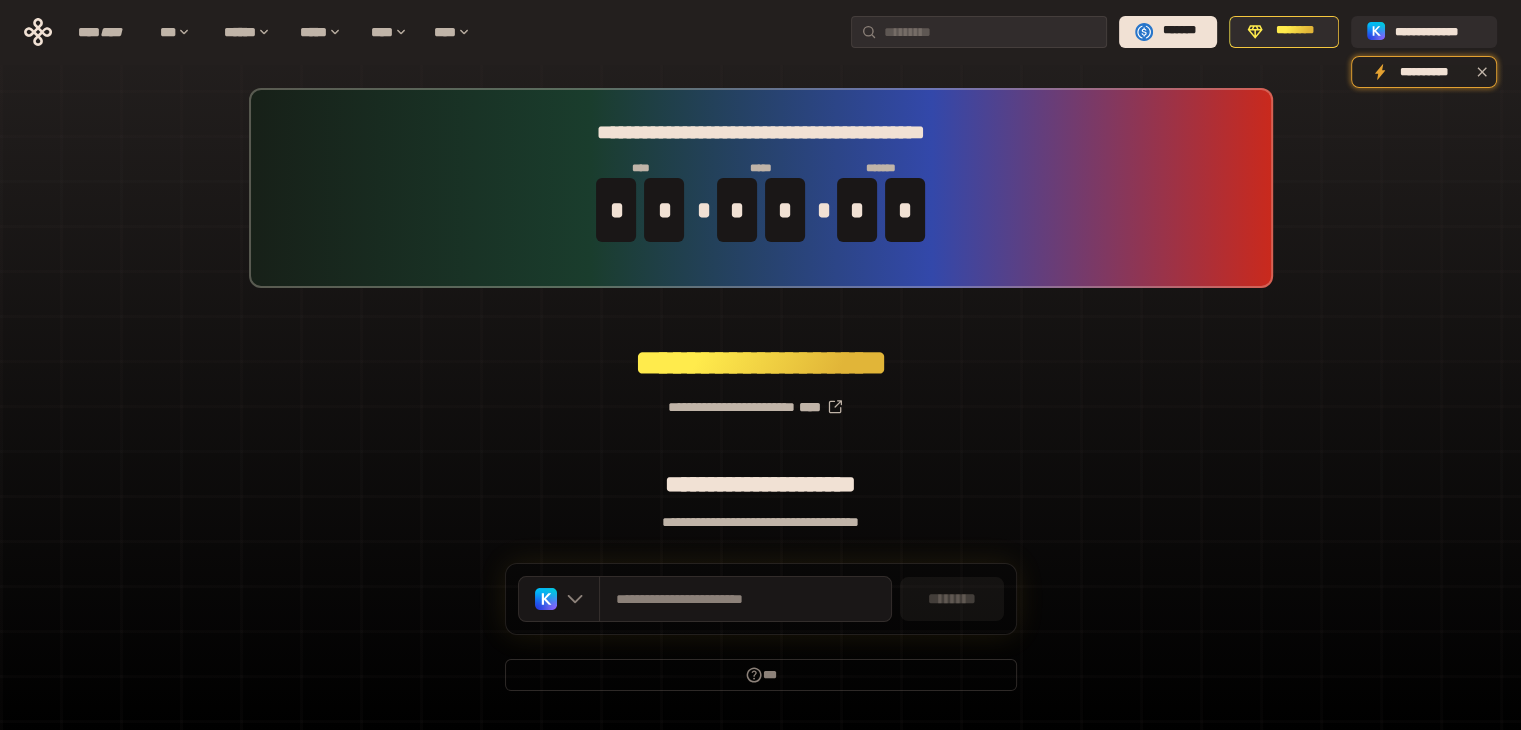 click on "********" at bounding box center [952, 599] 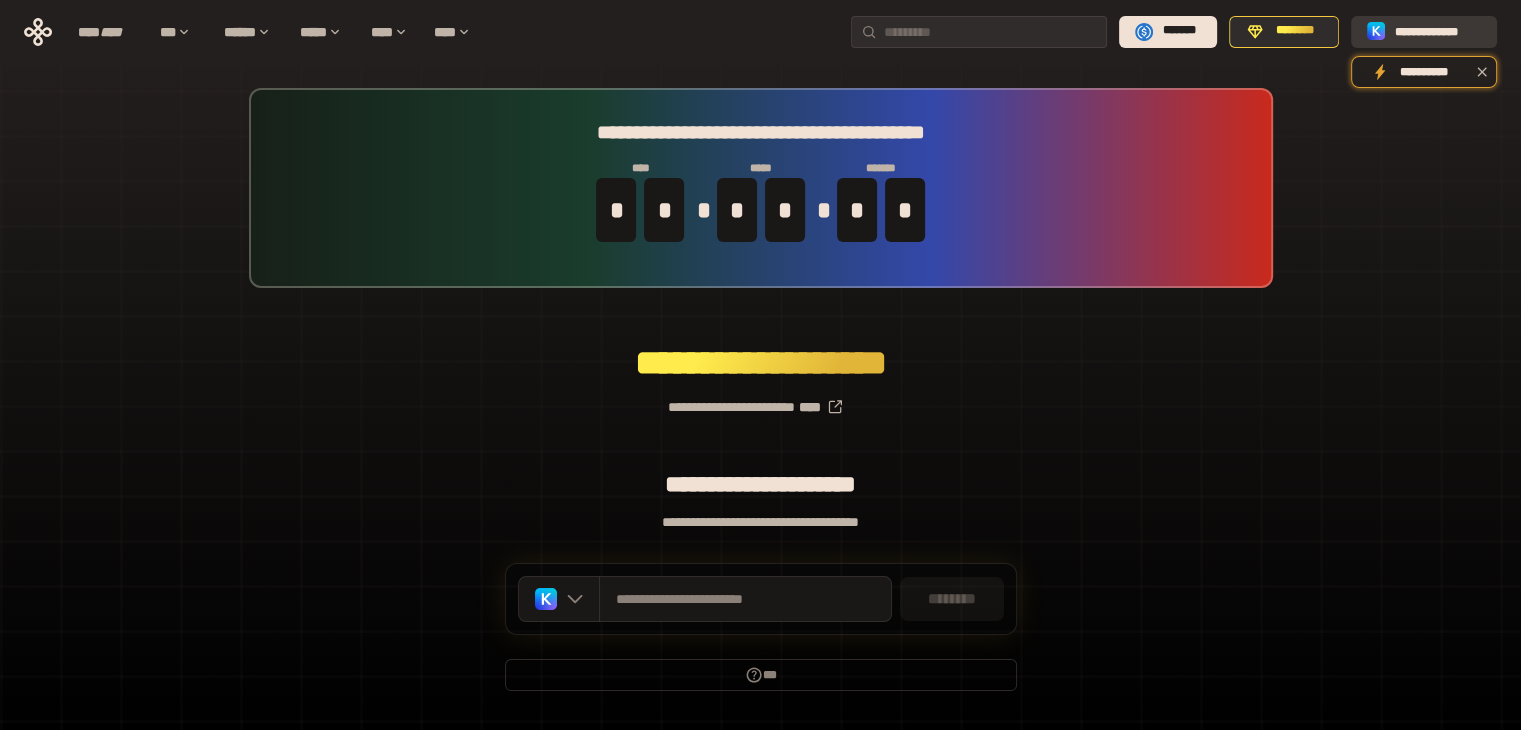 click on "**********" at bounding box center [1438, 31] 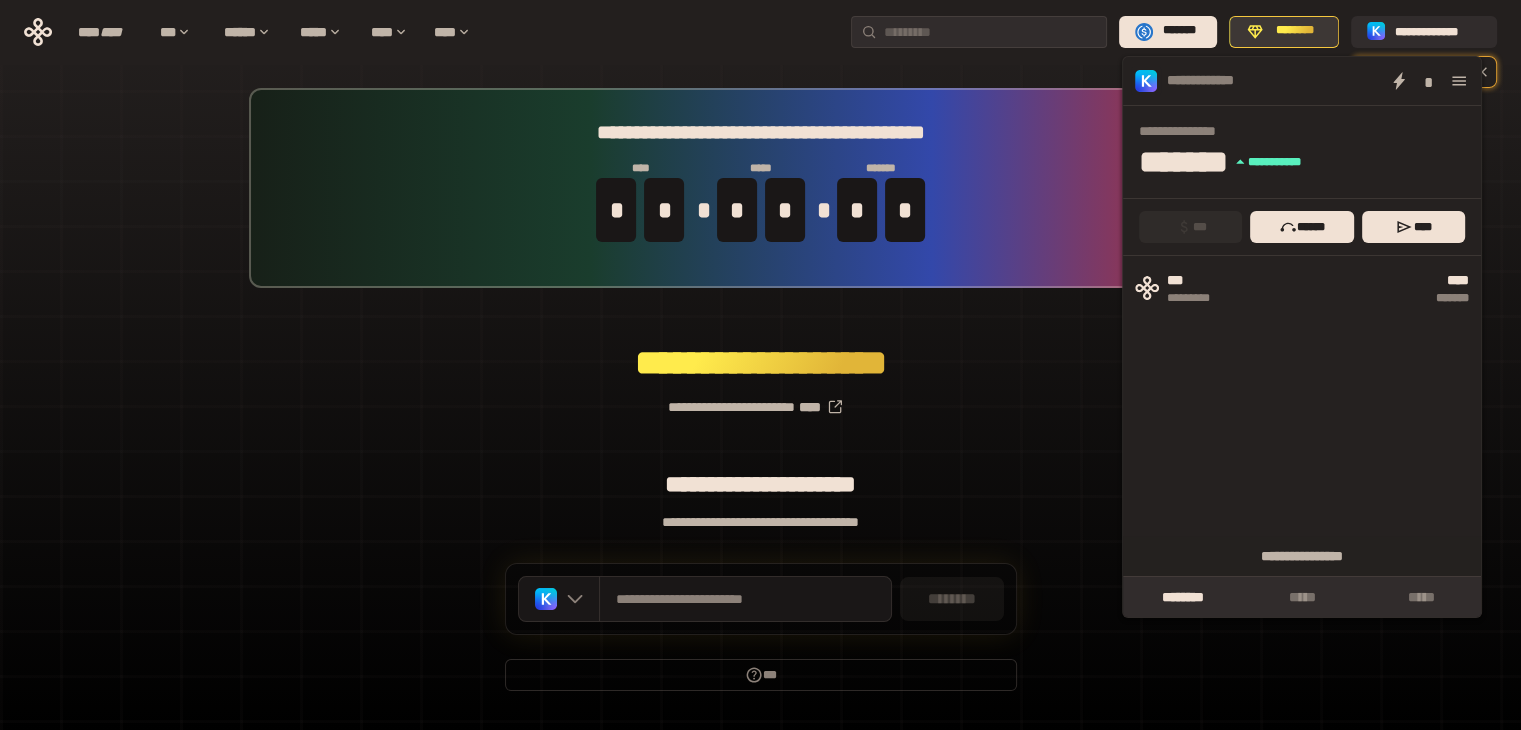click 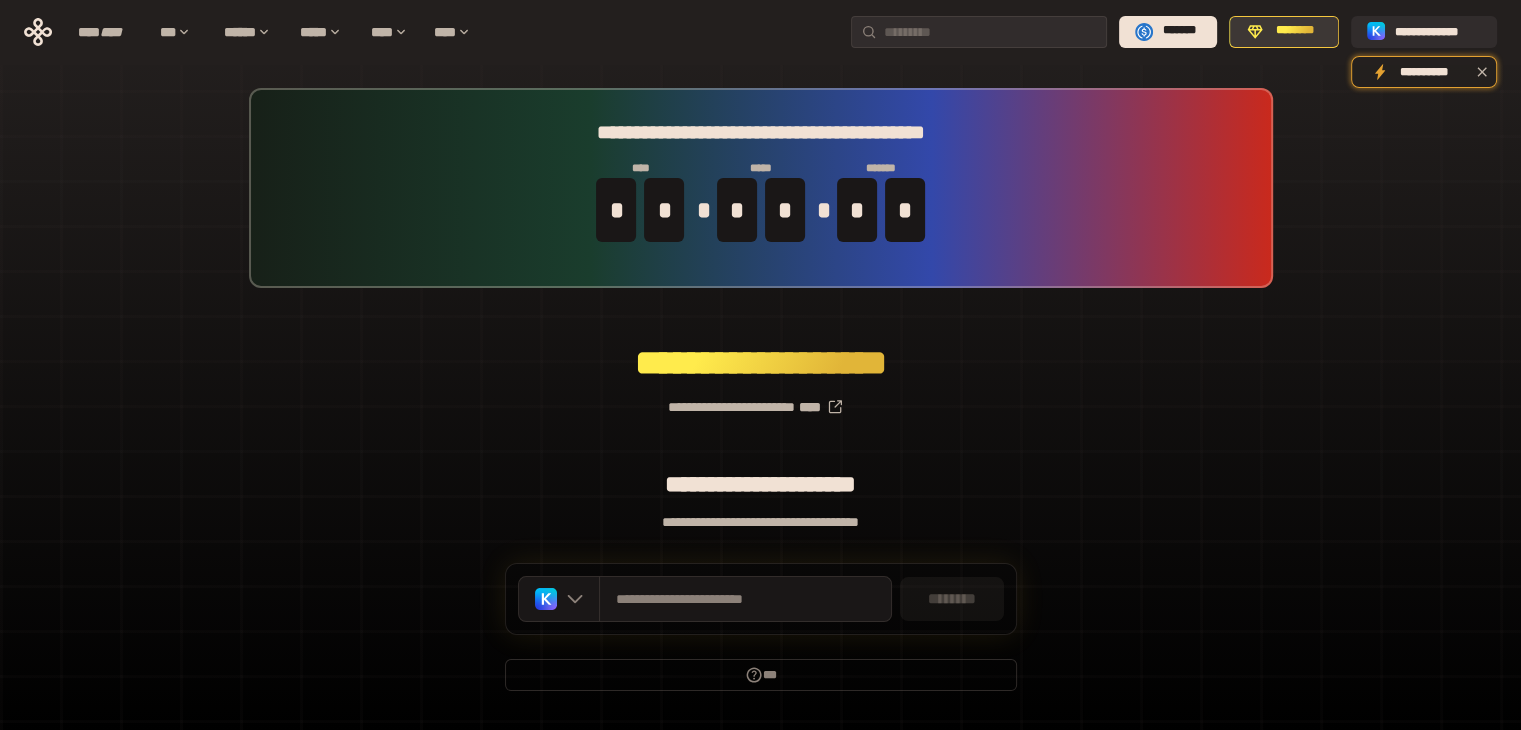 click 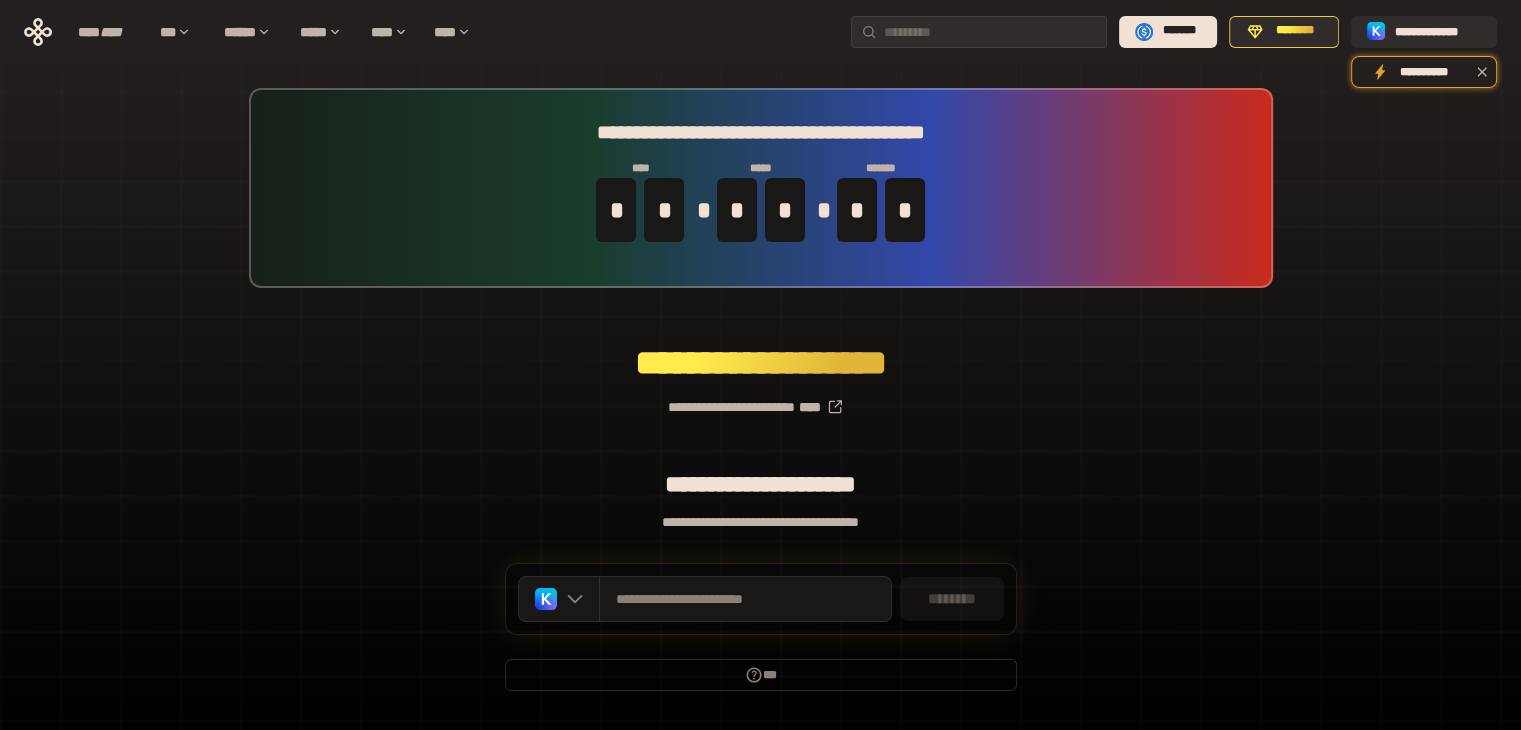 drag, startPoint x: 1249, startPoint y: 33, endPoint x: 1364, endPoint y: 232, distance: 229.83908 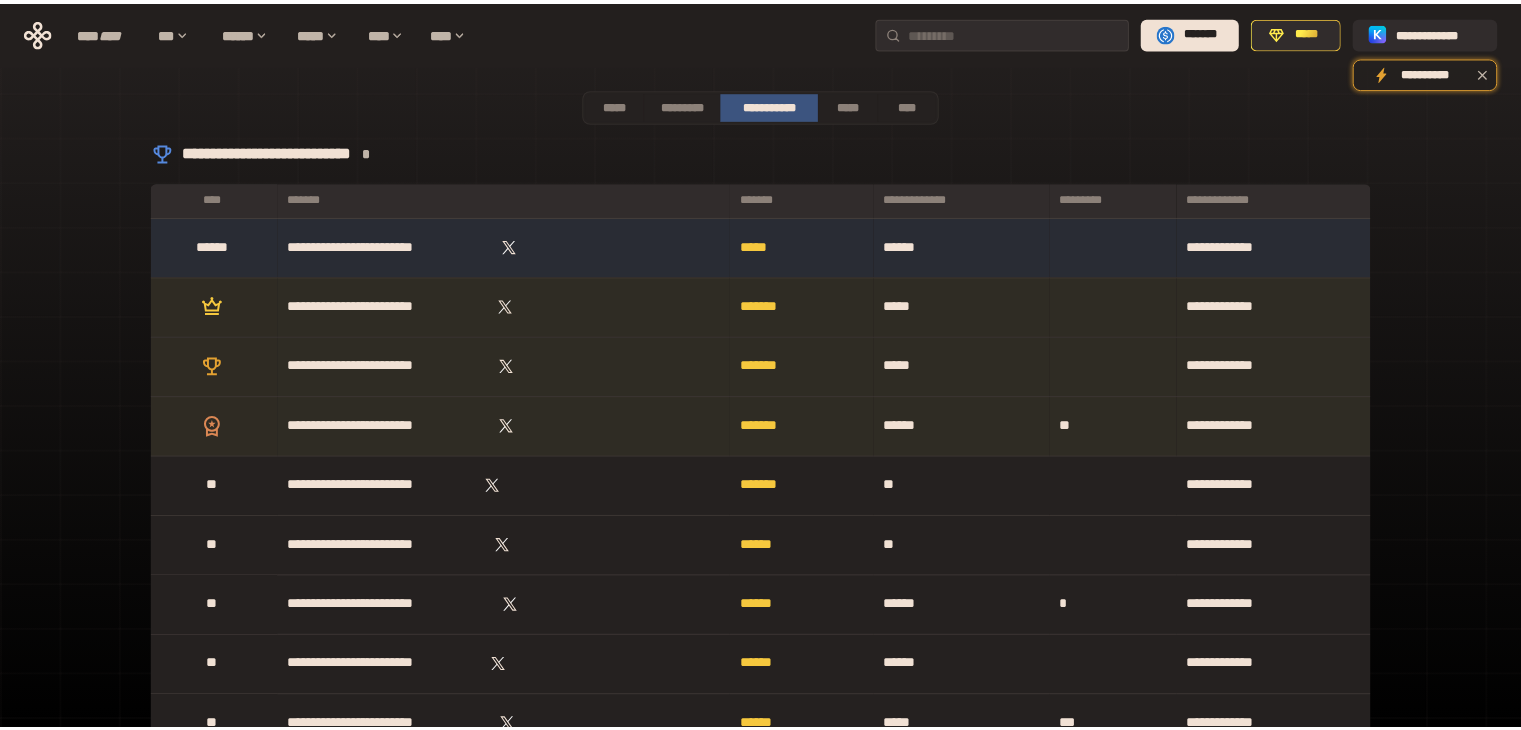 scroll, scrollTop: 0, scrollLeft: 0, axis: both 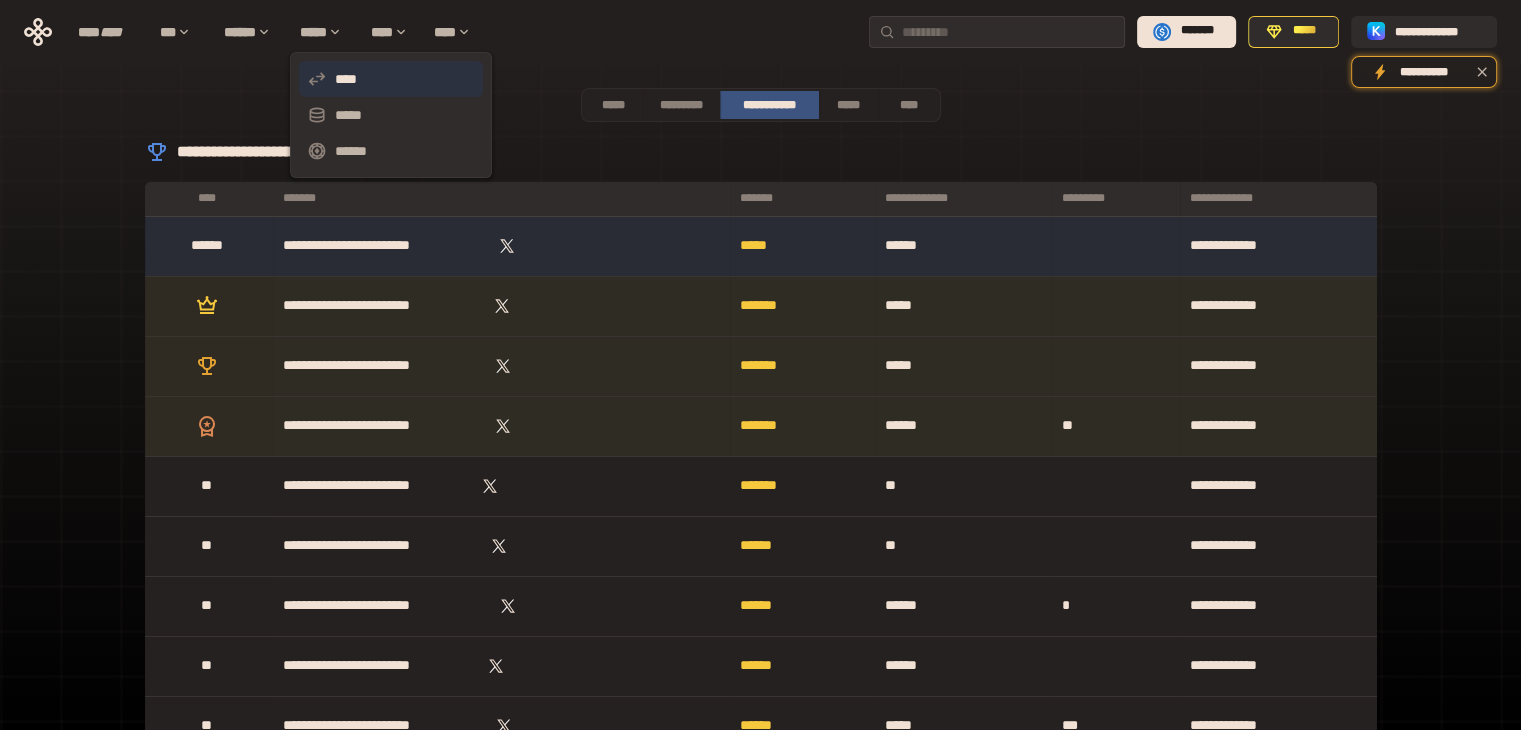 click on "****" at bounding box center [391, 79] 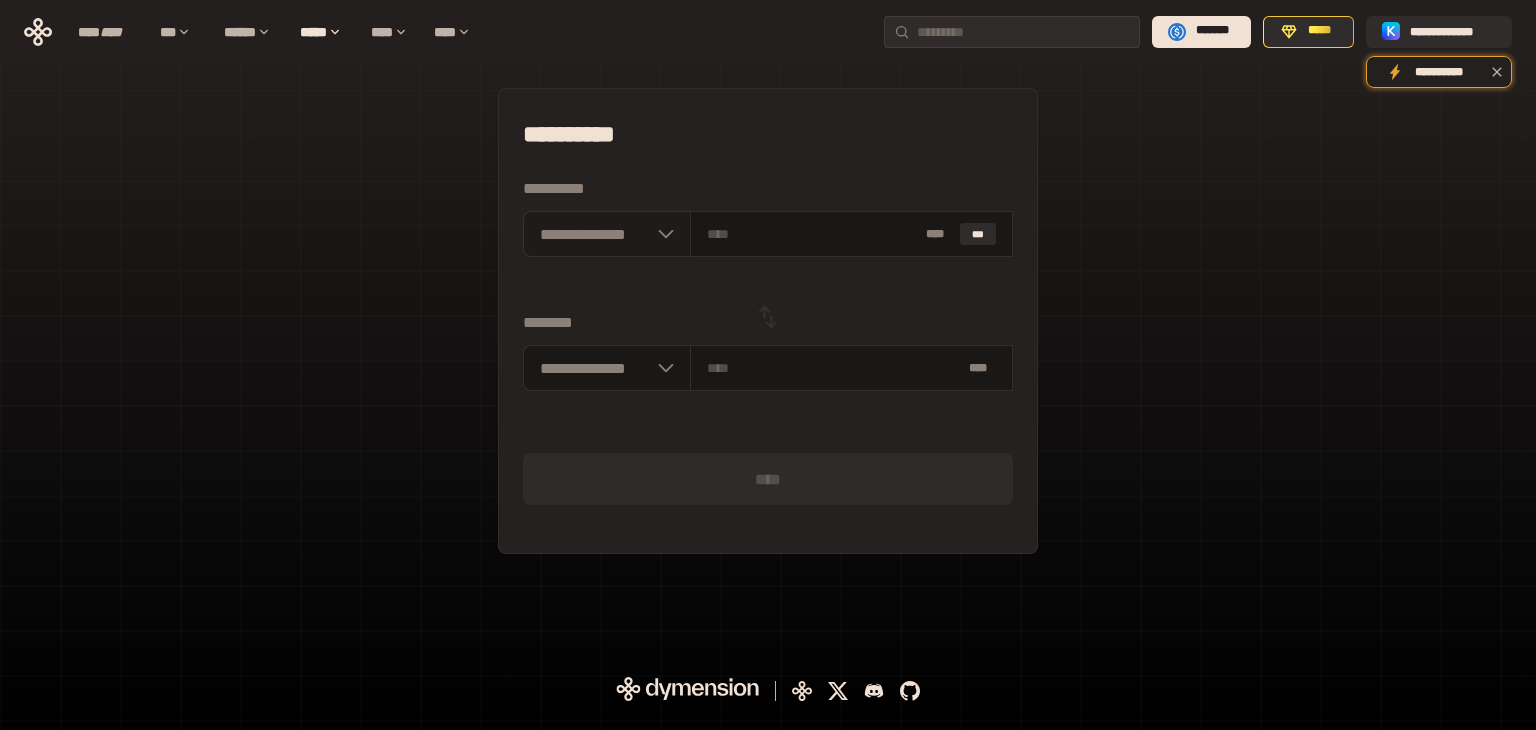 click 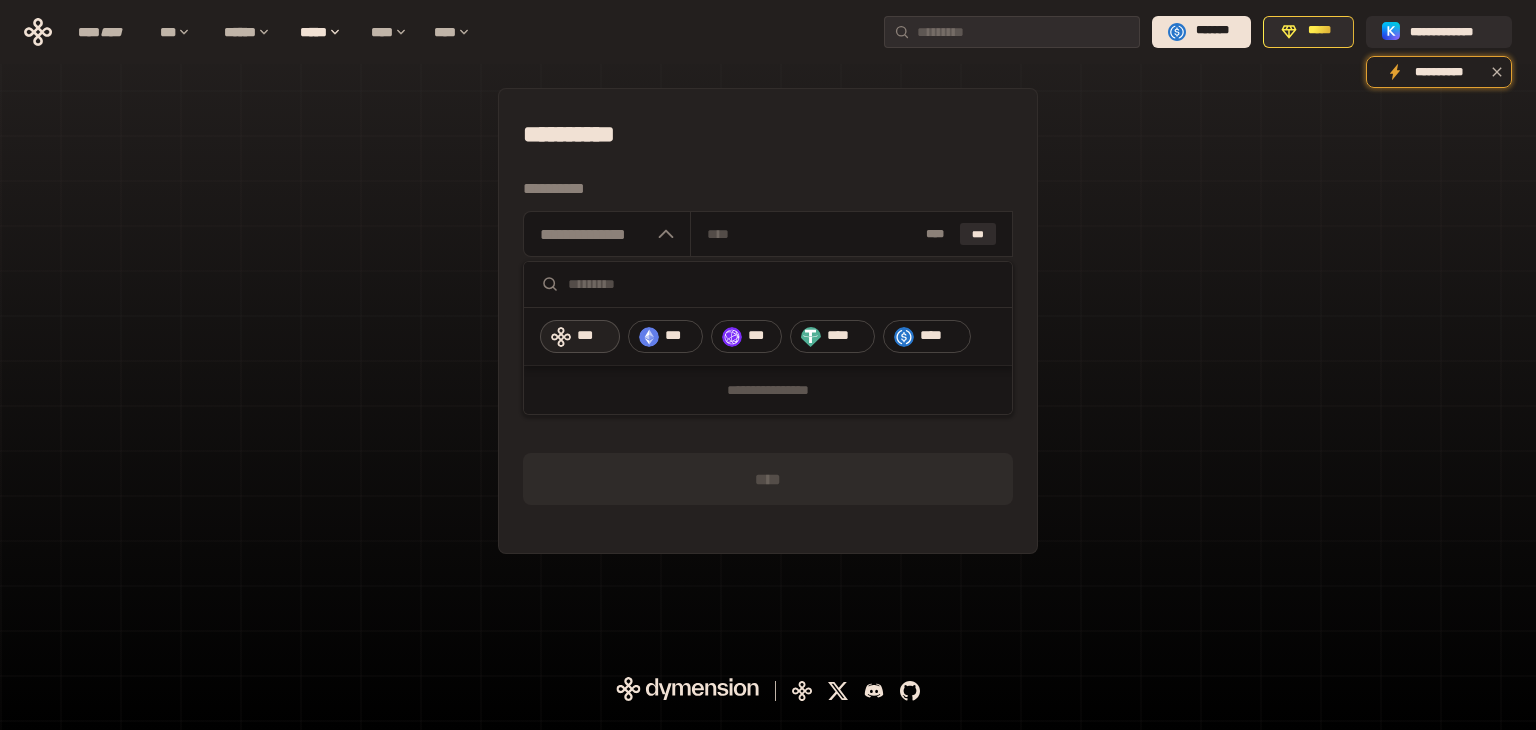 click on "***" at bounding box center (593, 336) 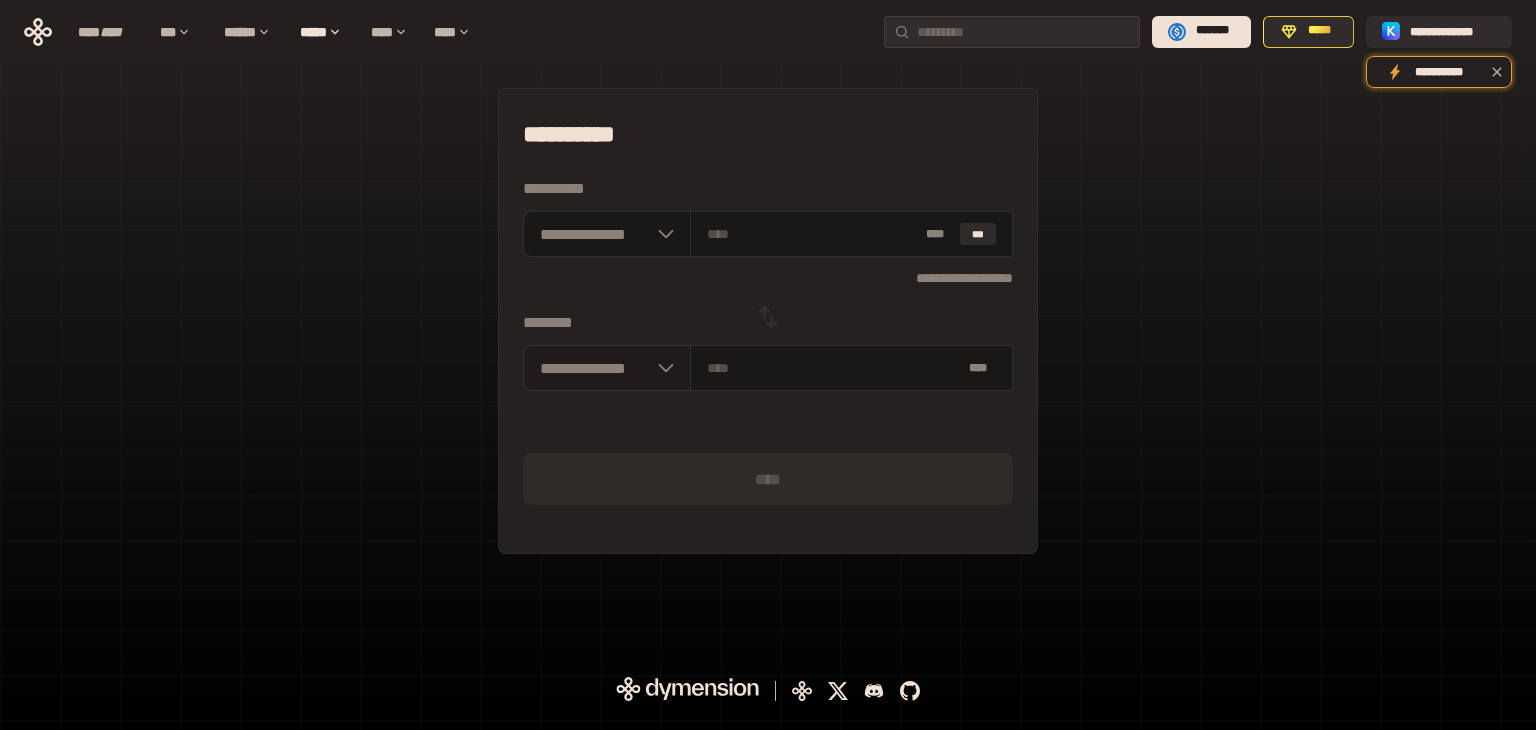 click on "**********" at bounding box center [607, 368] 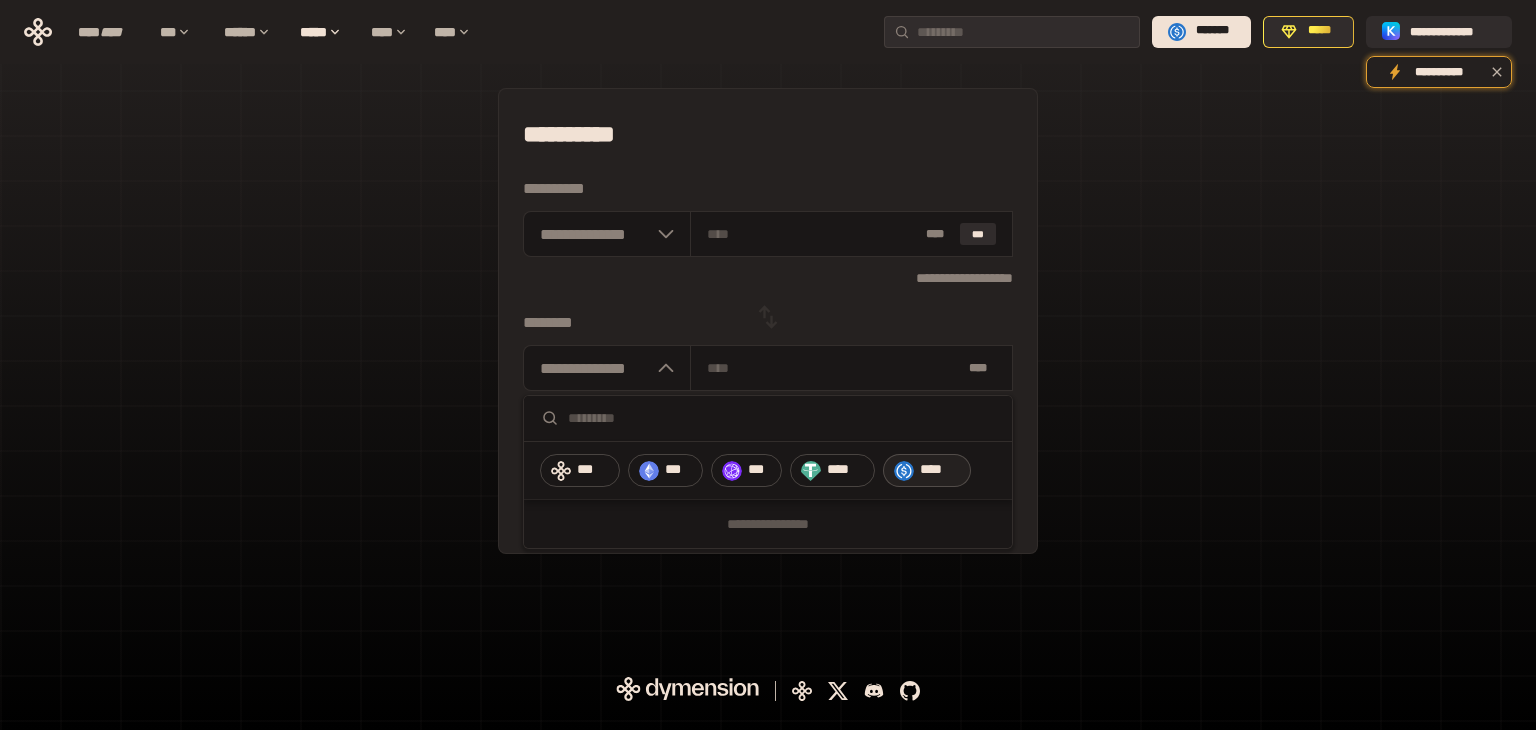 click on "****" at bounding box center [940, 470] 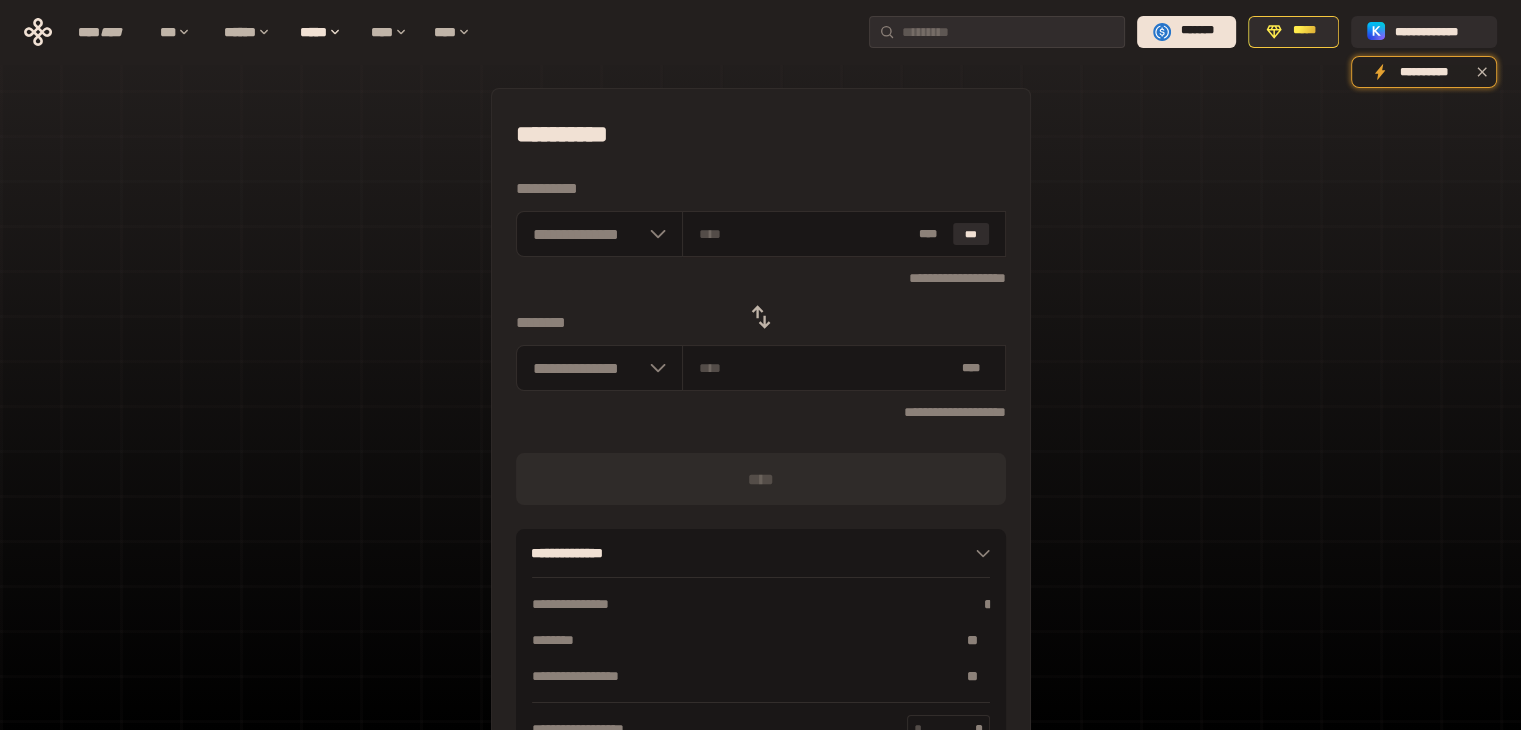 click on "**********" at bounding box center [761, 278] 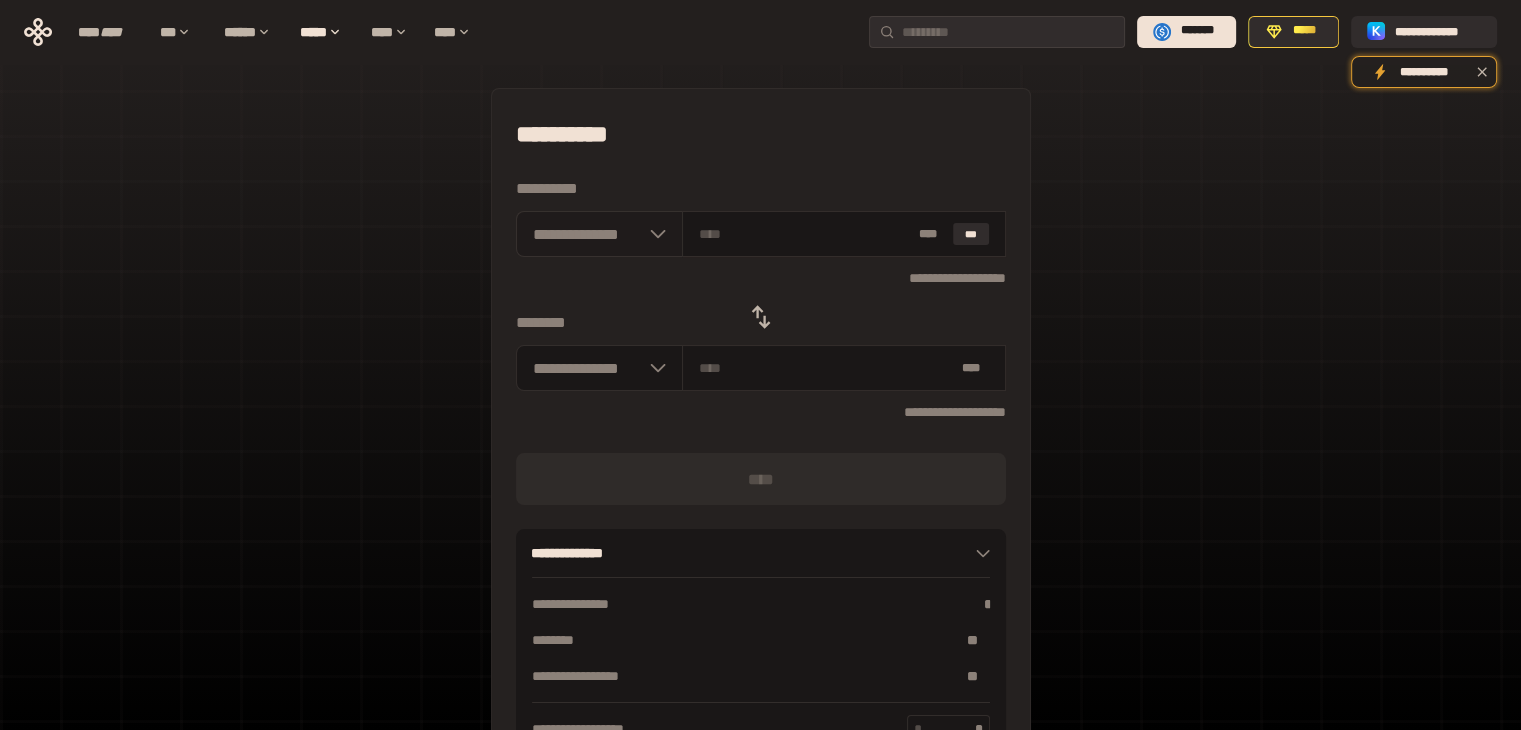 click on "**********" at bounding box center (600, 234) 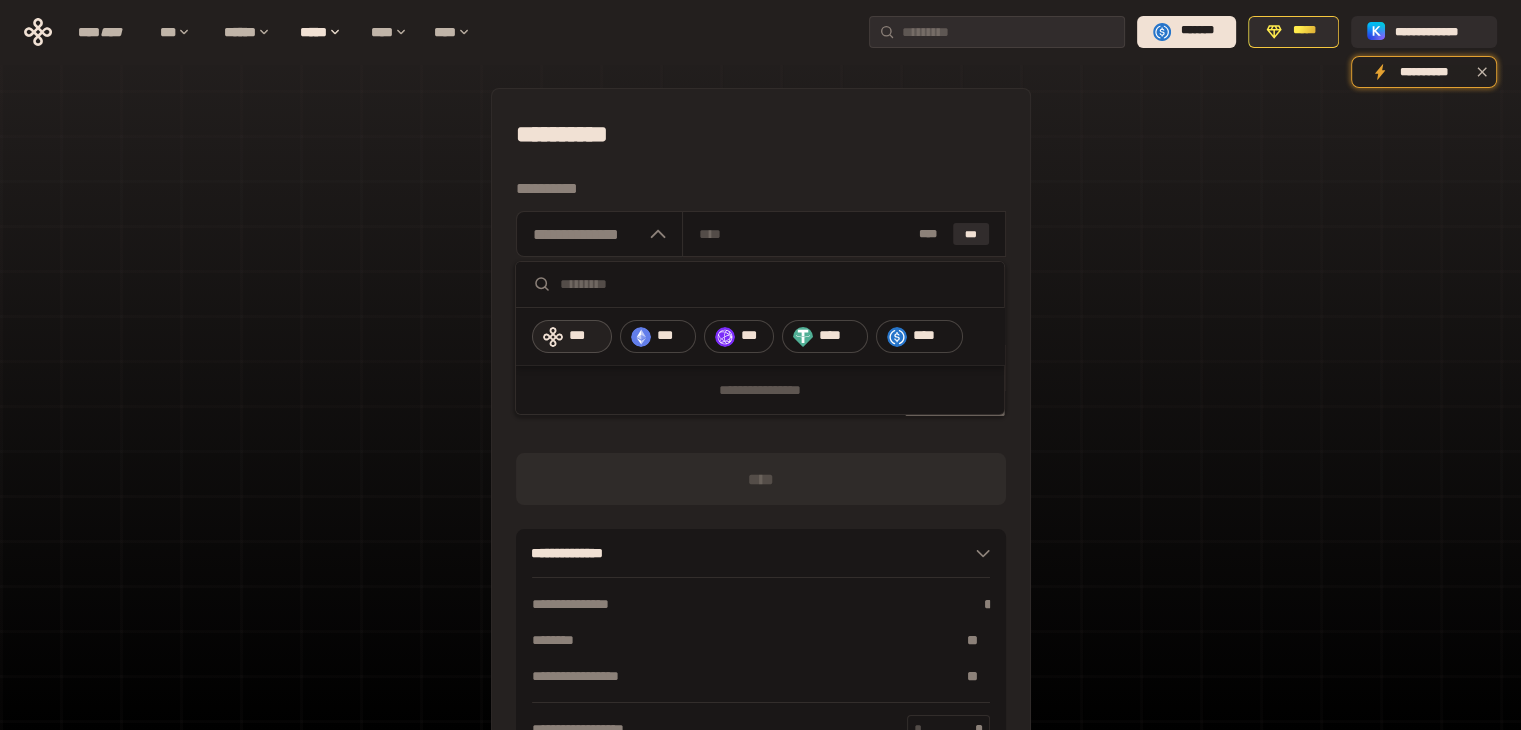 click on "***" at bounding box center [585, 336] 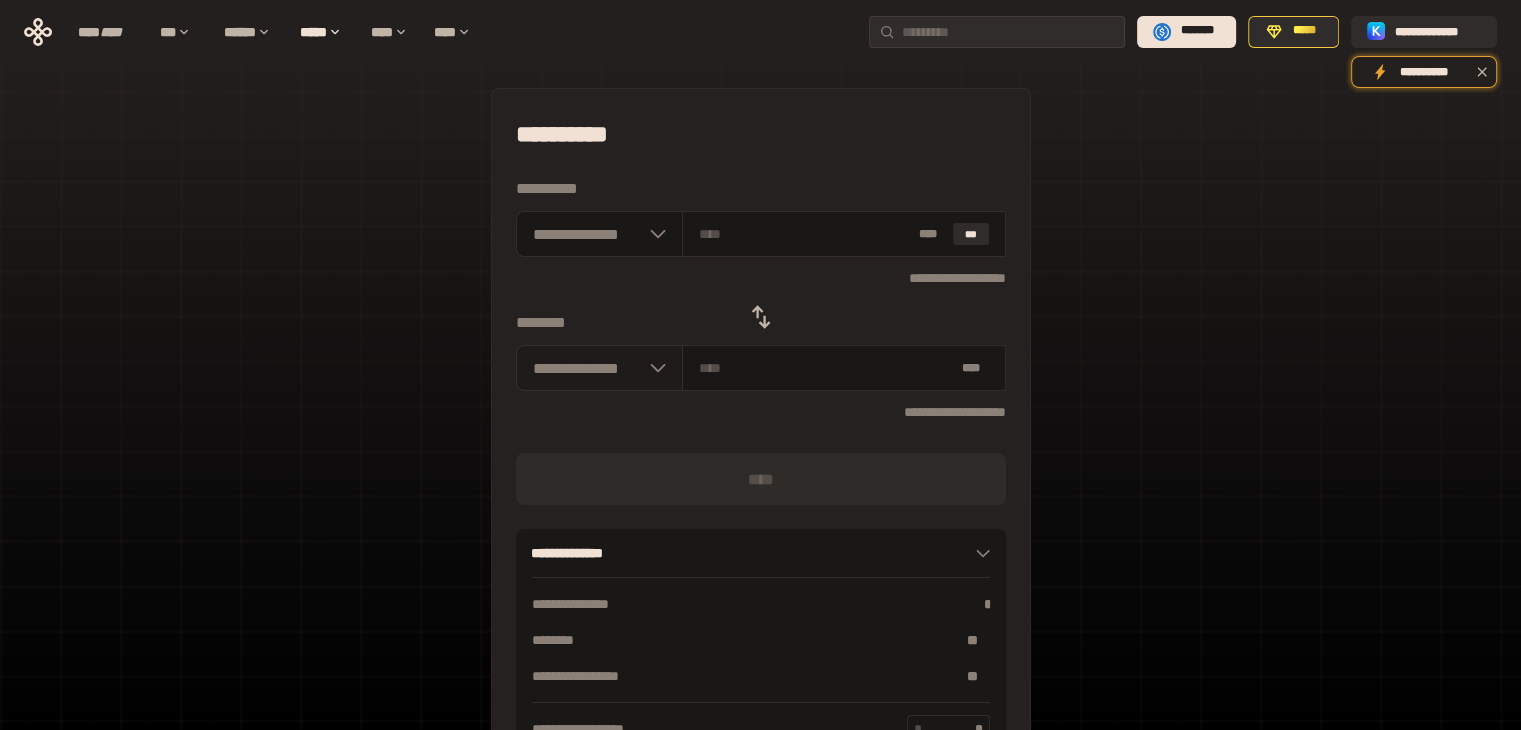click on "**********" at bounding box center [600, 368] 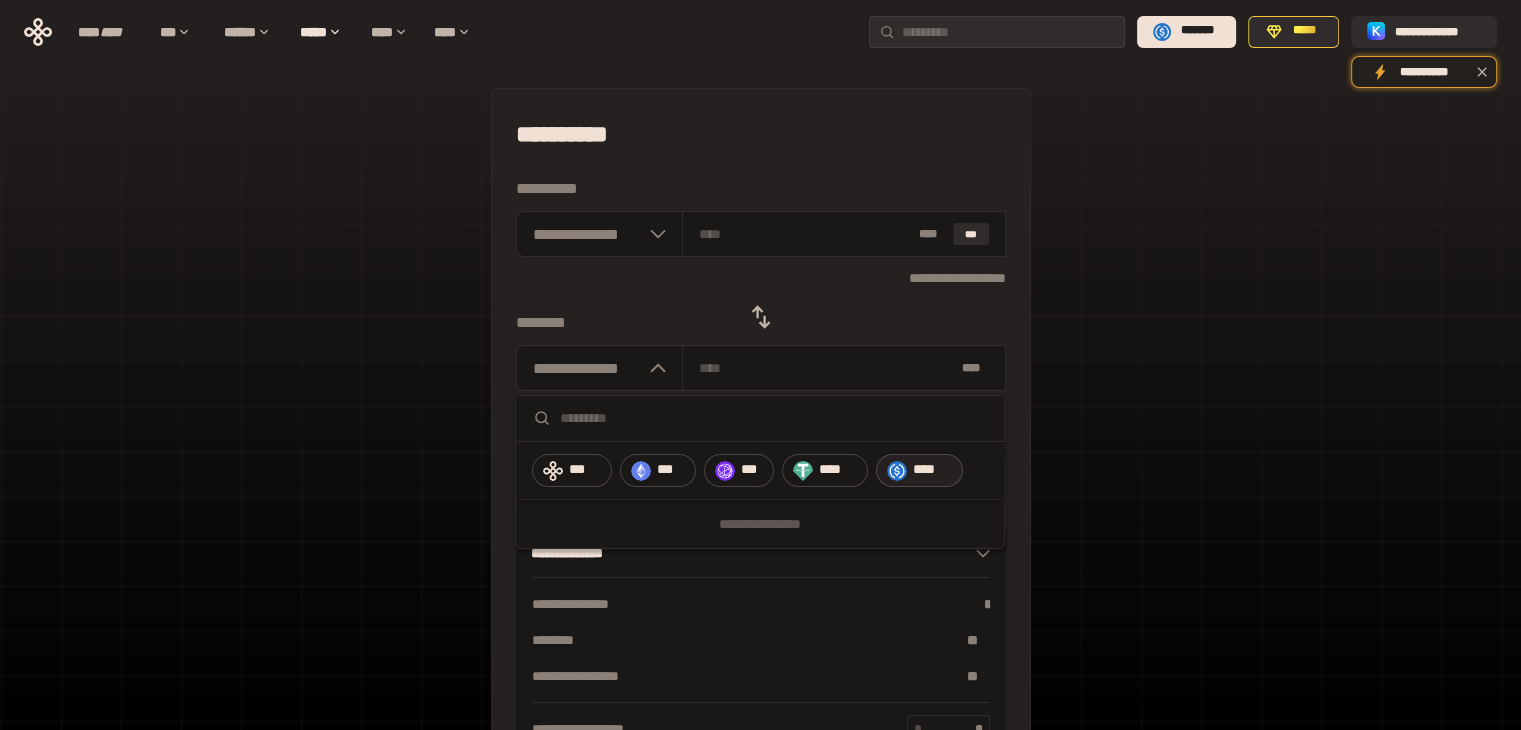 click on "****" at bounding box center [919, 471] 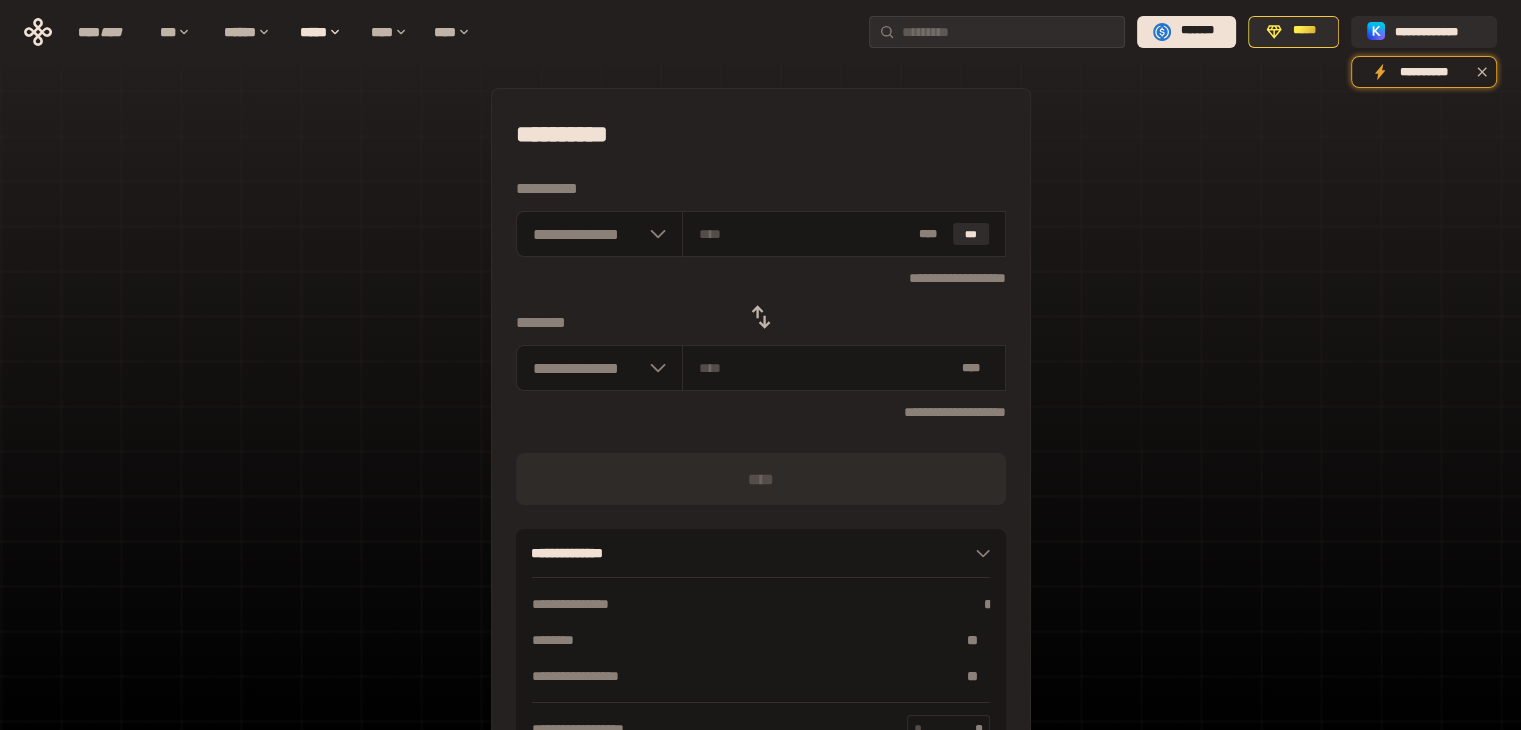click on "**********" at bounding box center (760, 444) 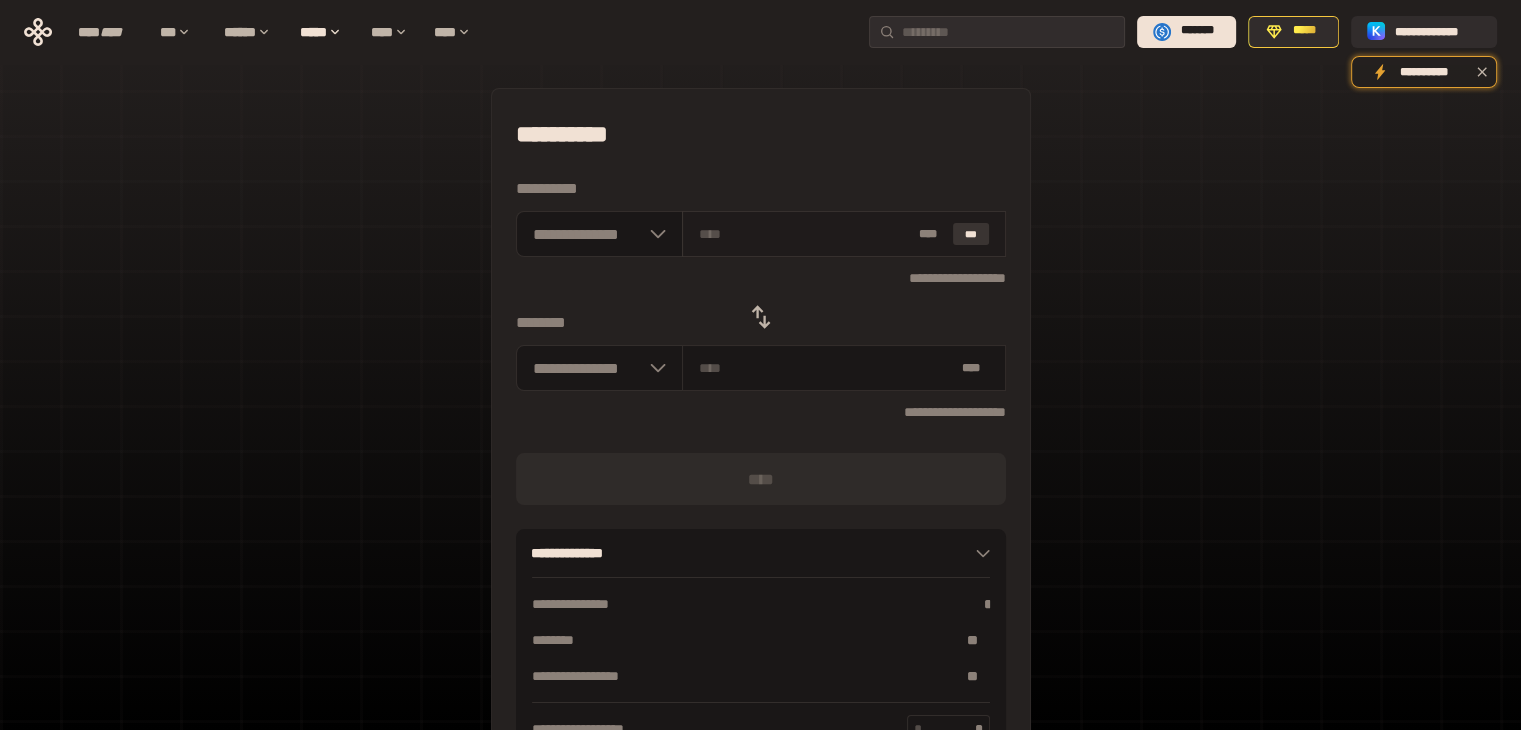 click on "***" at bounding box center [971, 234] 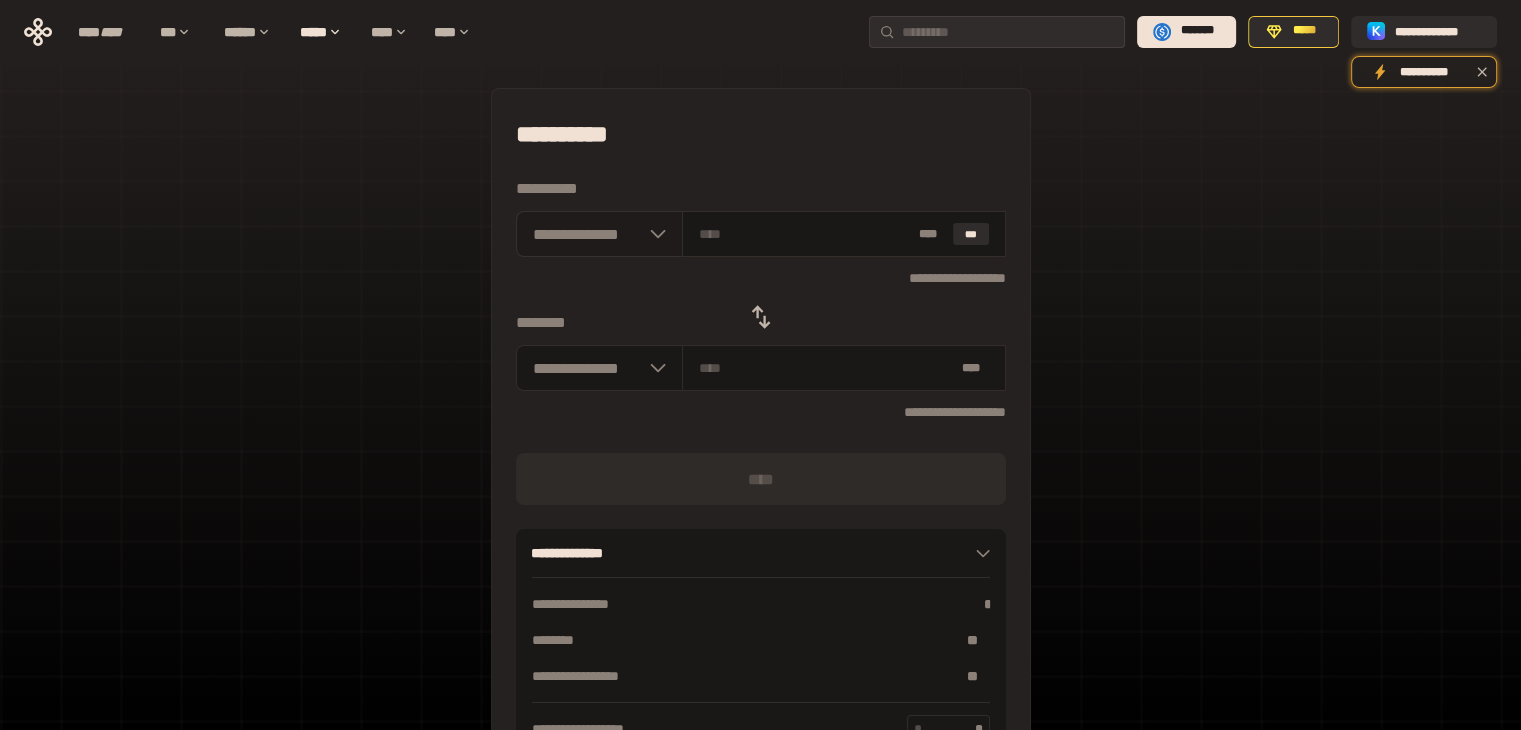 click 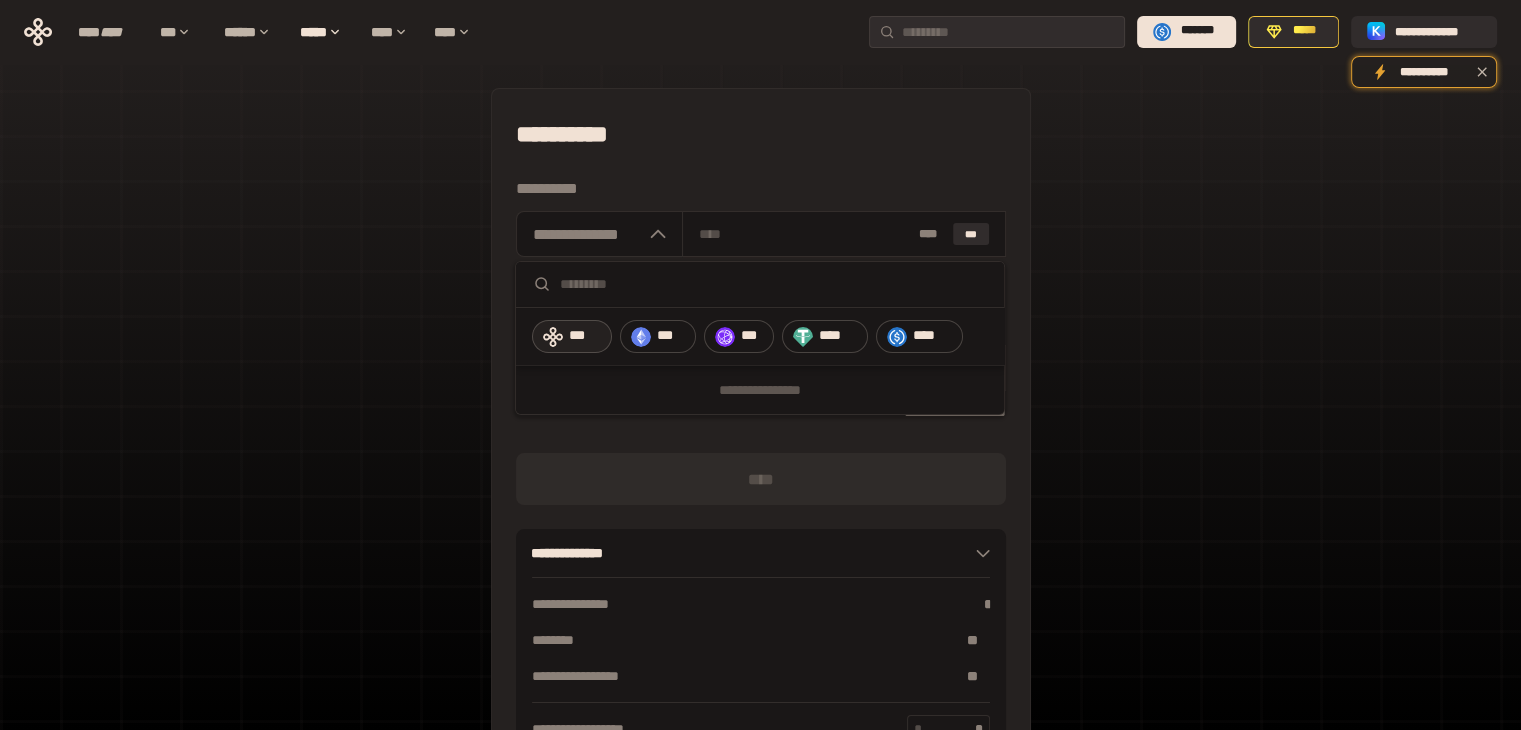 click on "***" at bounding box center [585, 336] 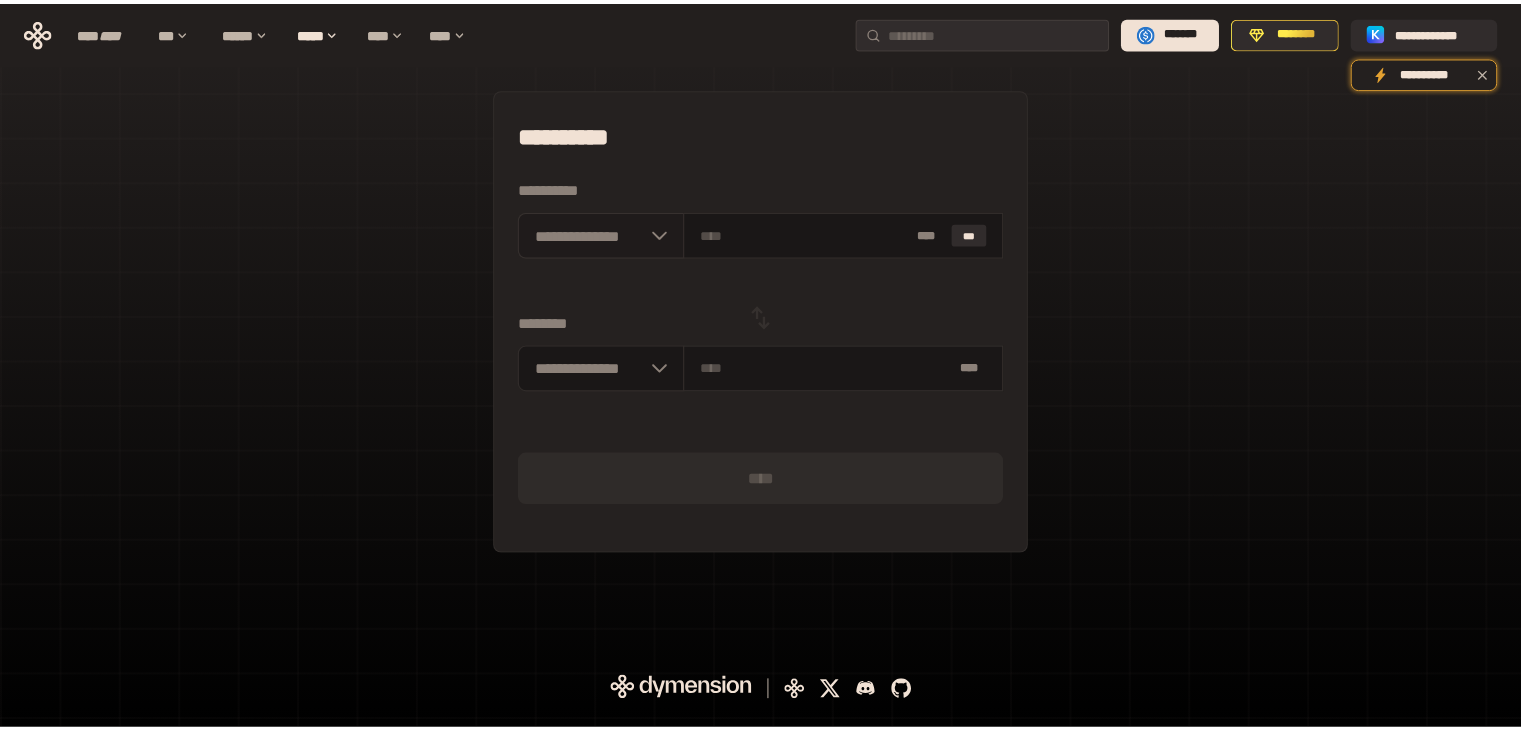 scroll, scrollTop: 0, scrollLeft: 0, axis: both 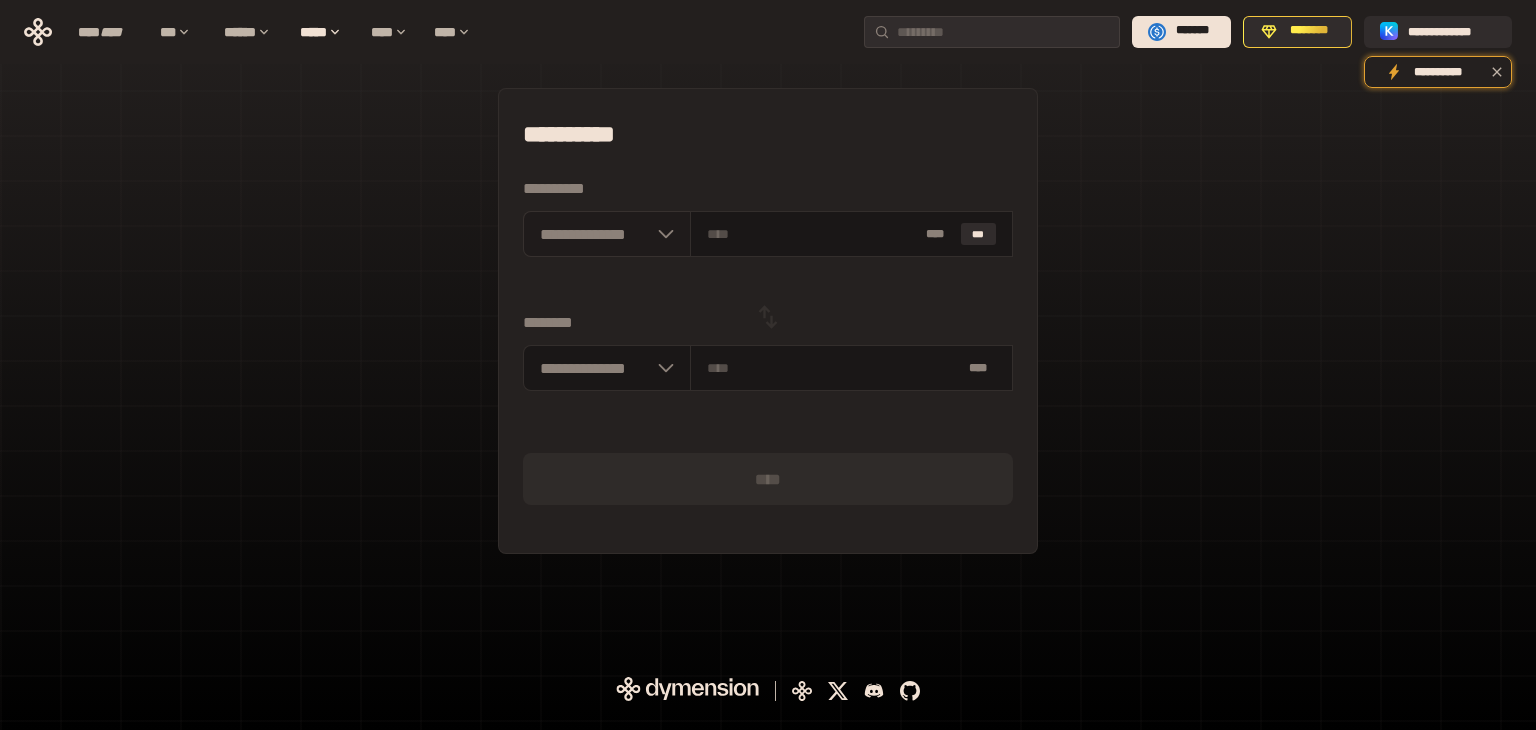 click on "**********" at bounding box center [607, 234] 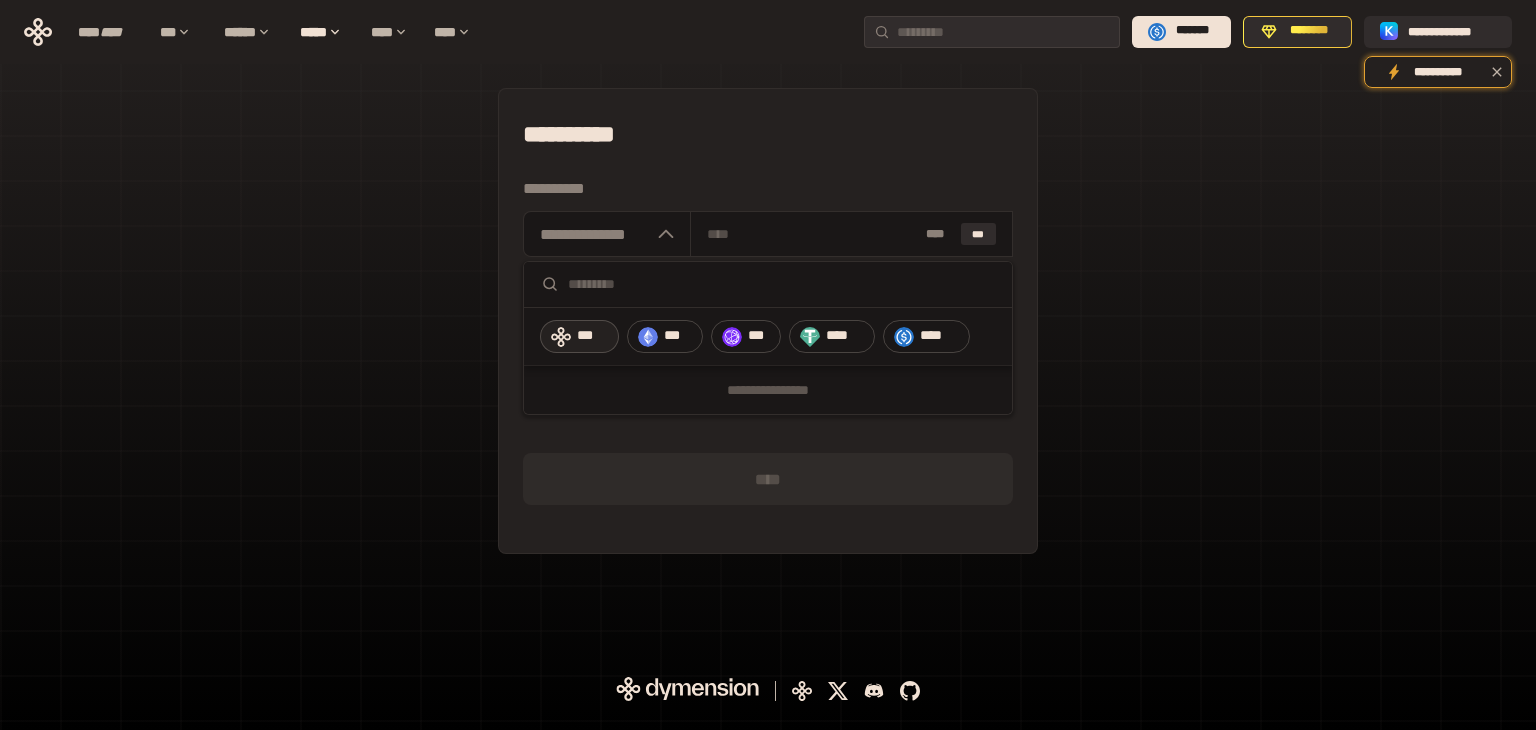 click on "***" at bounding box center (593, 336) 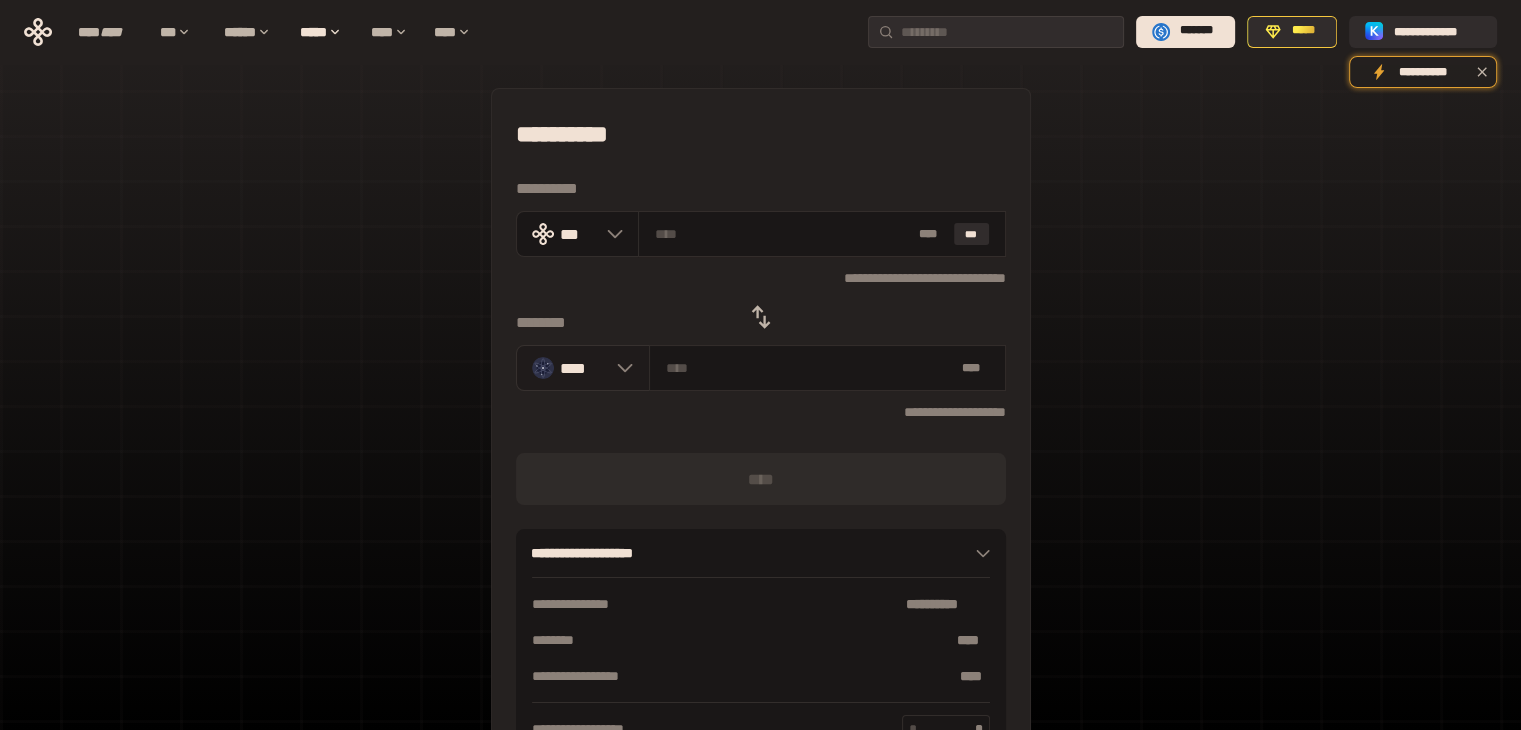 click 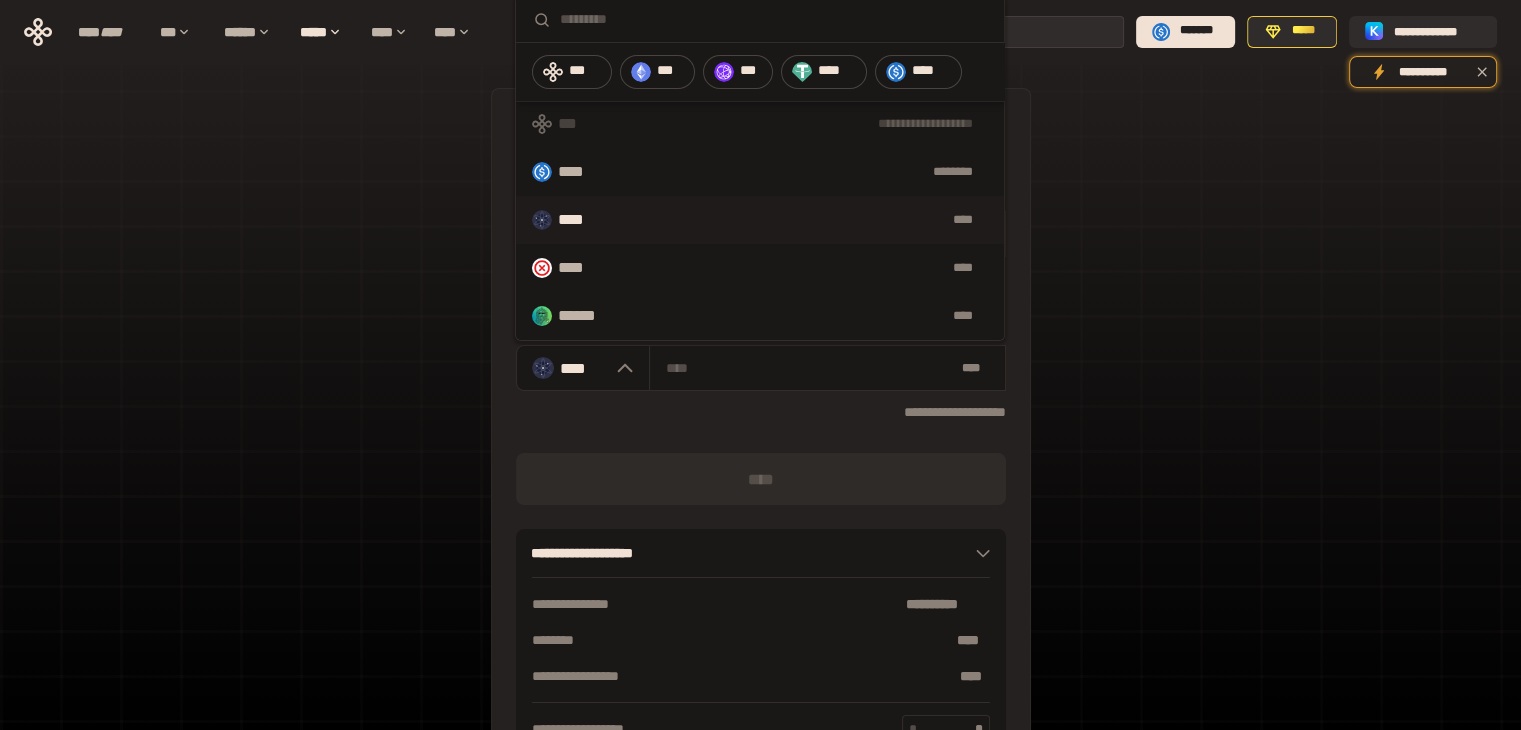 scroll, scrollTop: 0, scrollLeft: 0, axis: both 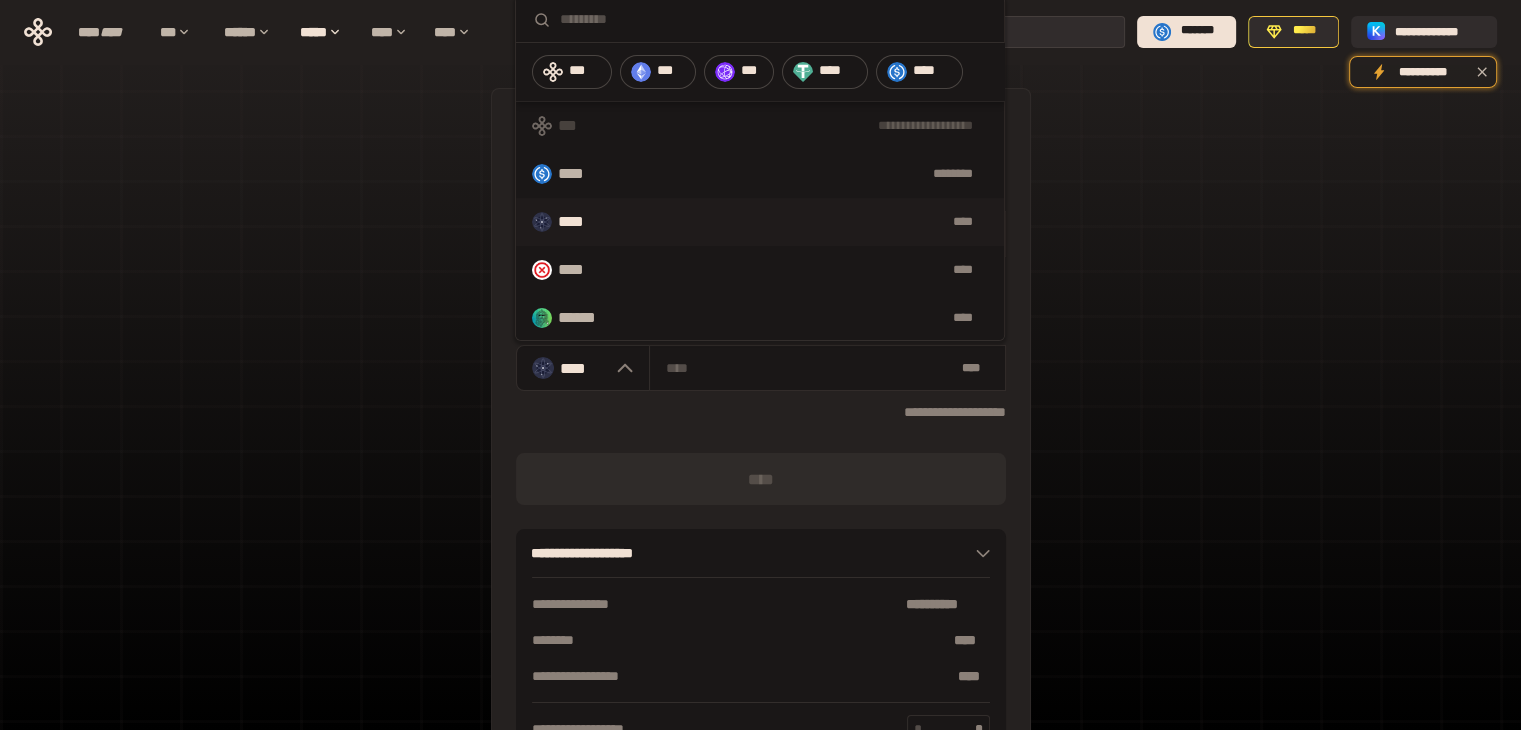 click on "**********" at bounding box center (760, 444) 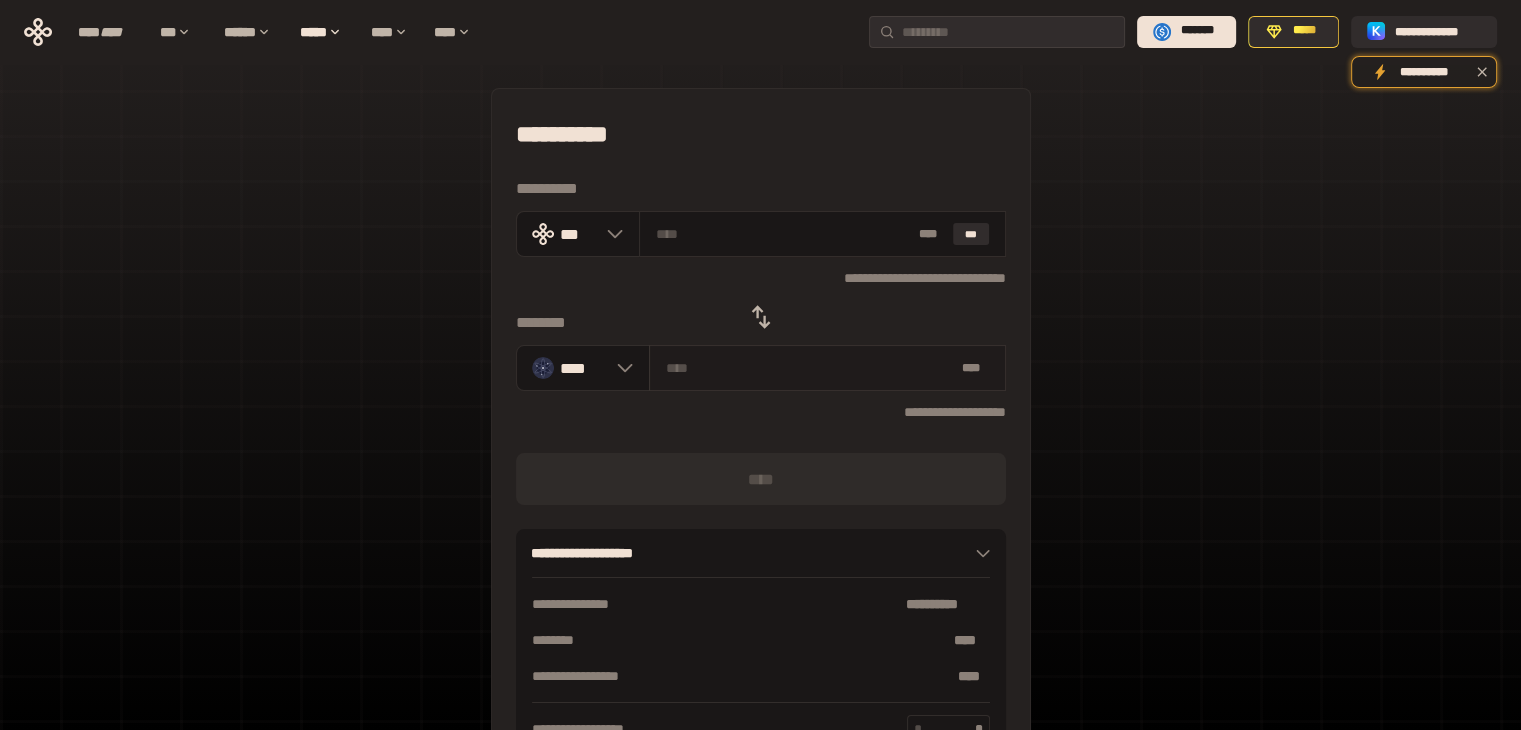 click at bounding box center [810, 368] 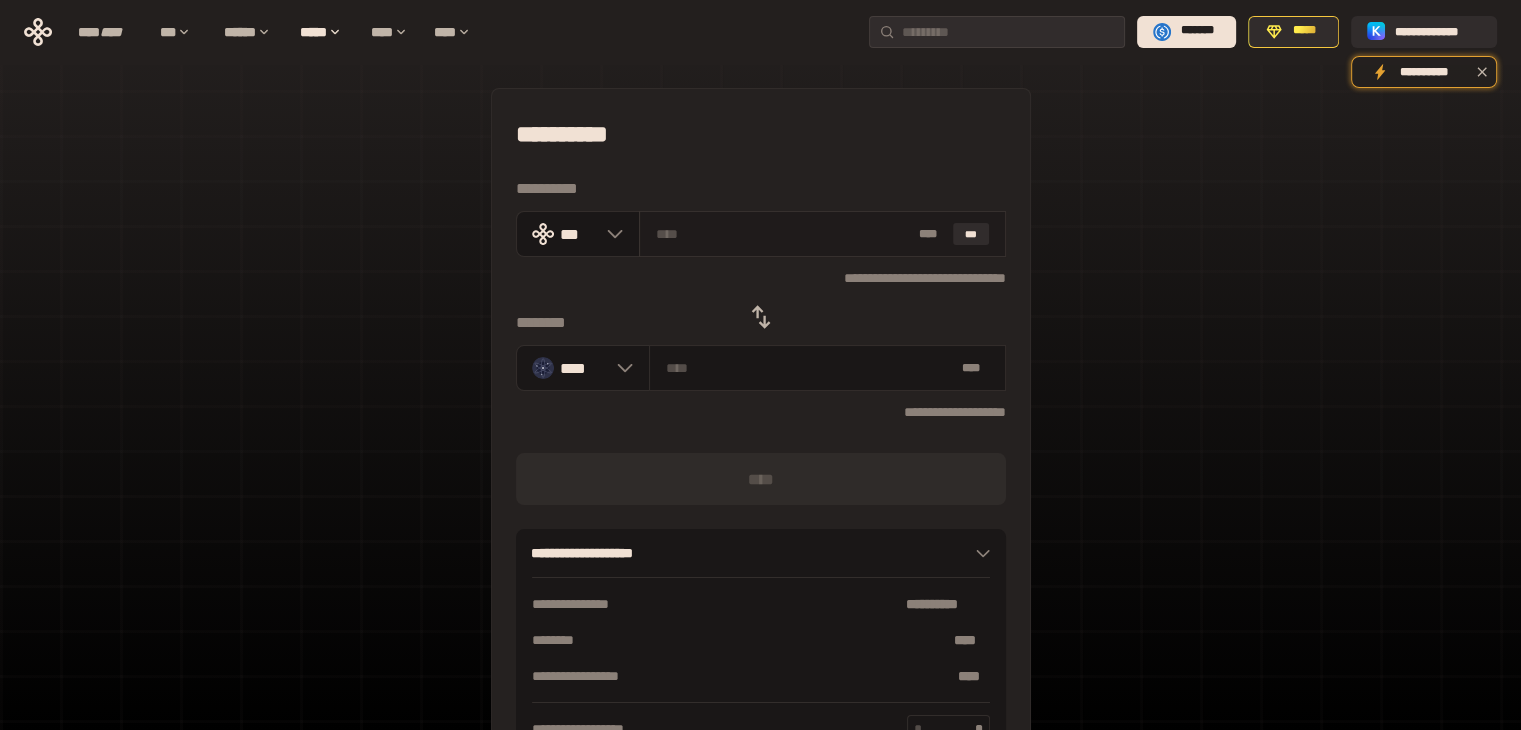 click at bounding box center (783, 234) 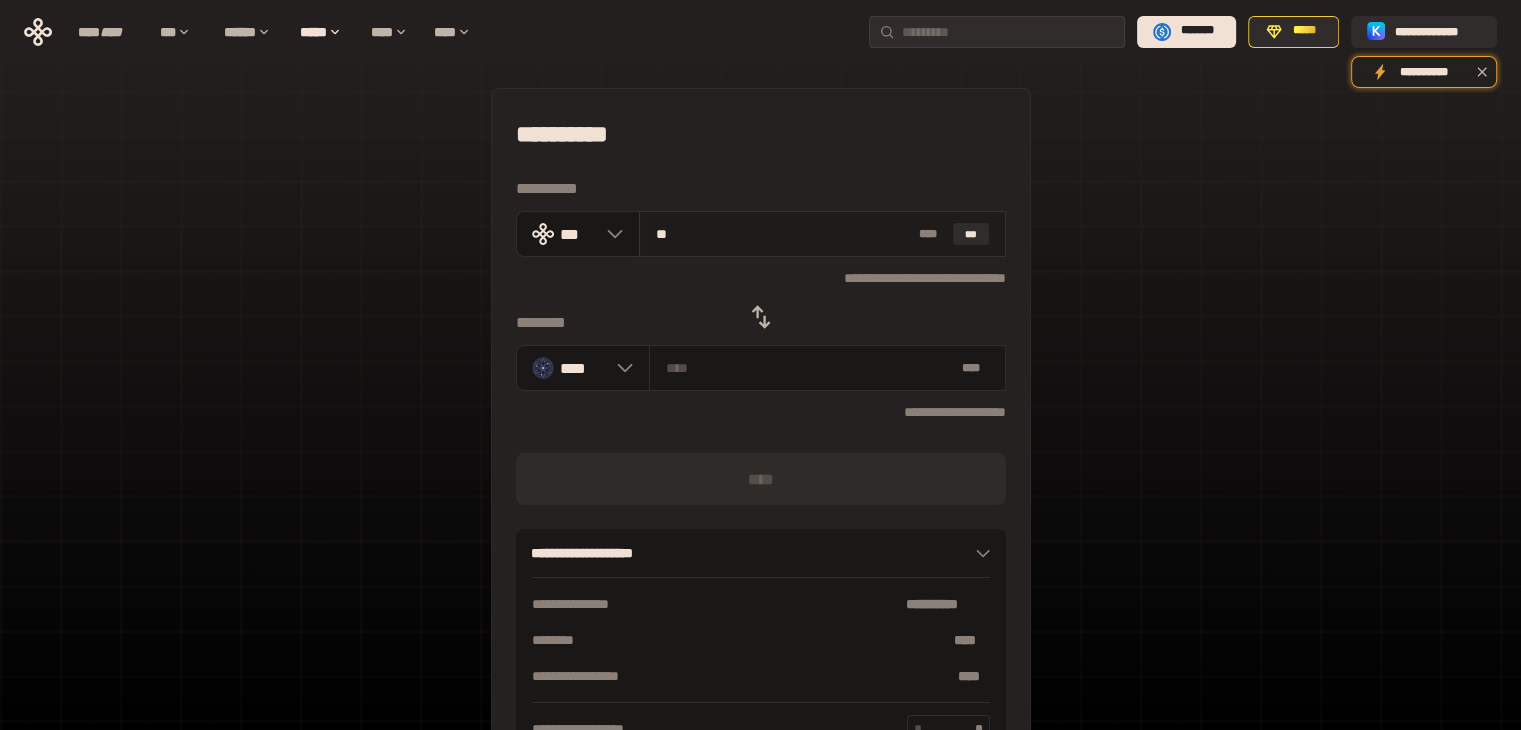 type on "***" 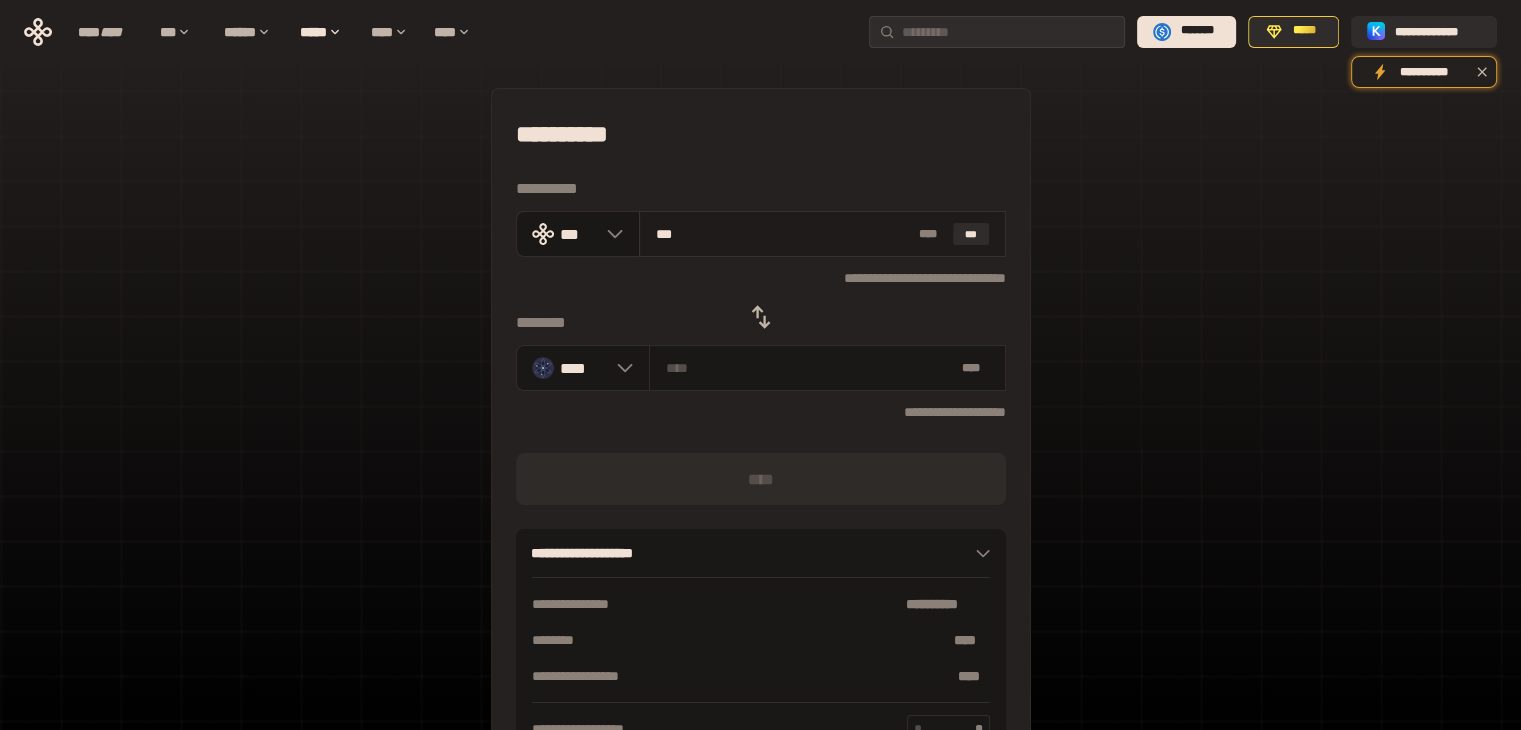 type on "********" 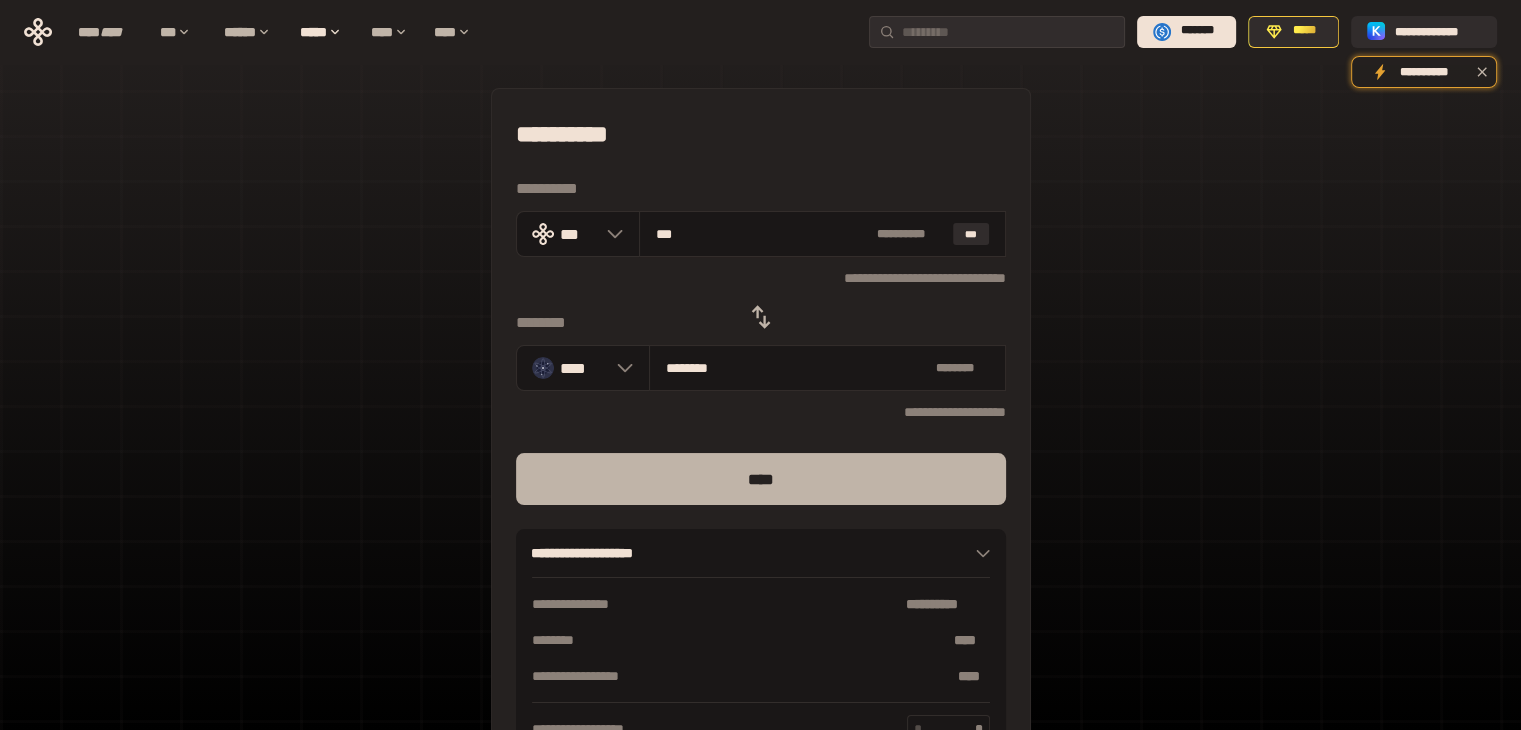 type on "***" 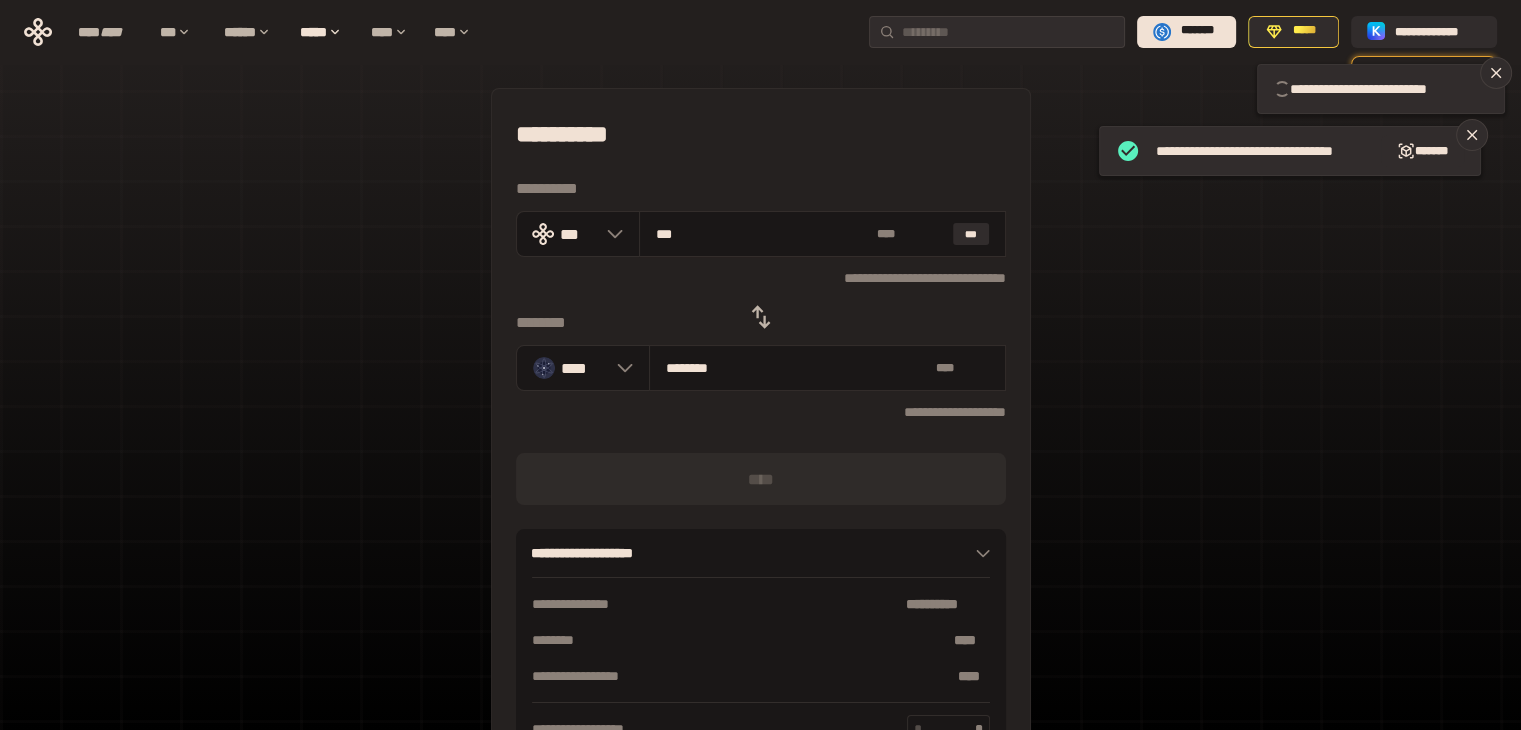 type 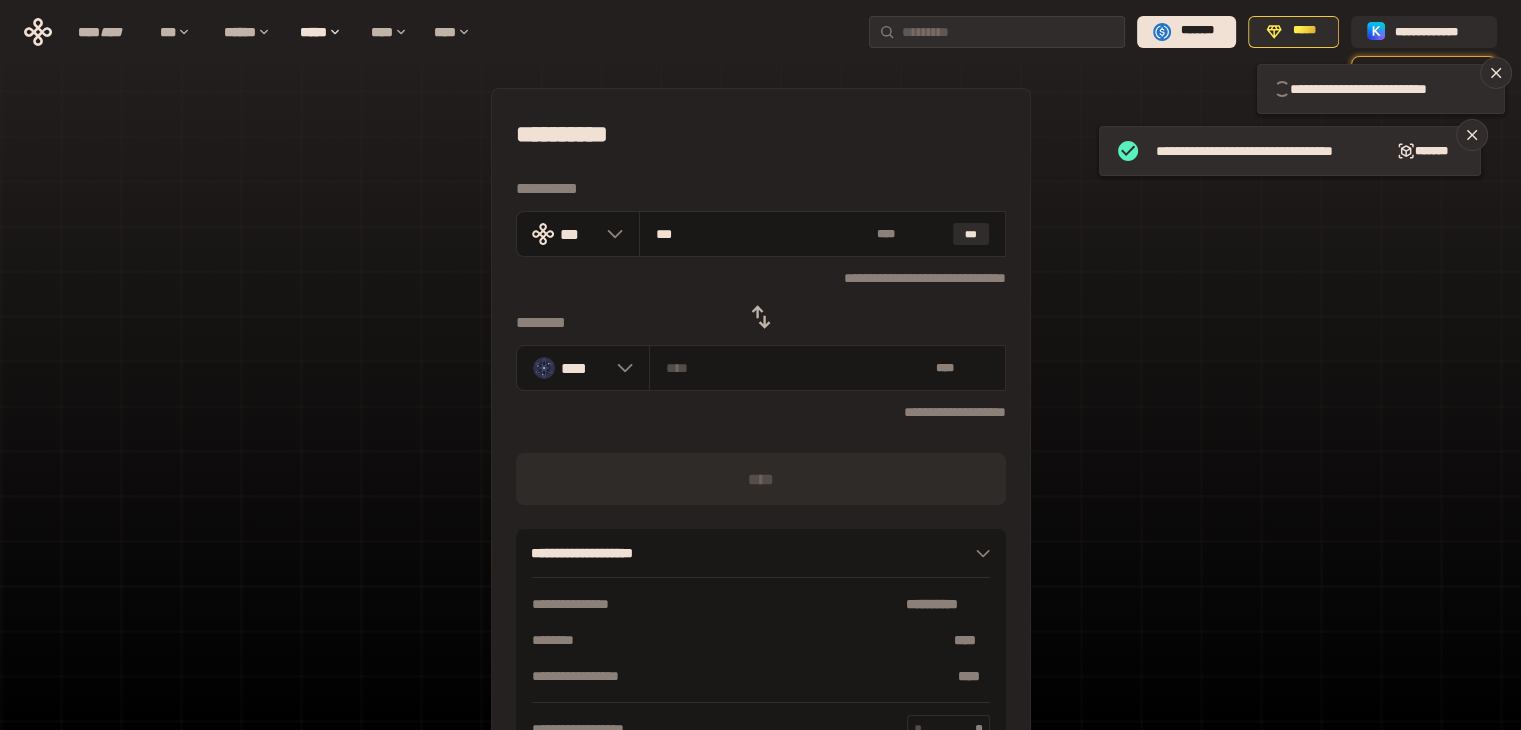 type 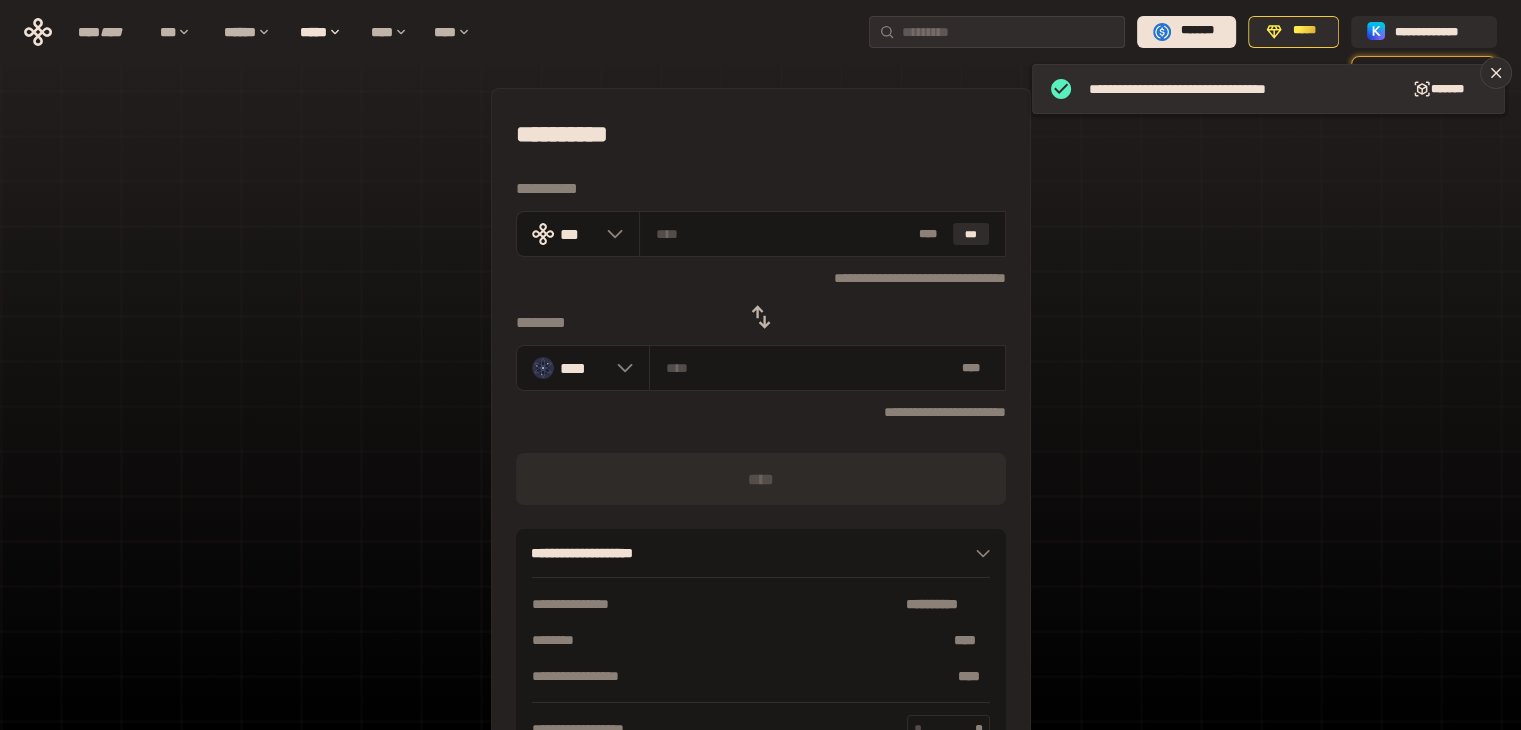 click on "**********" at bounding box center (760, 444) 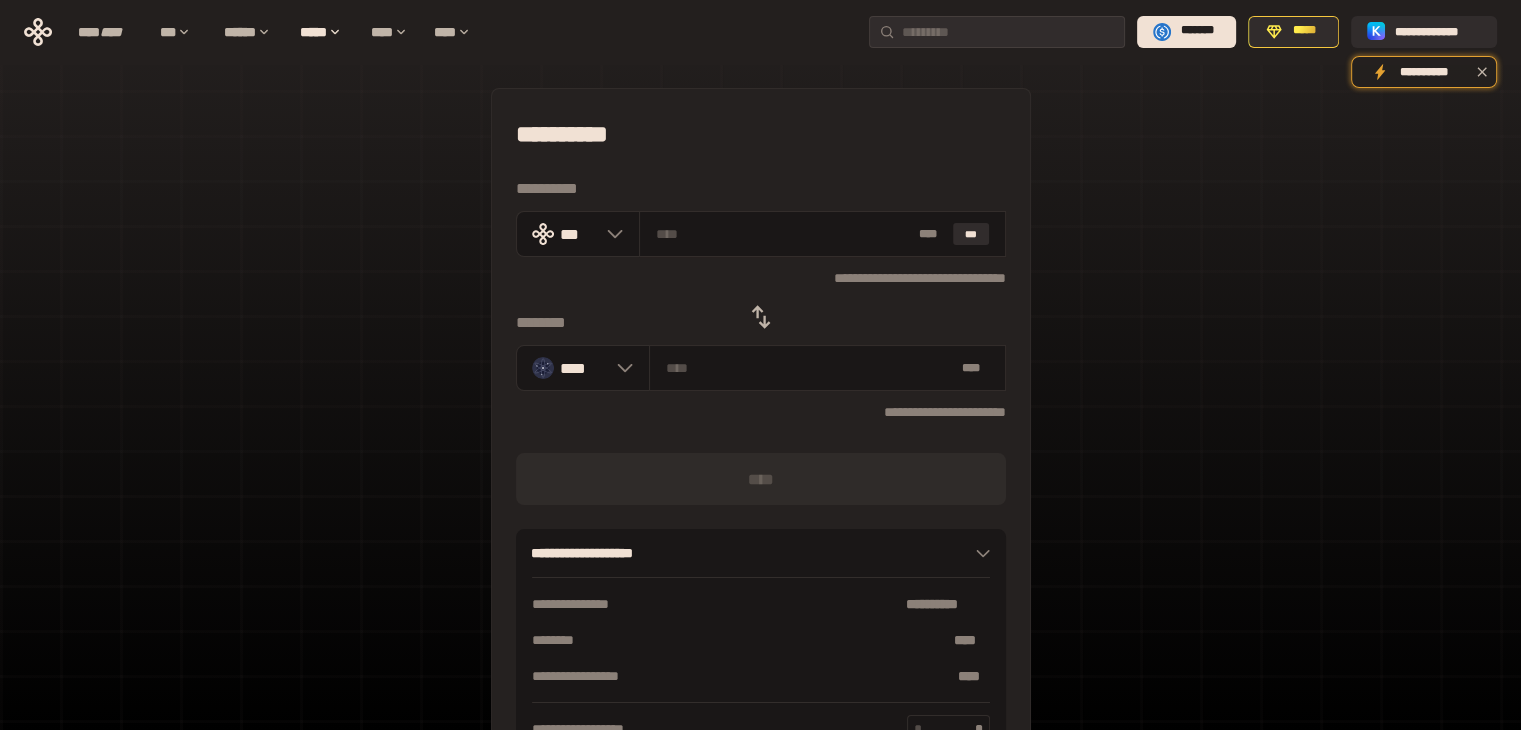 click on "**********" at bounding box center [760, 444] 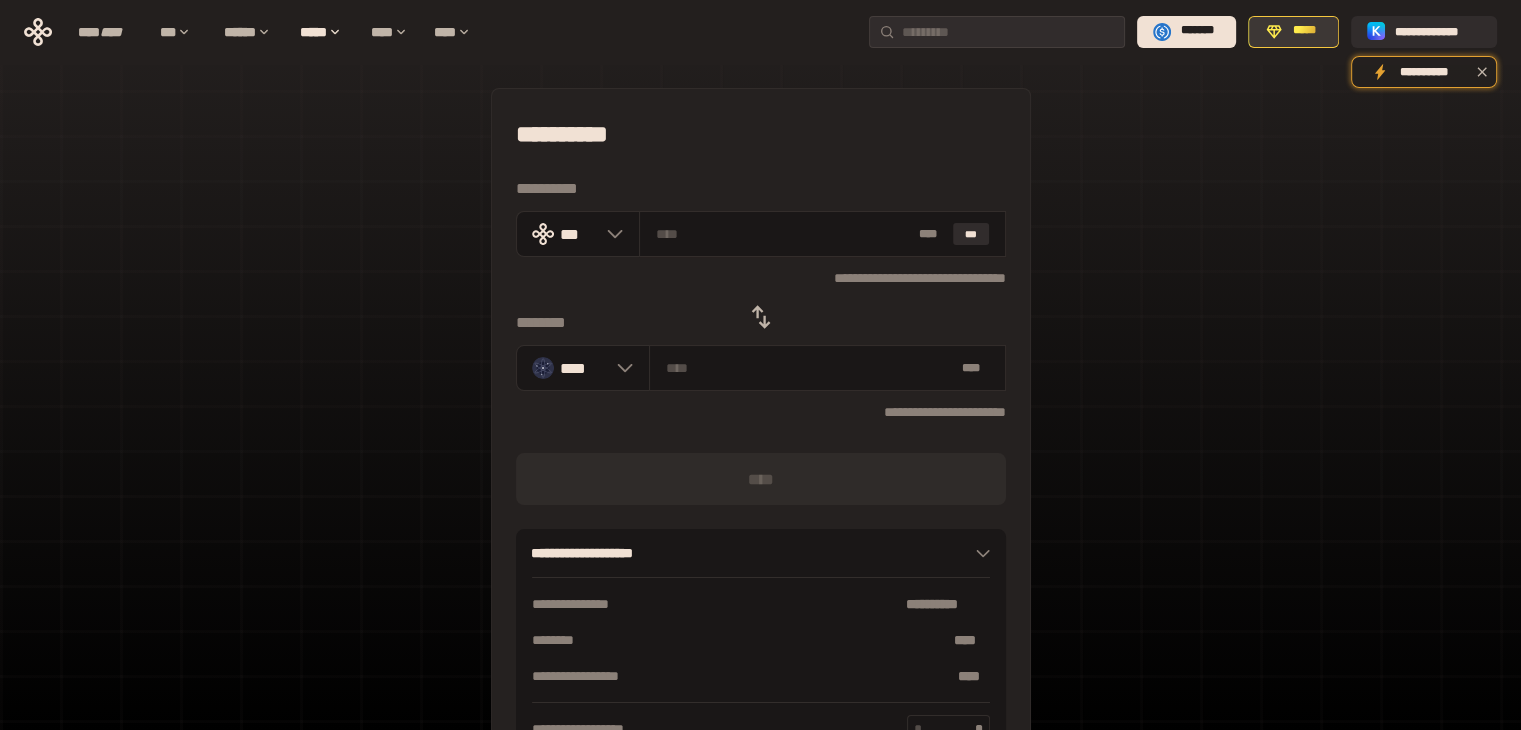 click on "*****" at bounding box center [1304, 31] 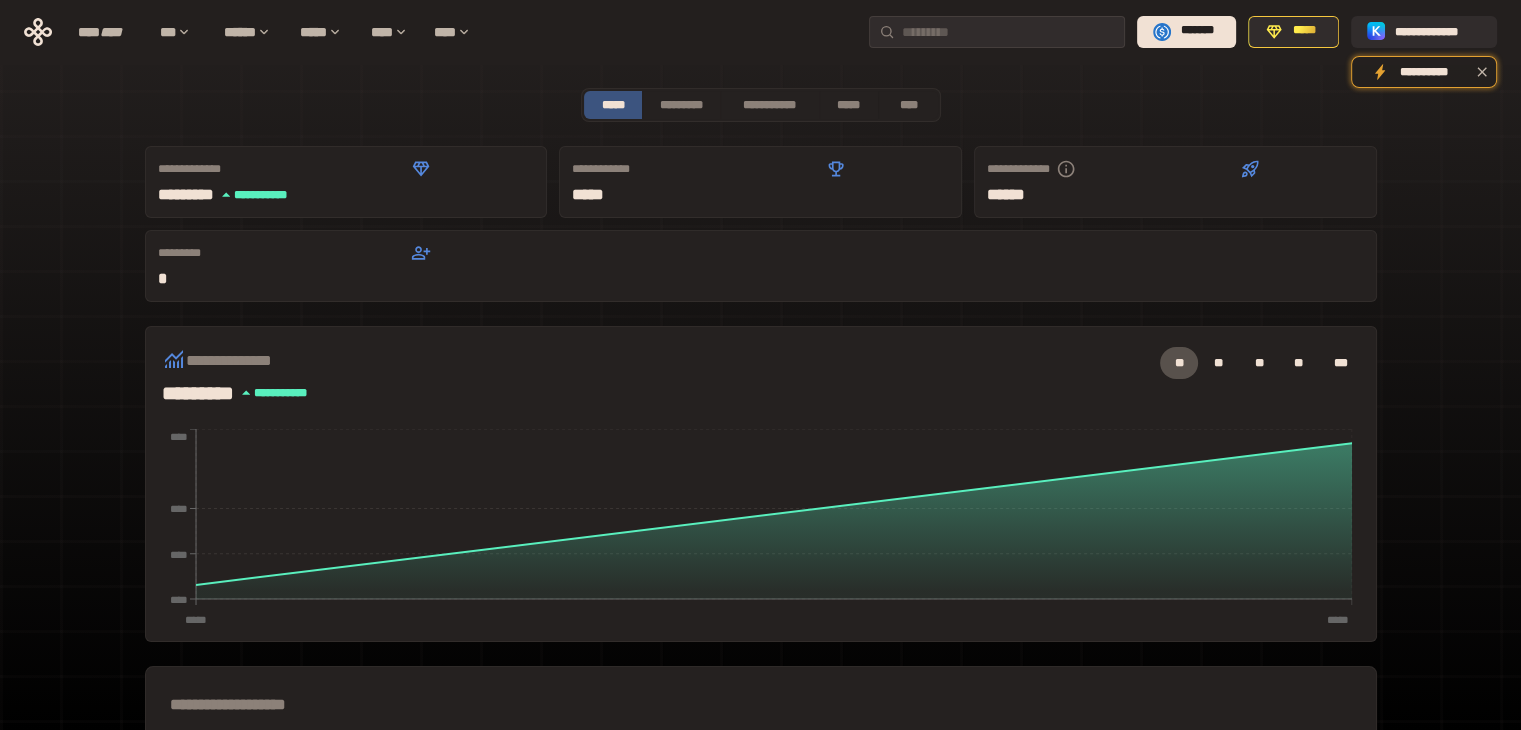 click on "**********" at bounding box center [761, 105] 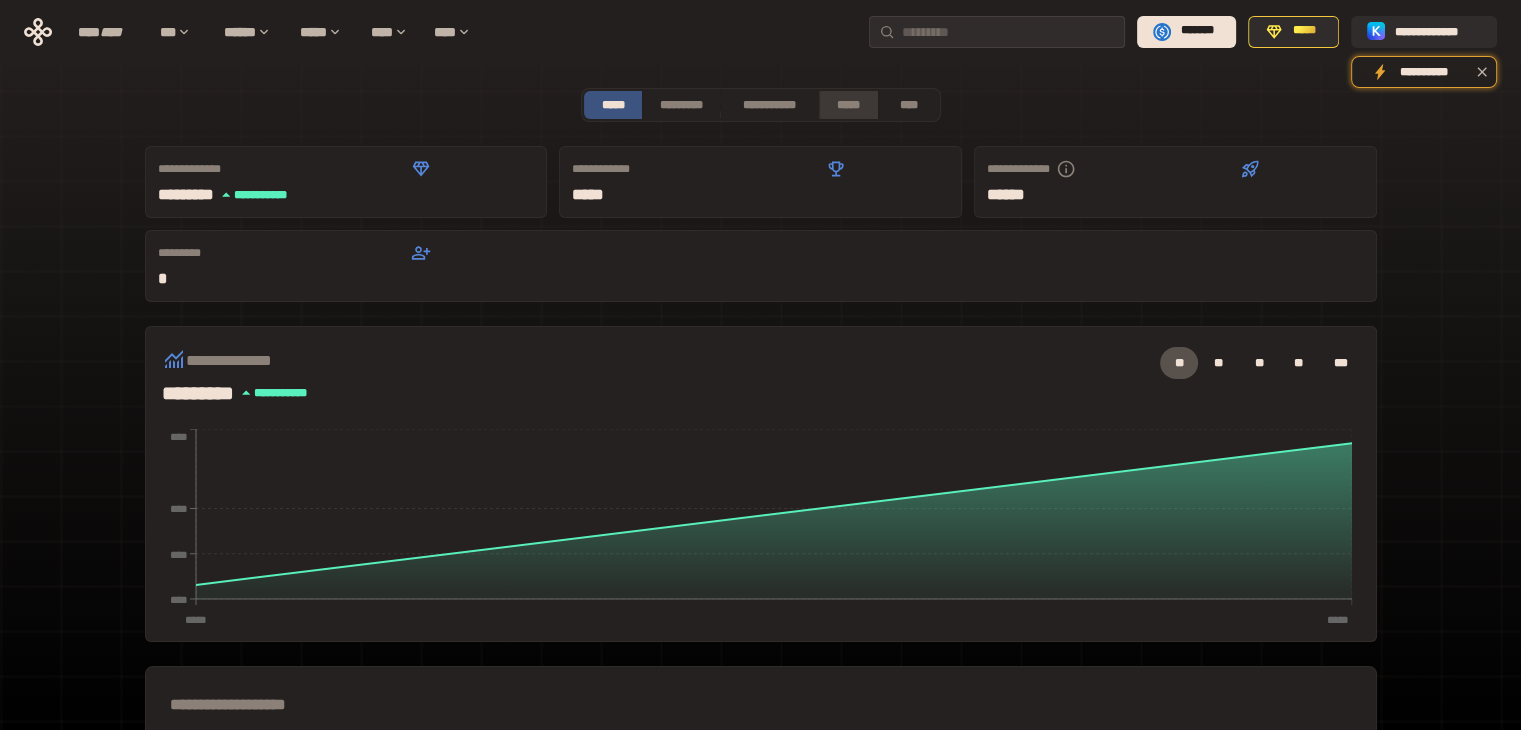 click on "*****" at bounding box center [849, 105] 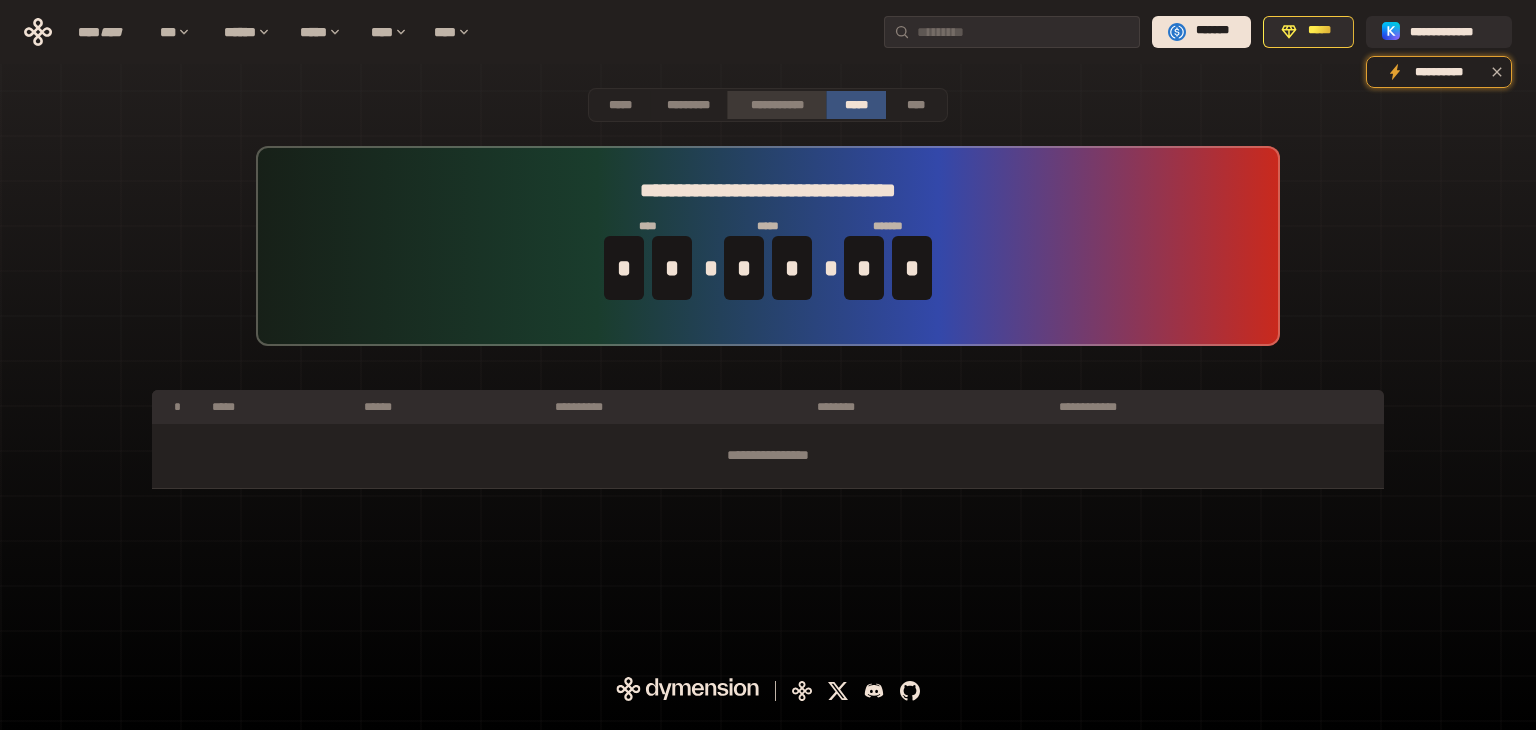 click on "**********" at bounding box center (776, 105) 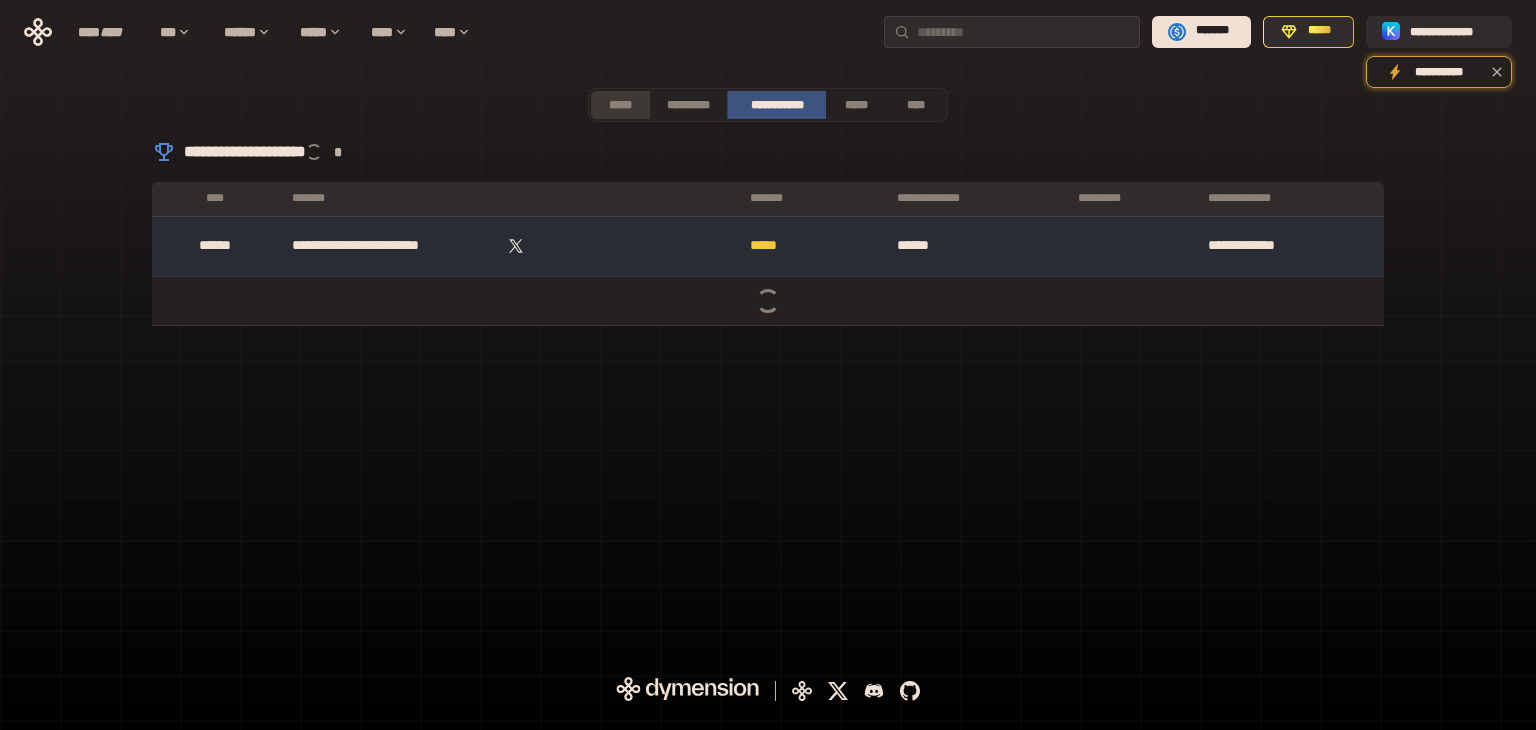 click on "*****" at bounding box center (620, 105) 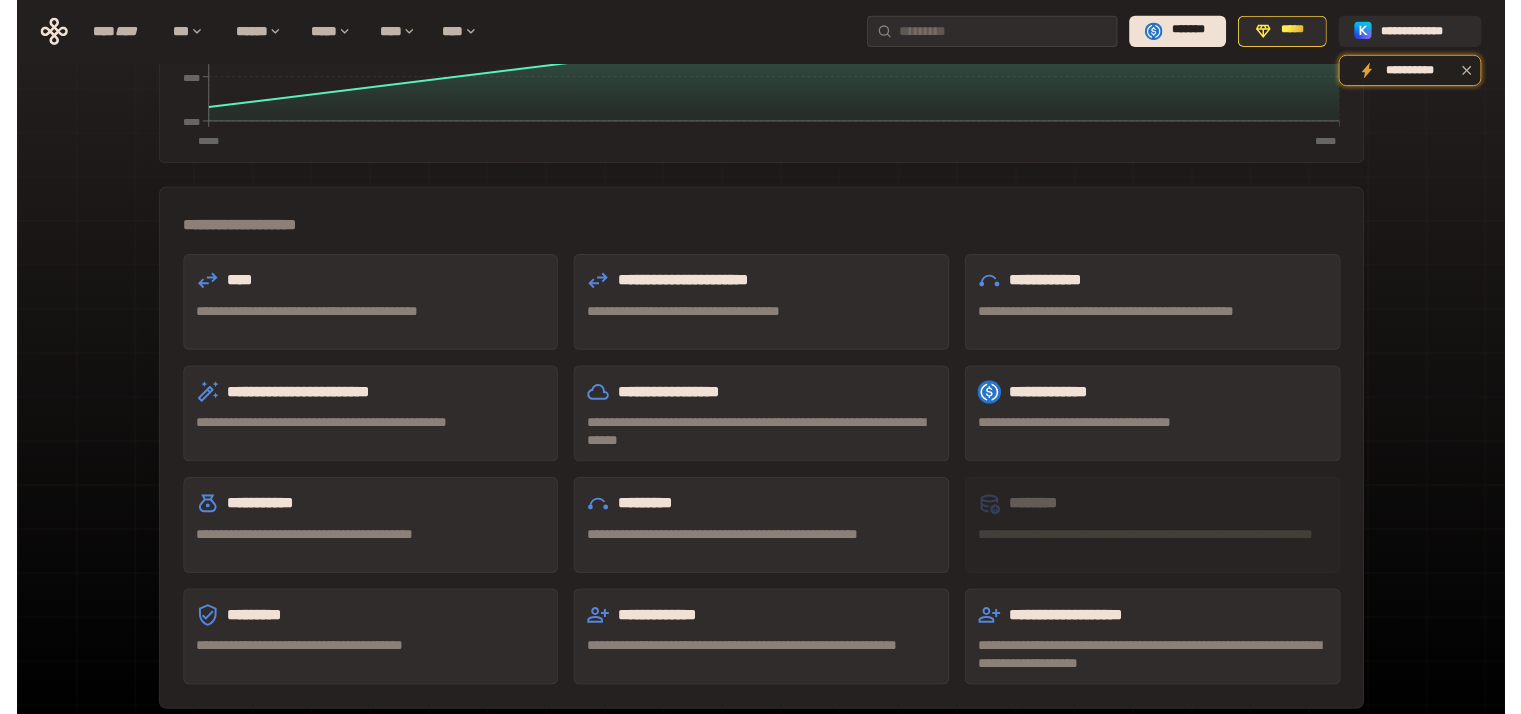 scroll, scrollTop: 75, scrollLeft: 0, axis: vertical 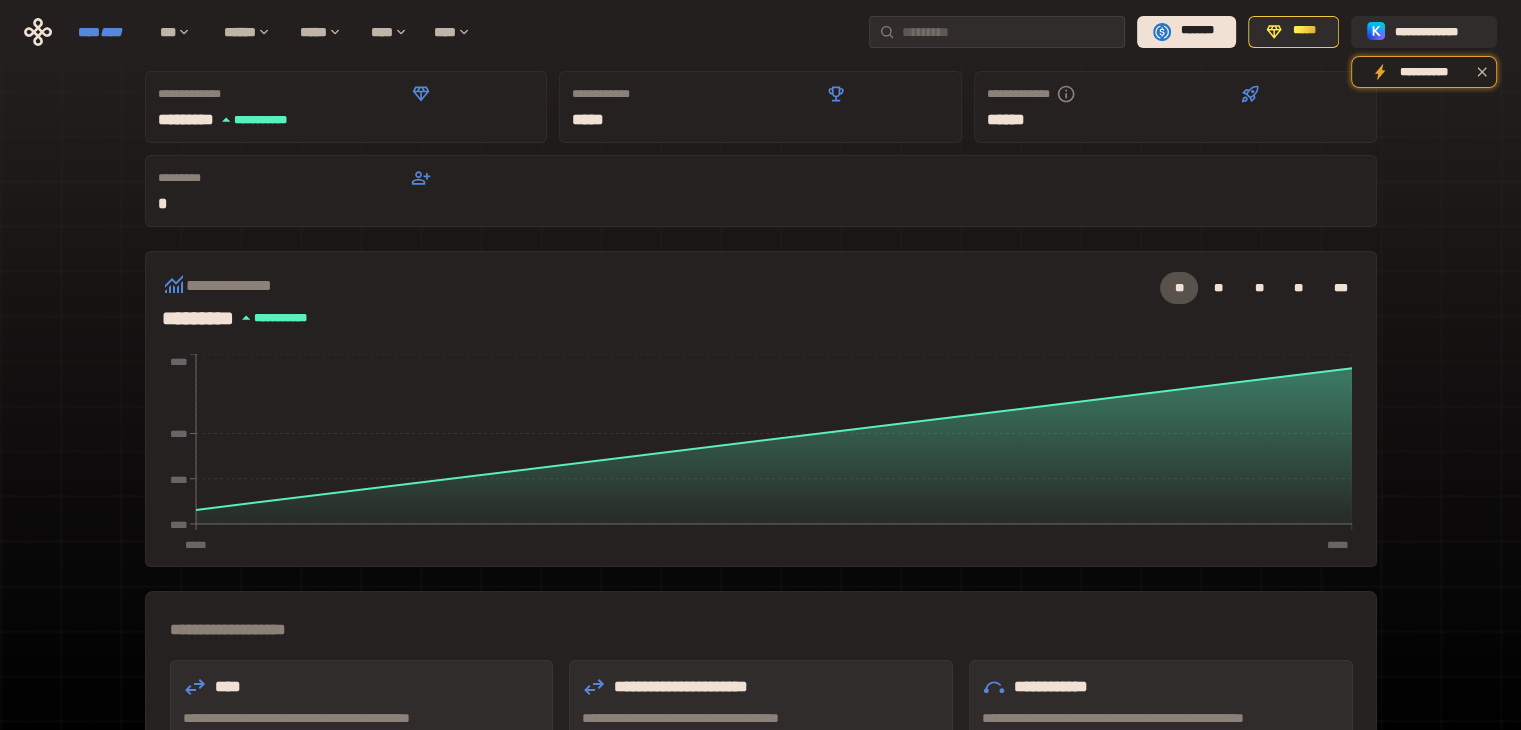 click on "****" at bounding box center [111, 32] 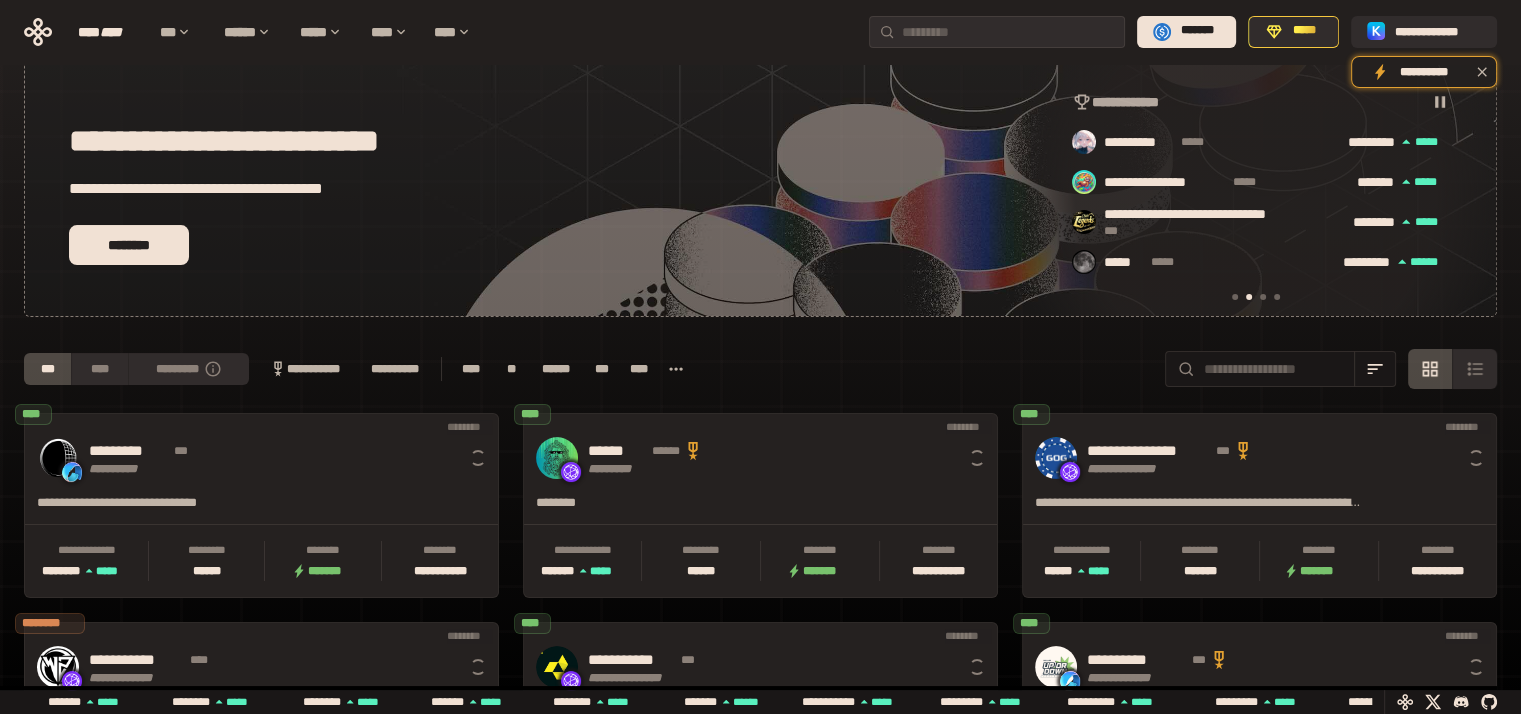 scroll, scrollTop: 0, scrollLeft: 436, axis: horizontal 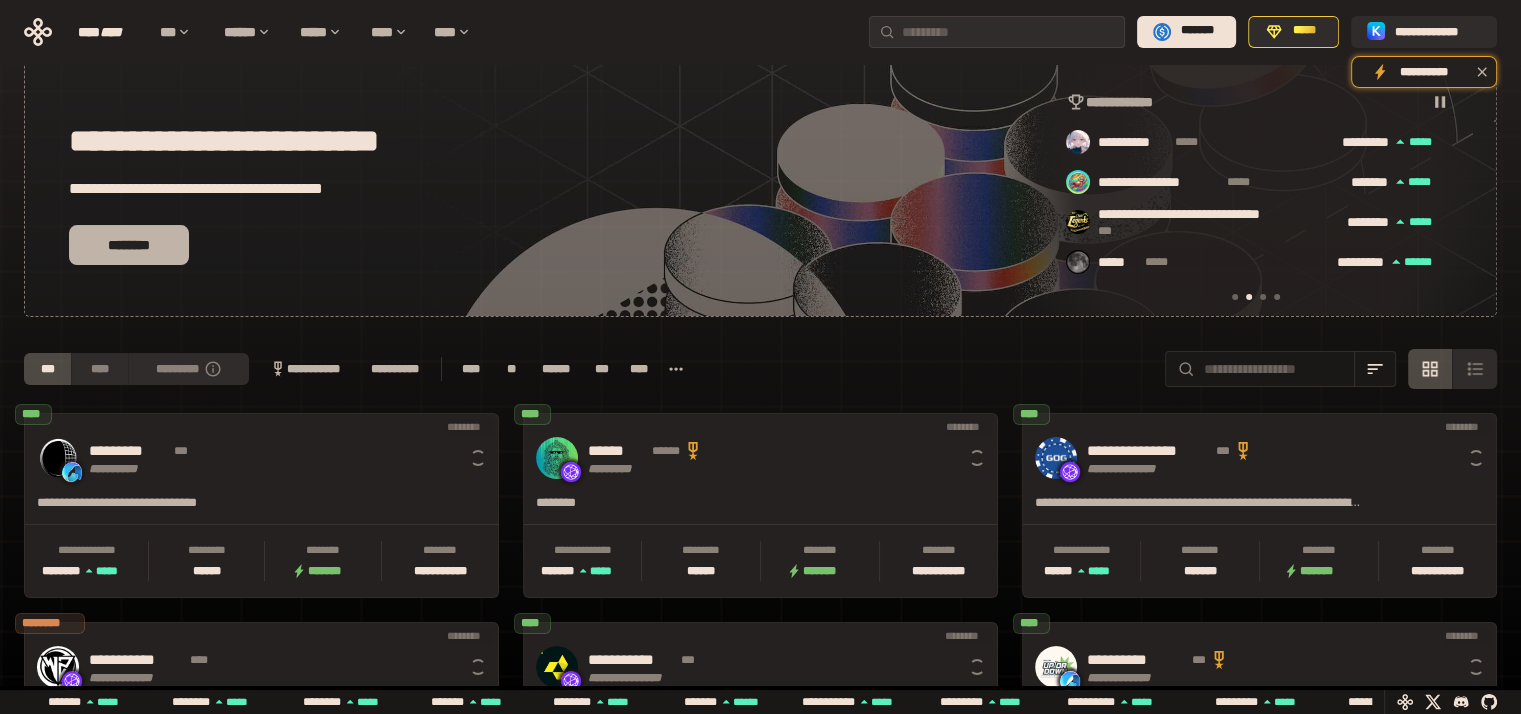 click on "********" at bounding box center [129, 245] 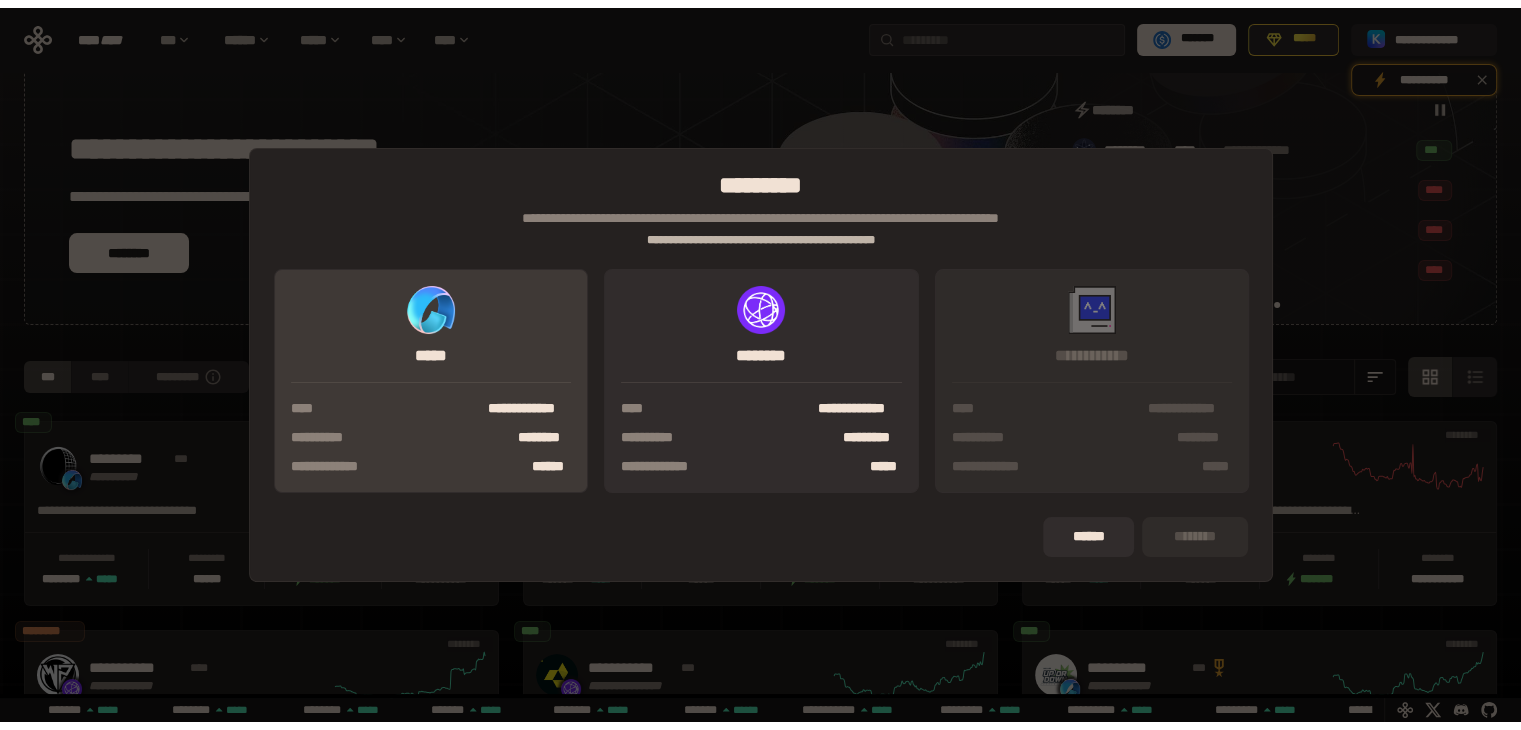 scroll, scrollTop: 0, scrollLeft: 1276, axis: horizontal 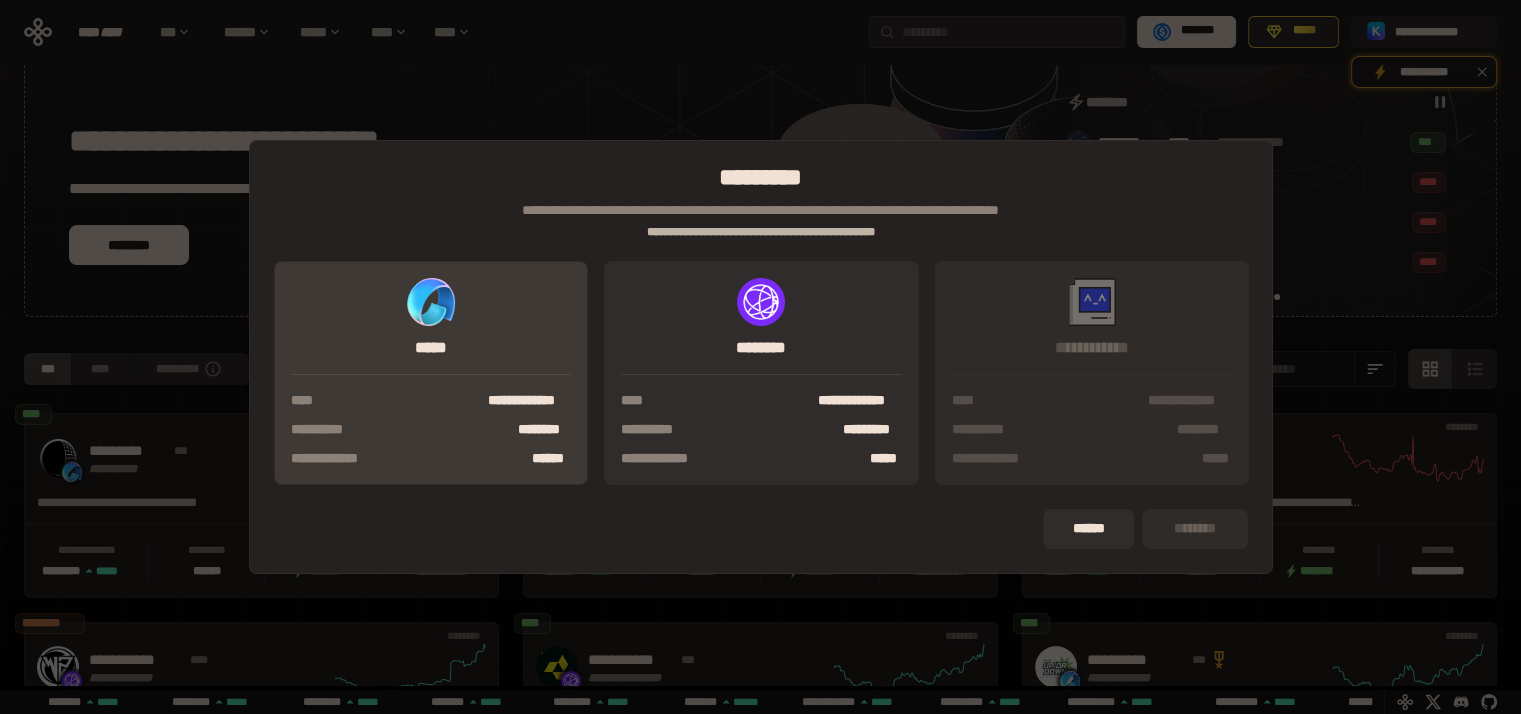 click on "**********" at bounding box center (522, 401) 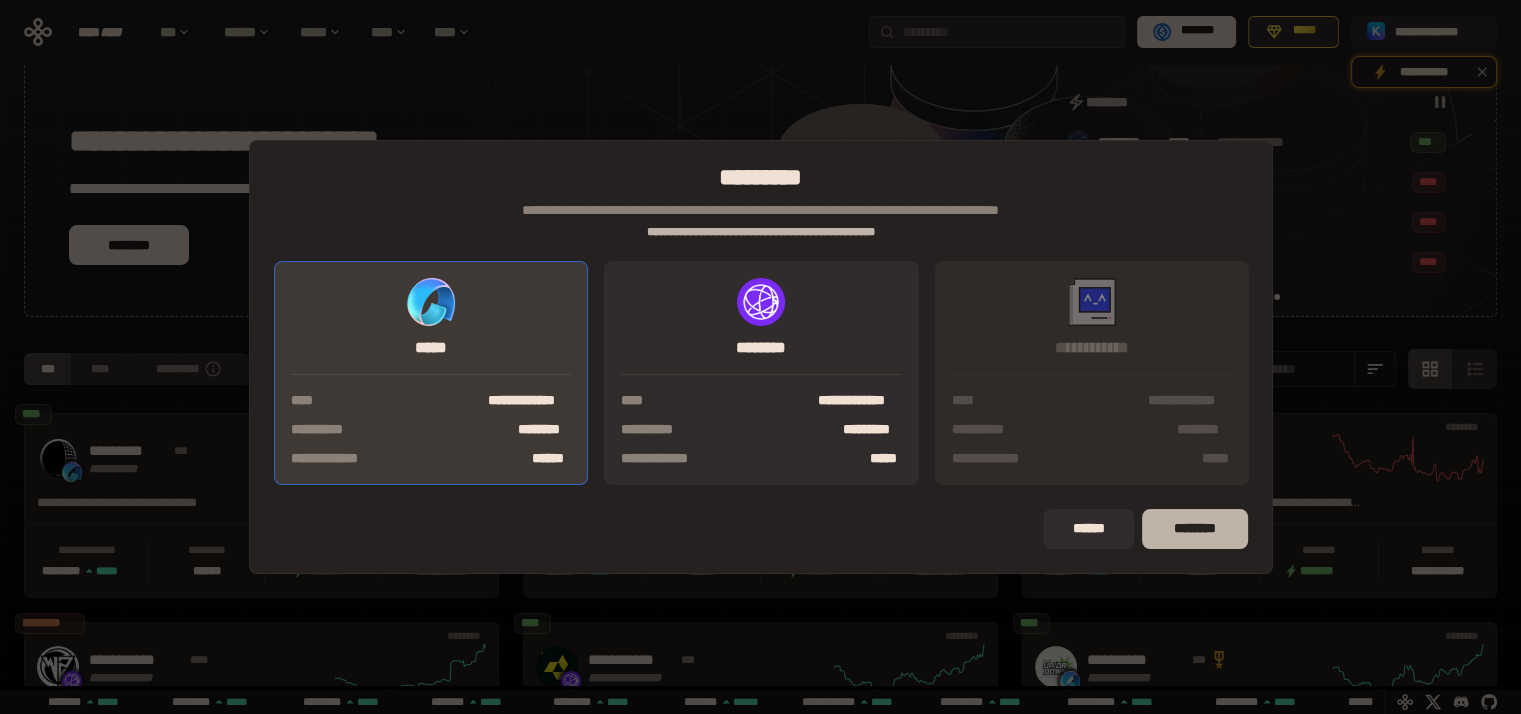 click on "********" at bounding box center [1194, 529] 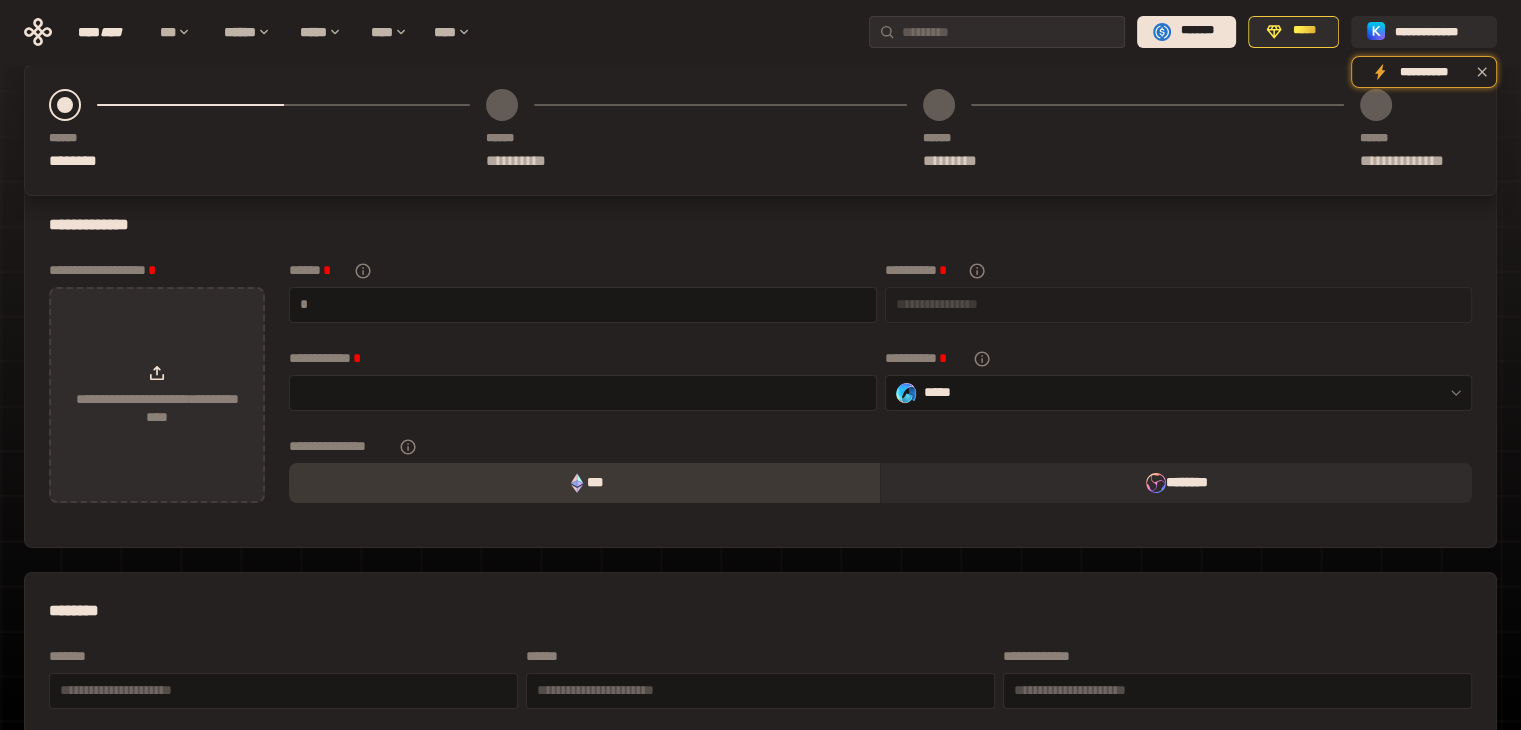click on "**********" at bounding box center [157, 395] 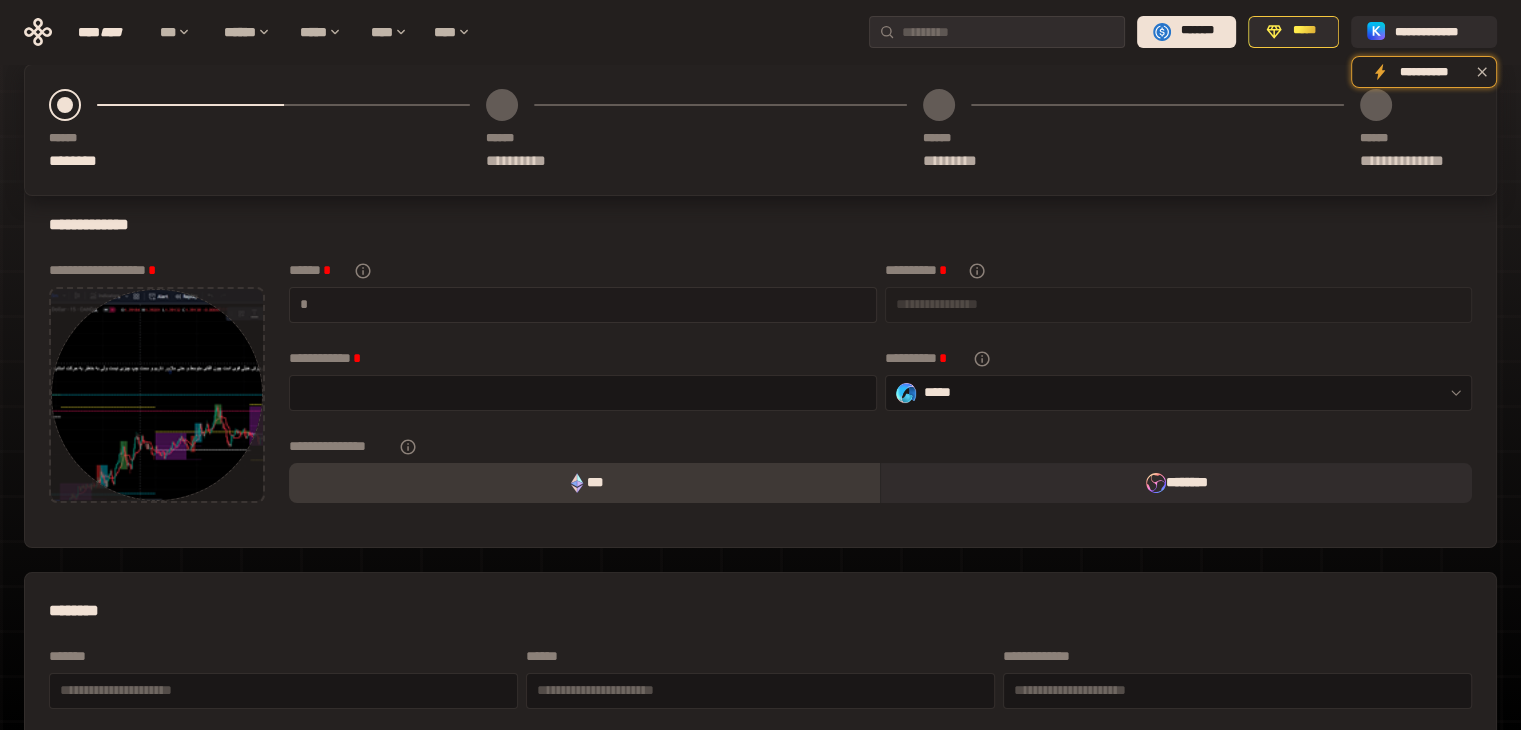 click at bounding box center (589, 304) 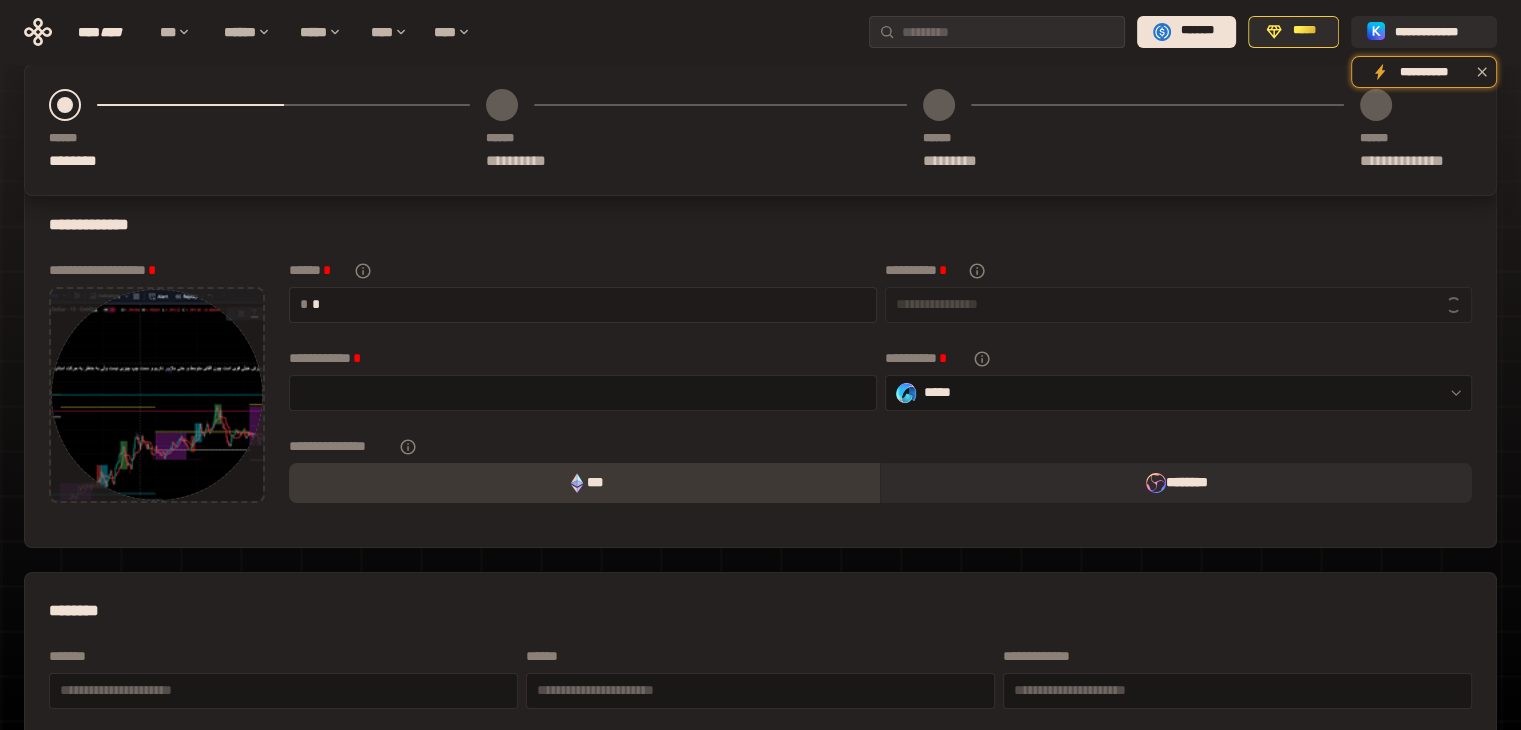 type on "**" 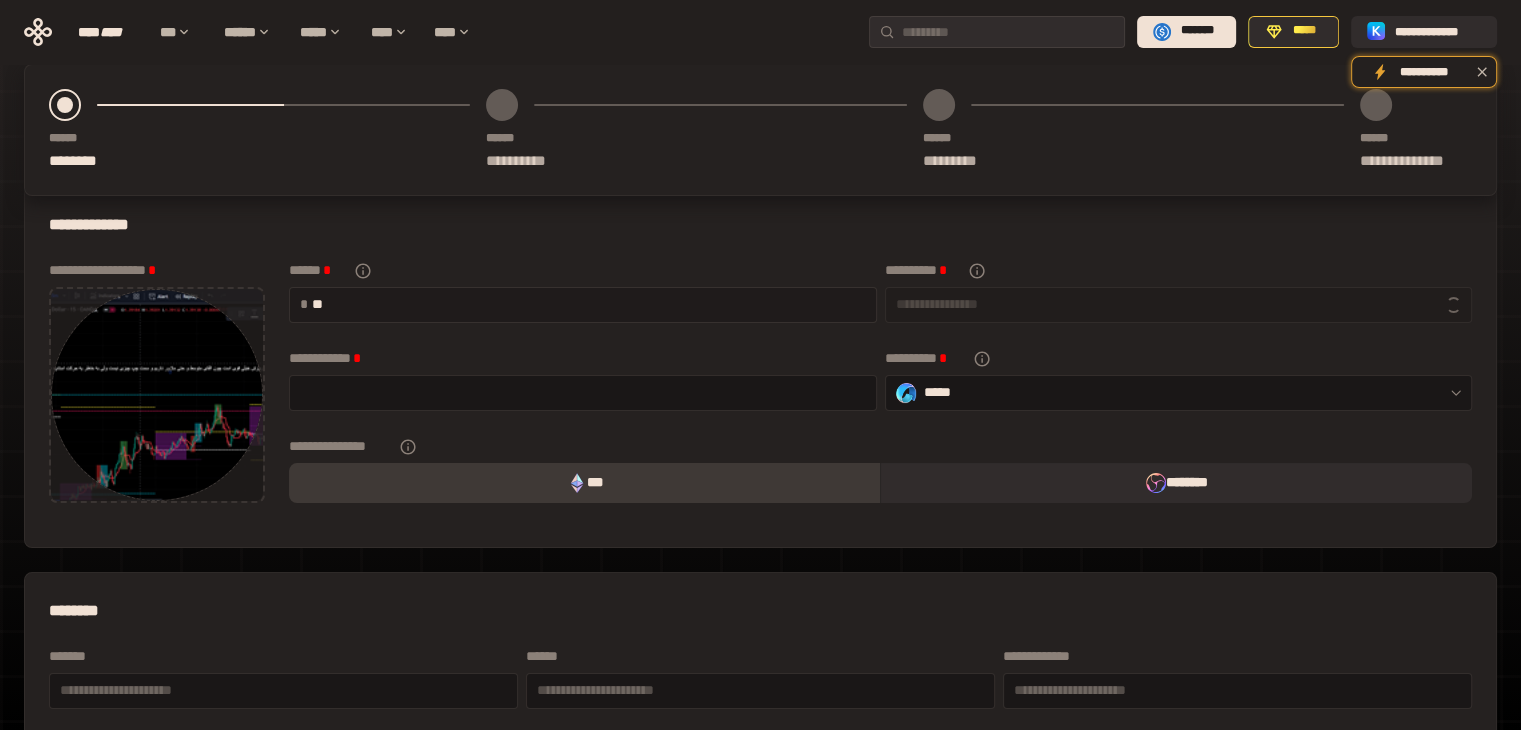 type on "**********" 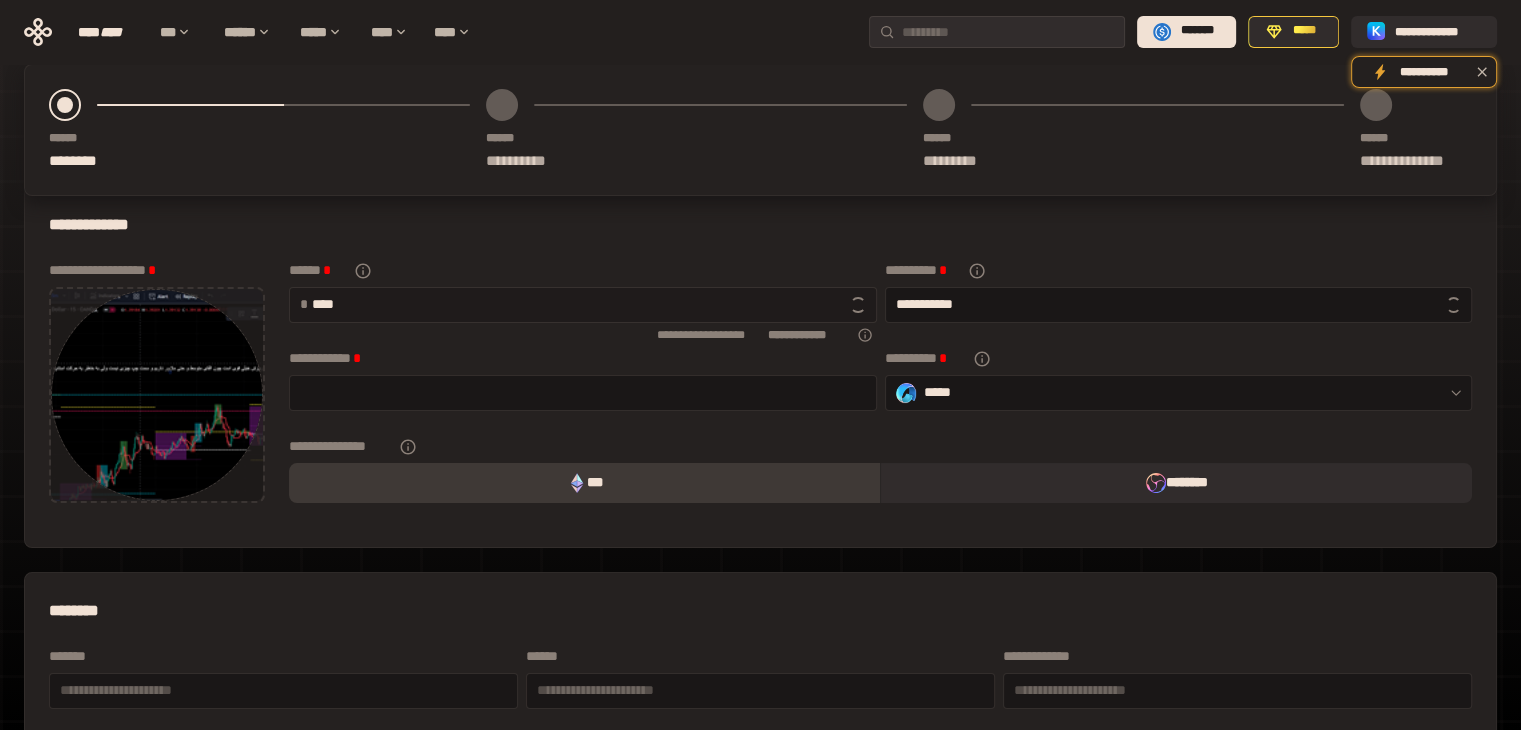 type on "*****" 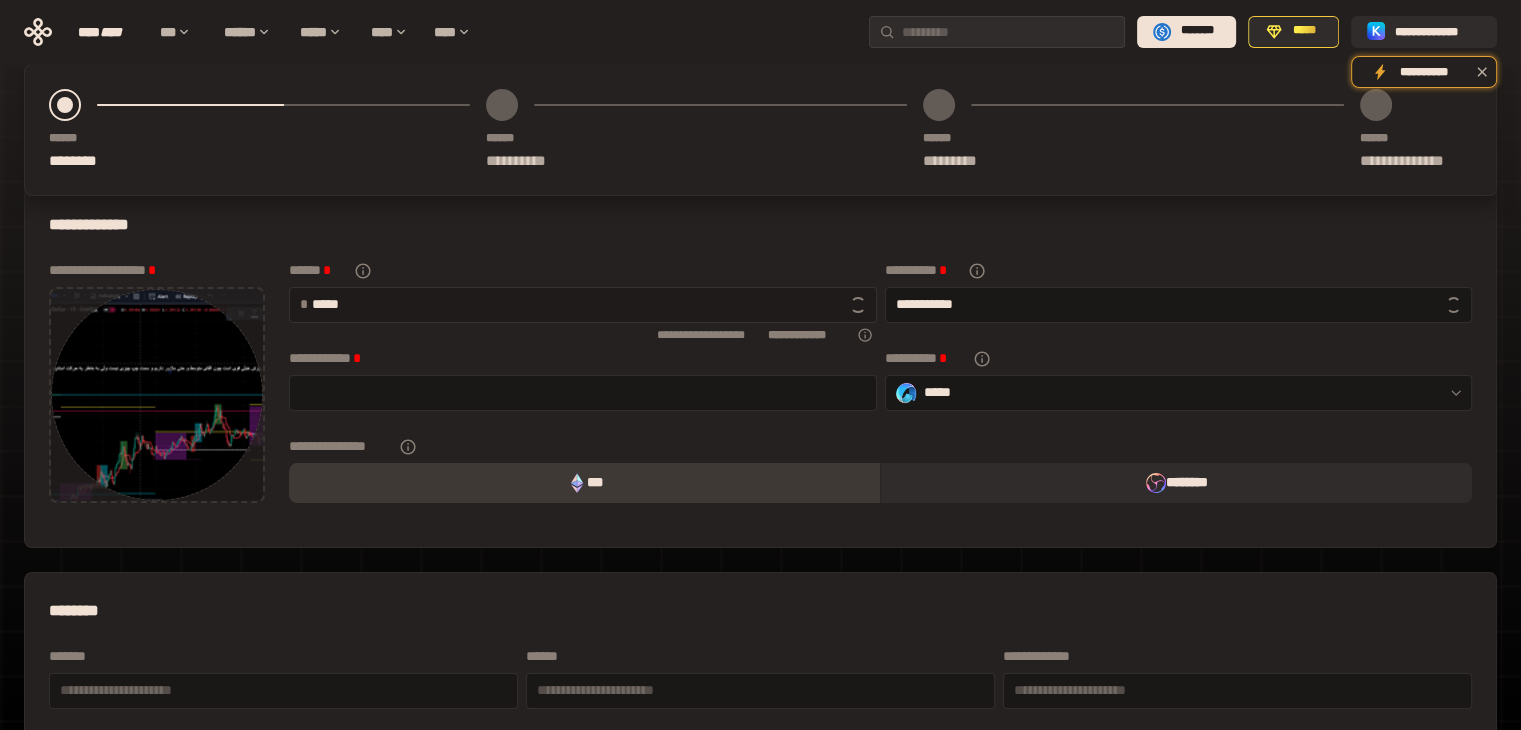 type on "**********" 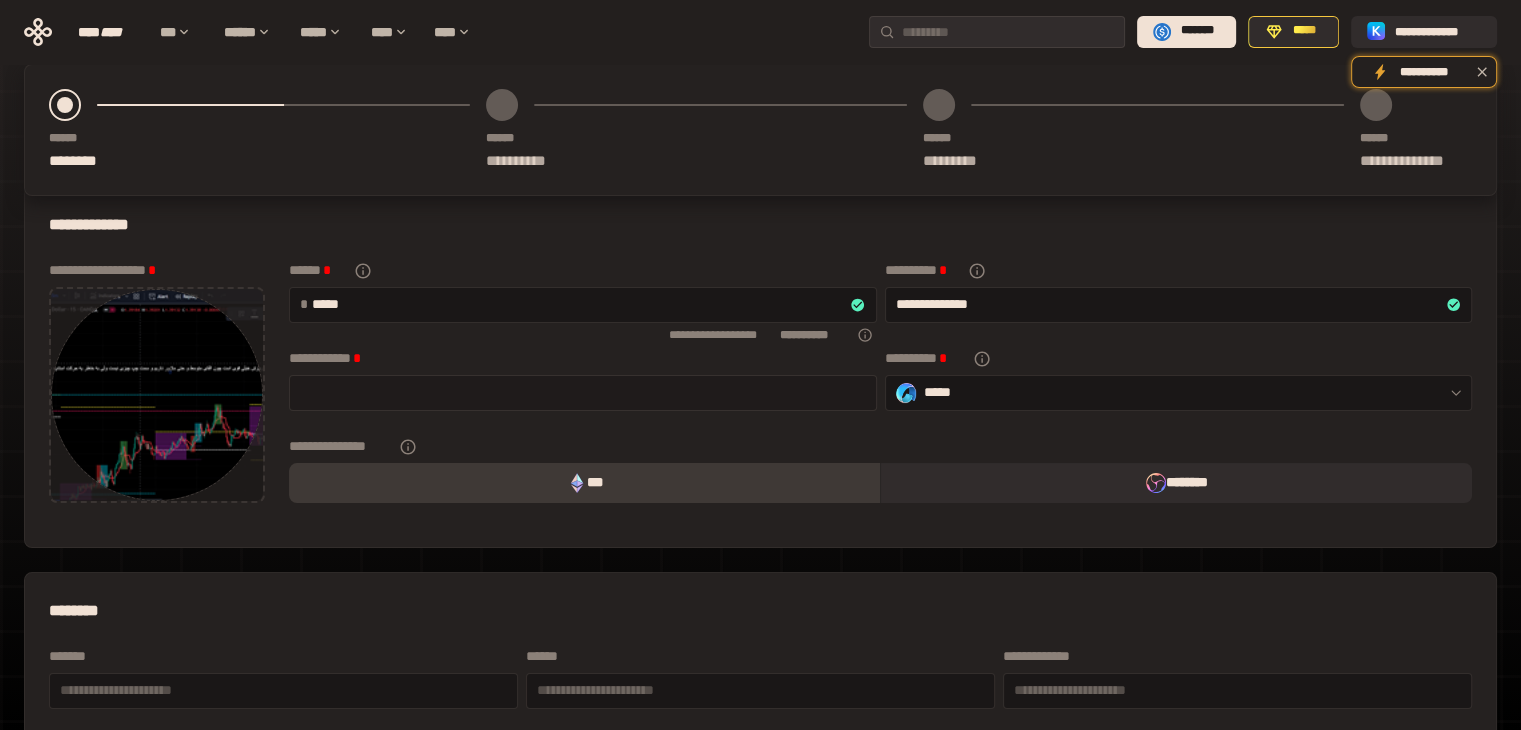 type on "*****" 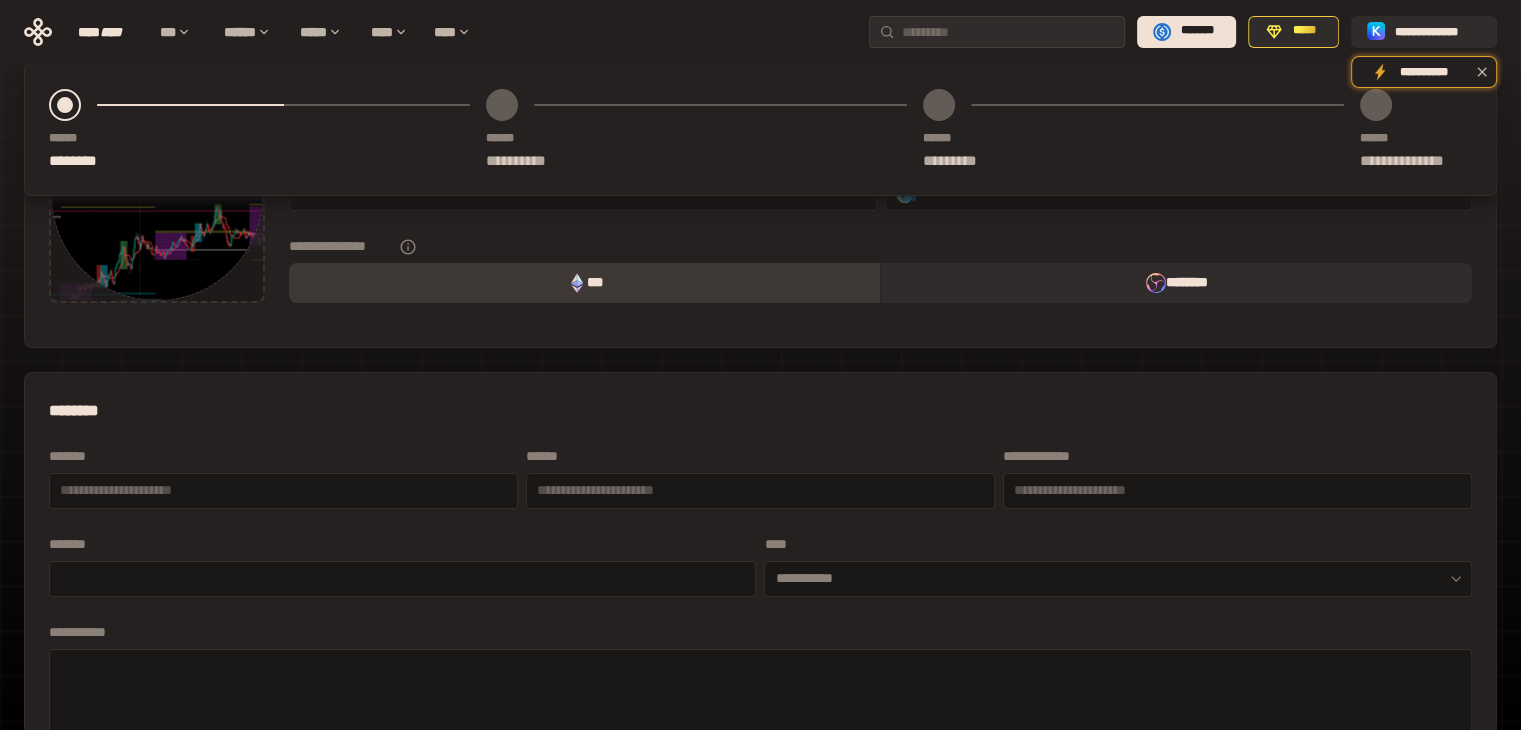 scroll, scrollTop: 375, scrollLeft: 0, axis: vertical 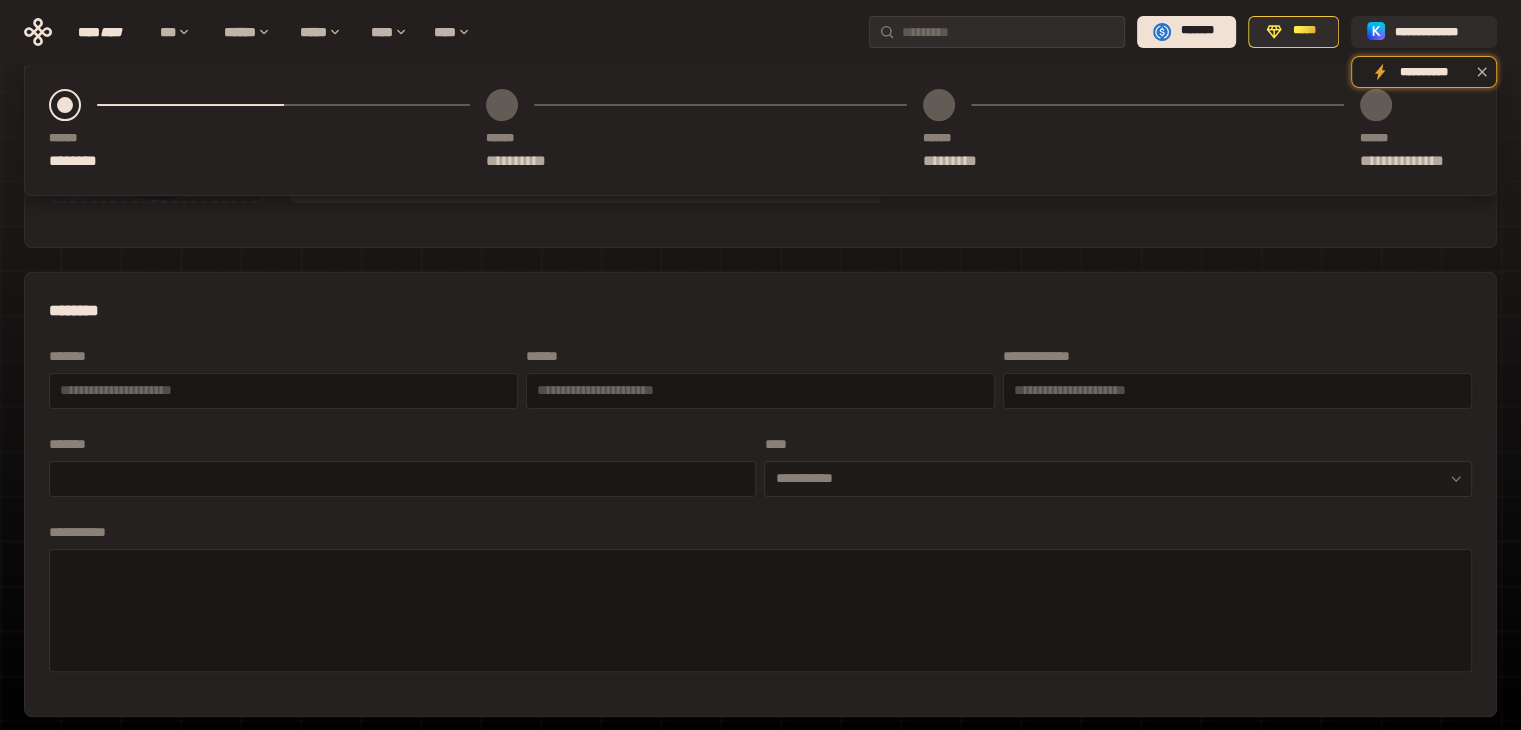 type on "*****" 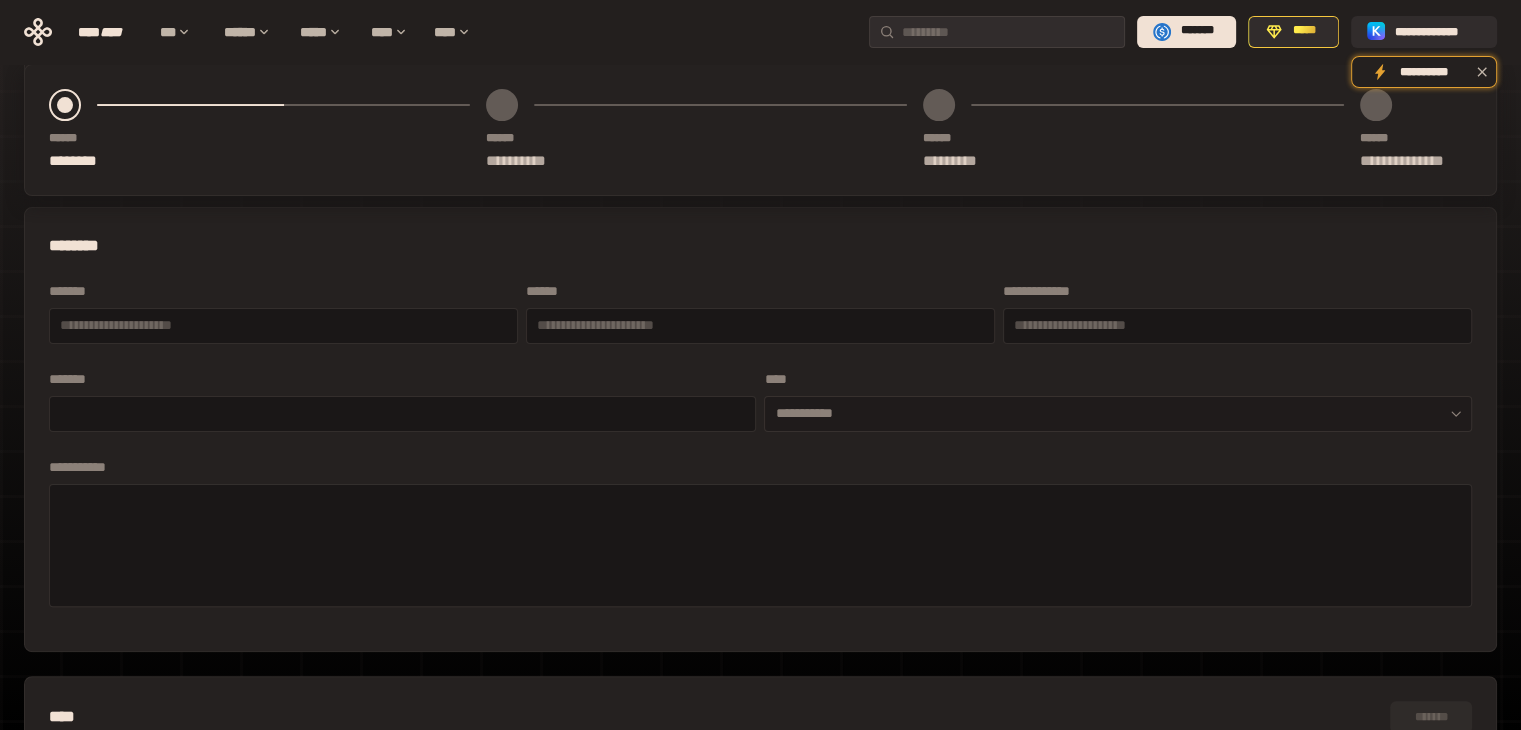 scroll, scrollTop: 475, scrollLeft: 0, axis: vertical 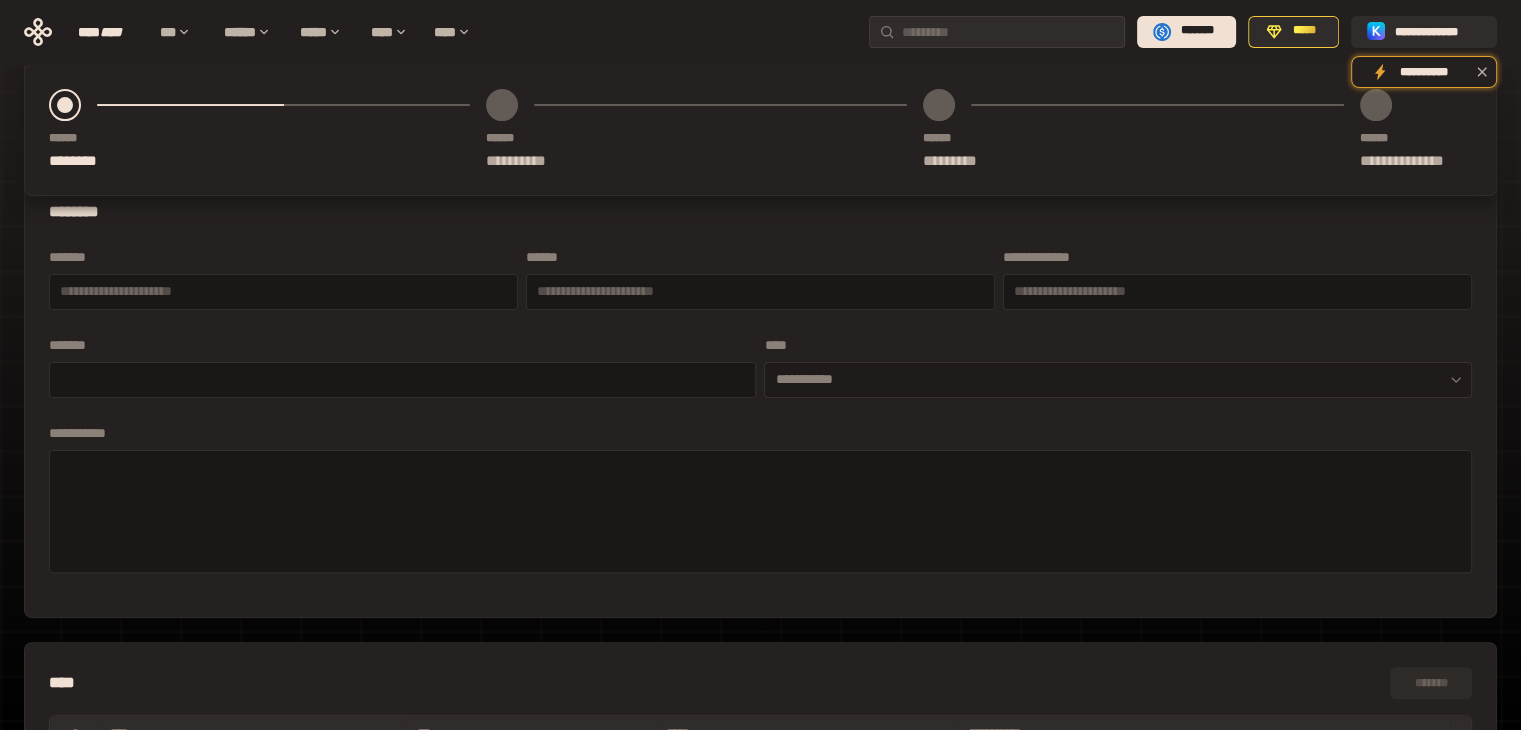 click on "**********" at bounding box center [760, 496] 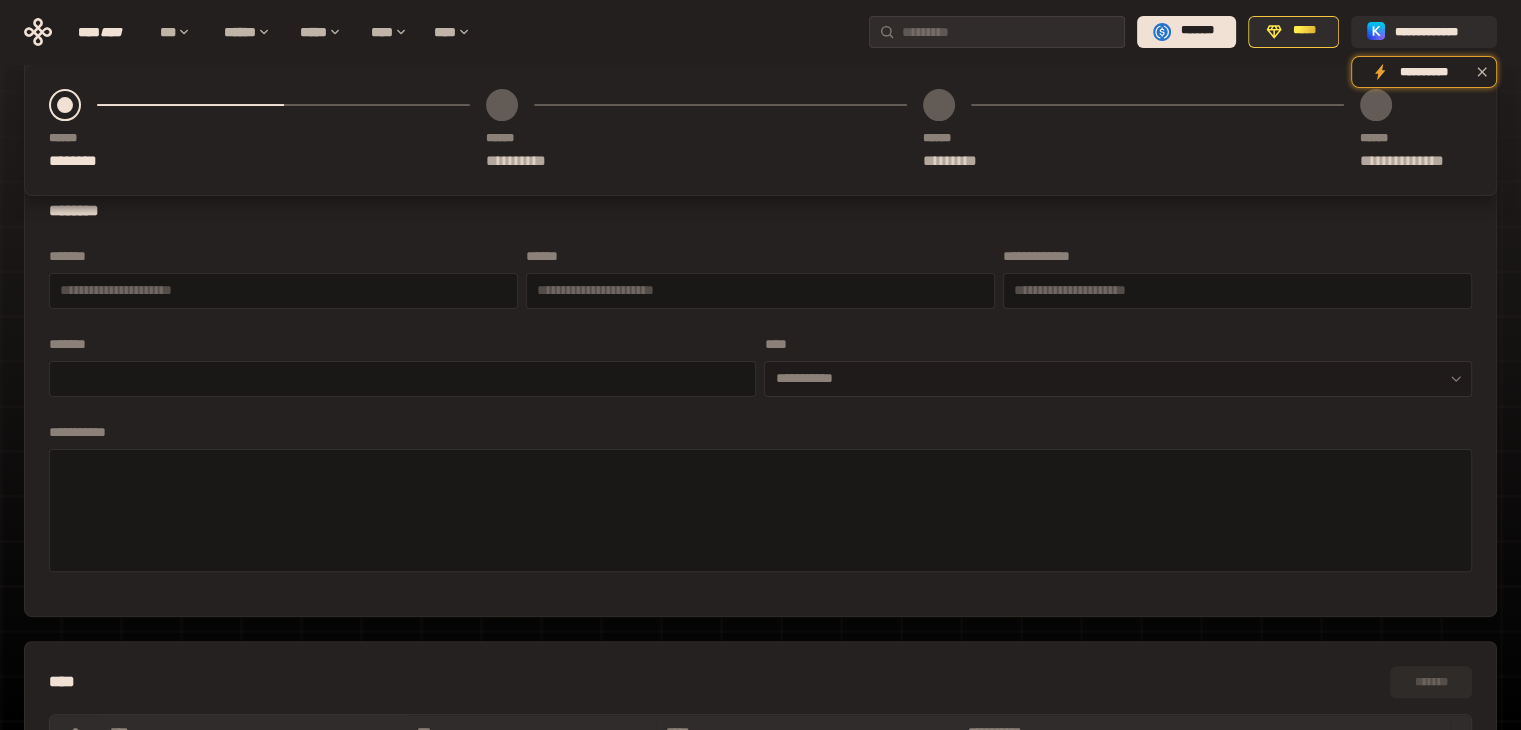 click on "**********" at bounding box center [1118, 379] 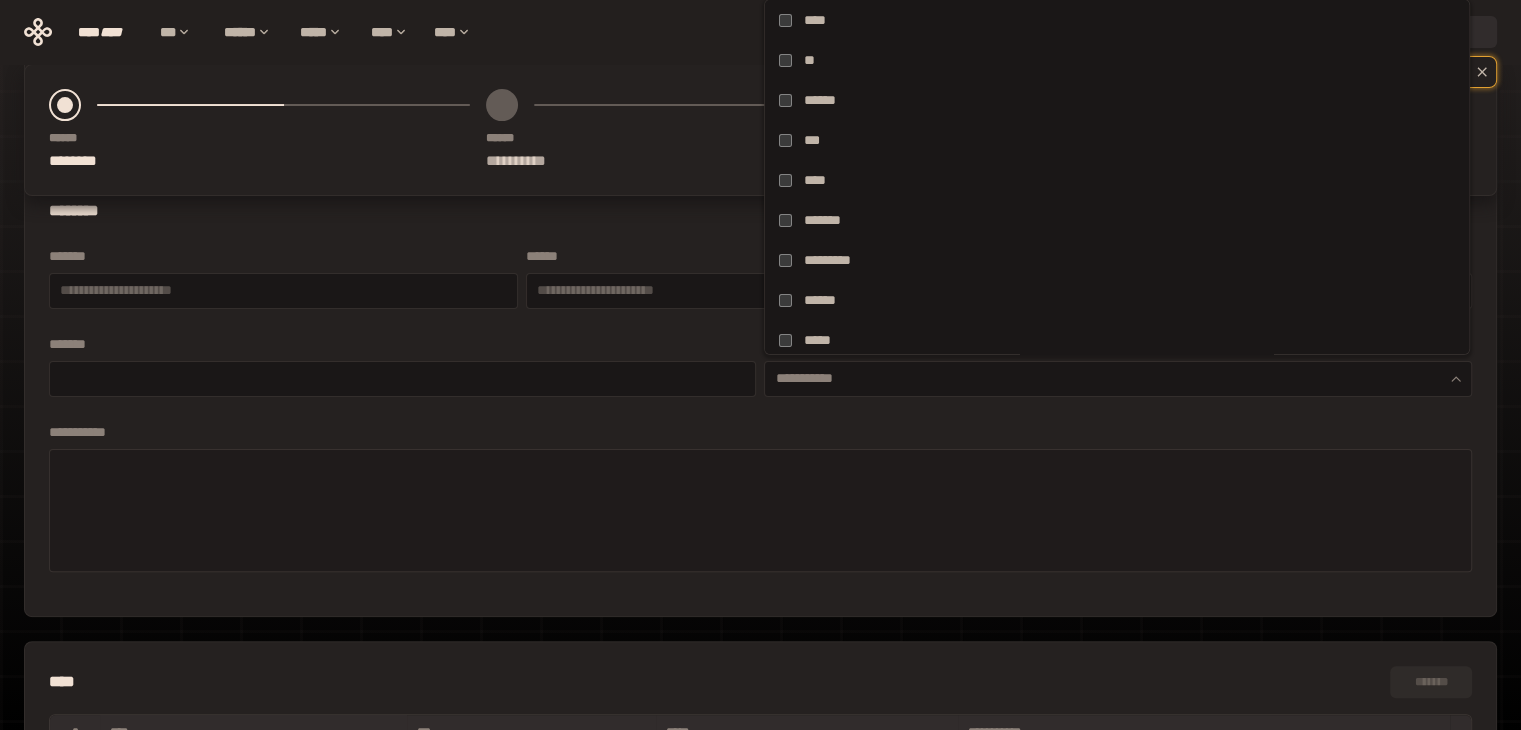 click at bounding box center [760, 508] 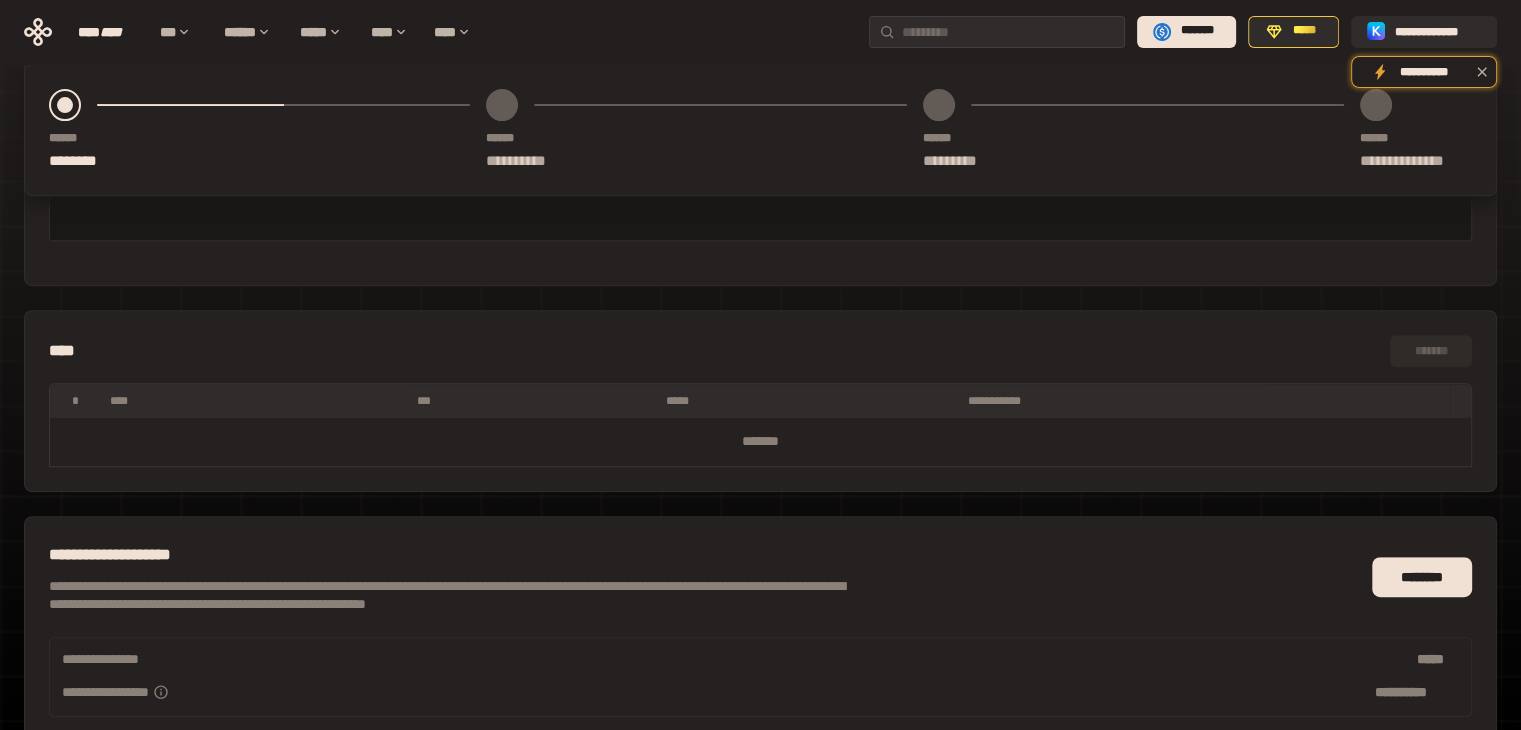 scroll, scrollTop: 775, scrollLeft: 0, axis: vertical 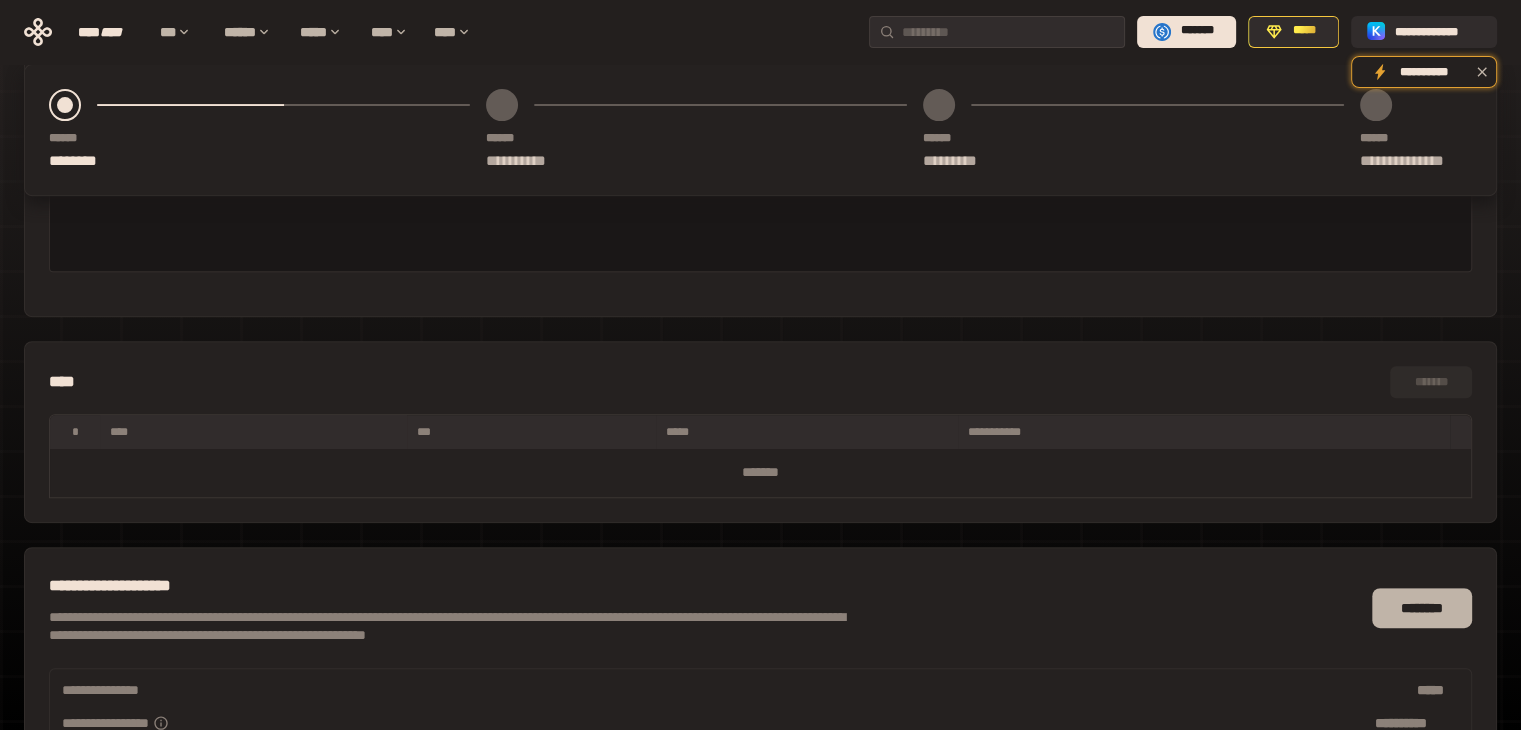 click on "********" at bounding box center [1422, 608] 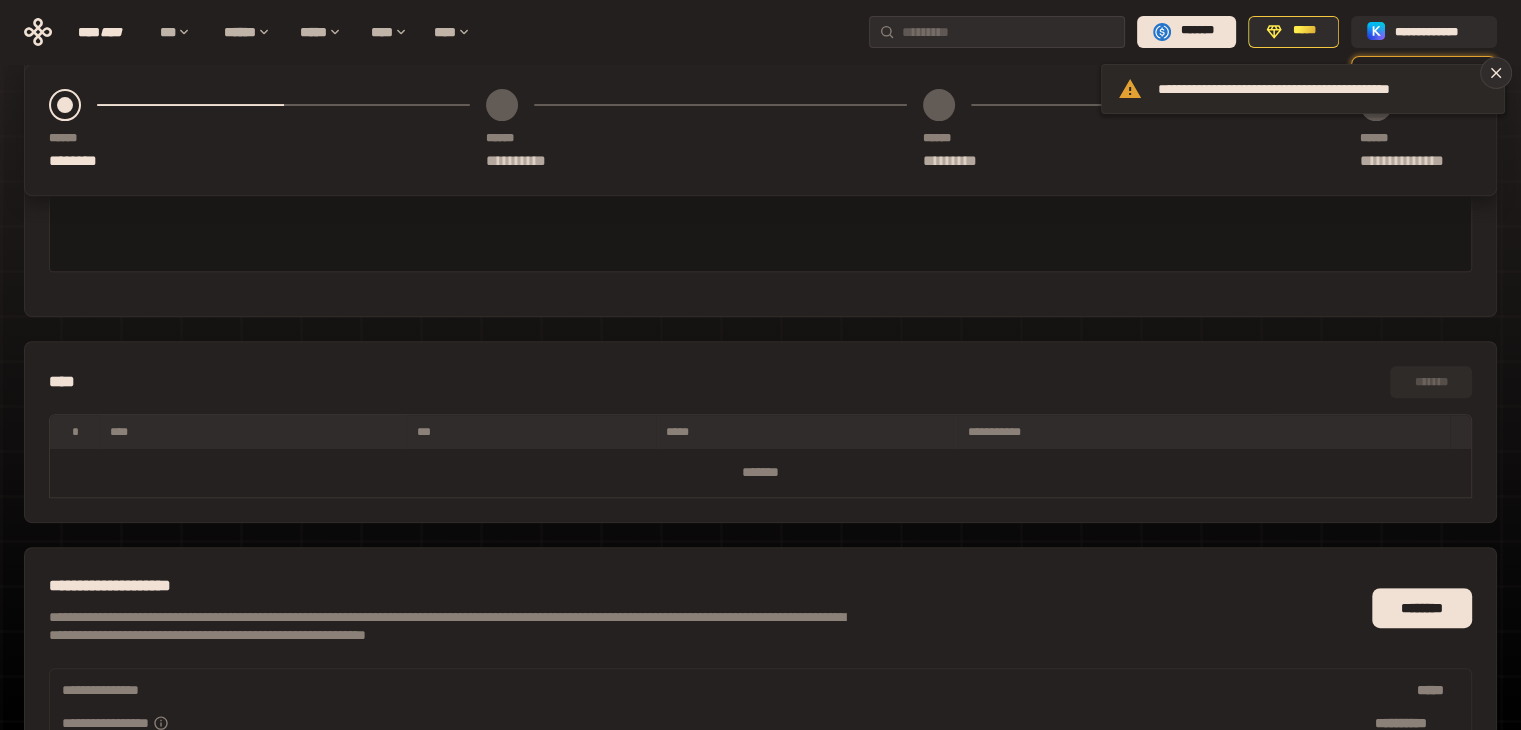 click on "**********" at bounding box center [1323, 89] 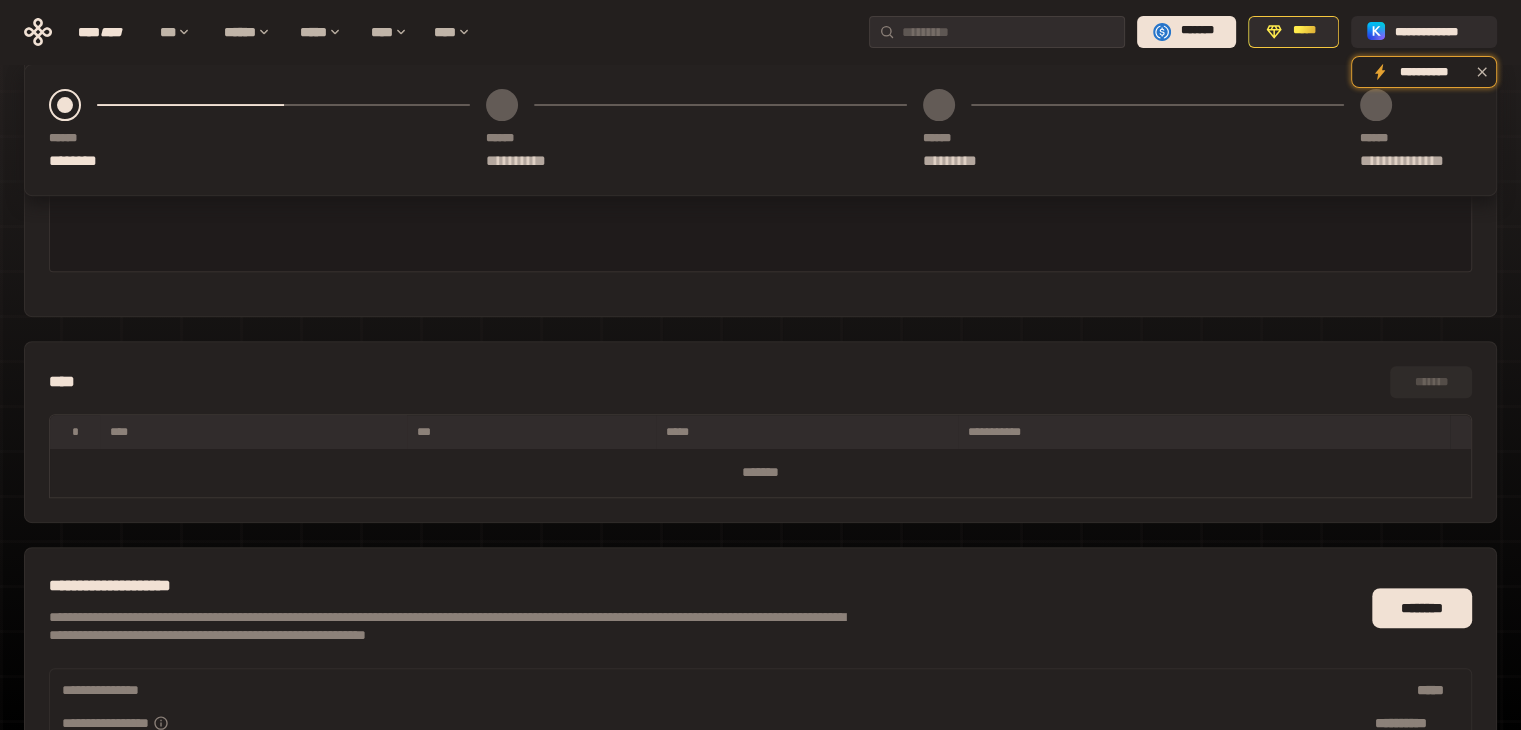 click at bounding box center (760, 208) 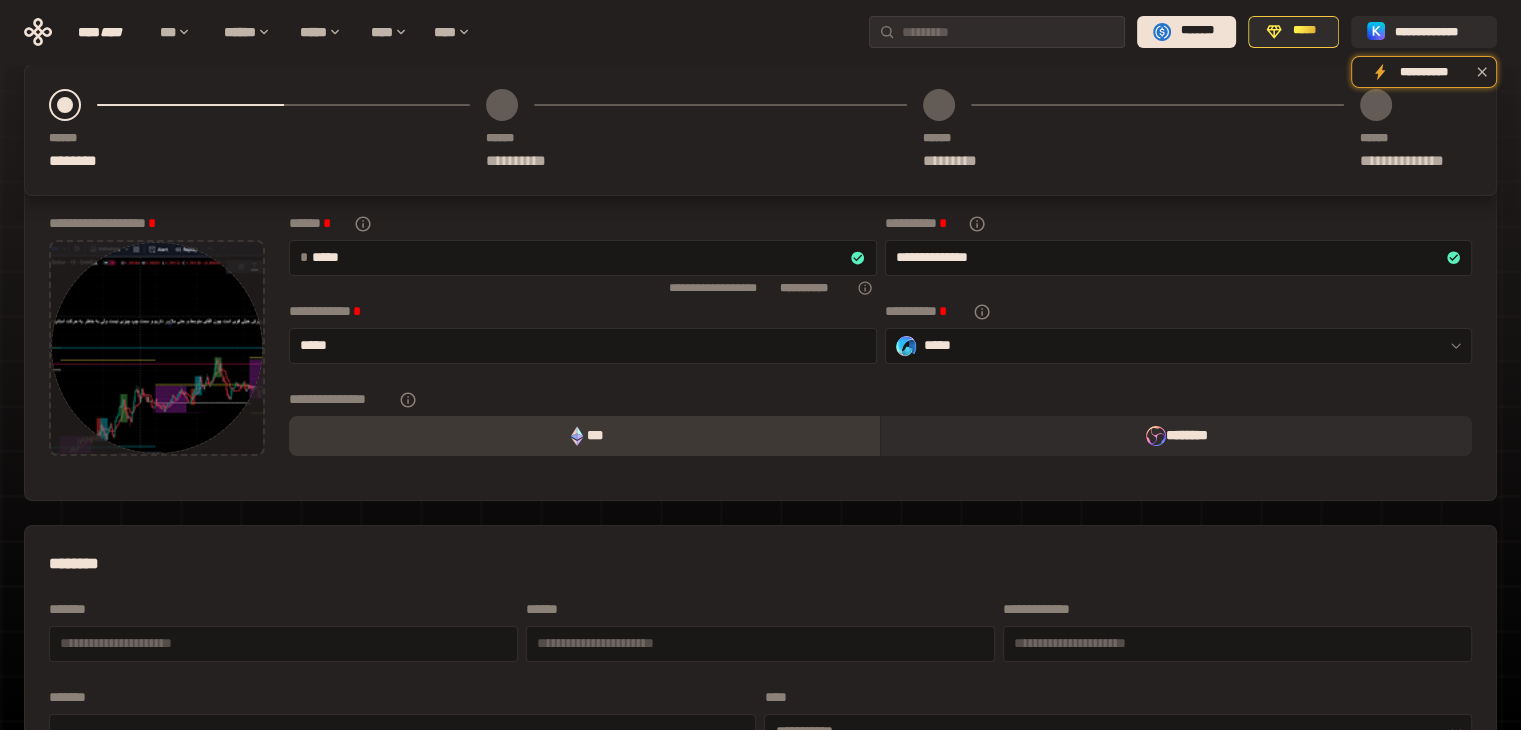 scroll, scrollTop: 75, scrollLeft: 0, axis: vertical 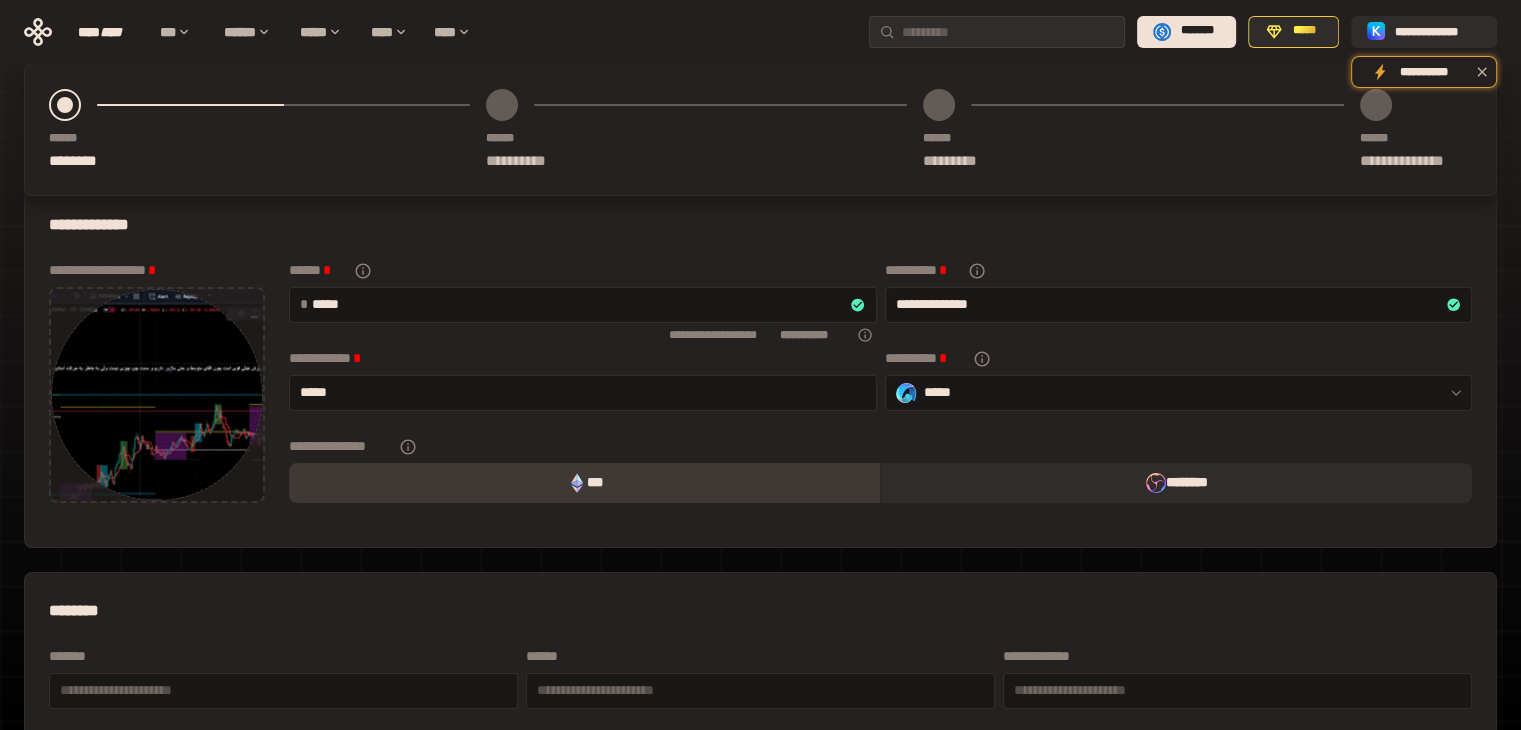 click on "***" at bounding box center (584, 483) 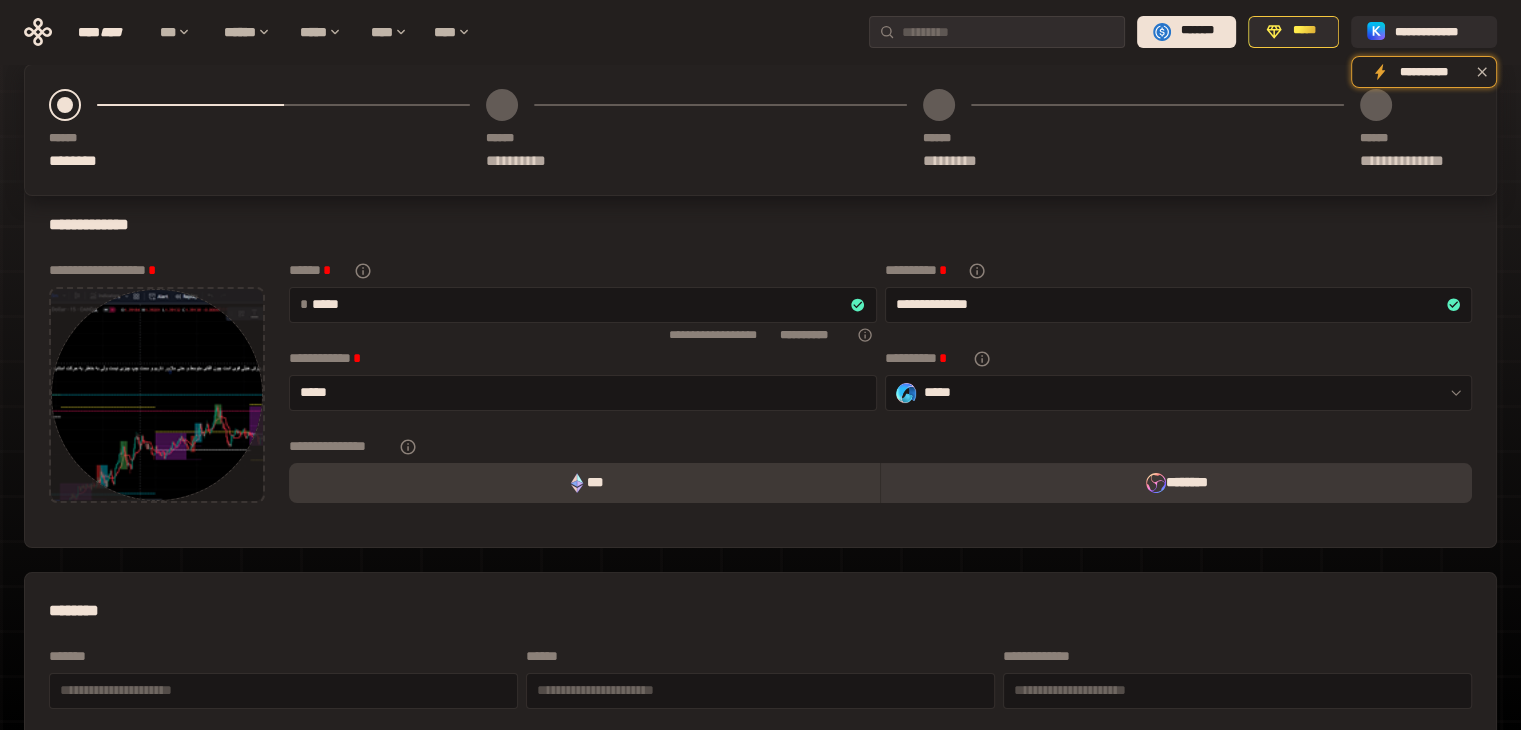 click on "********" at bounding box center [1176, 483] 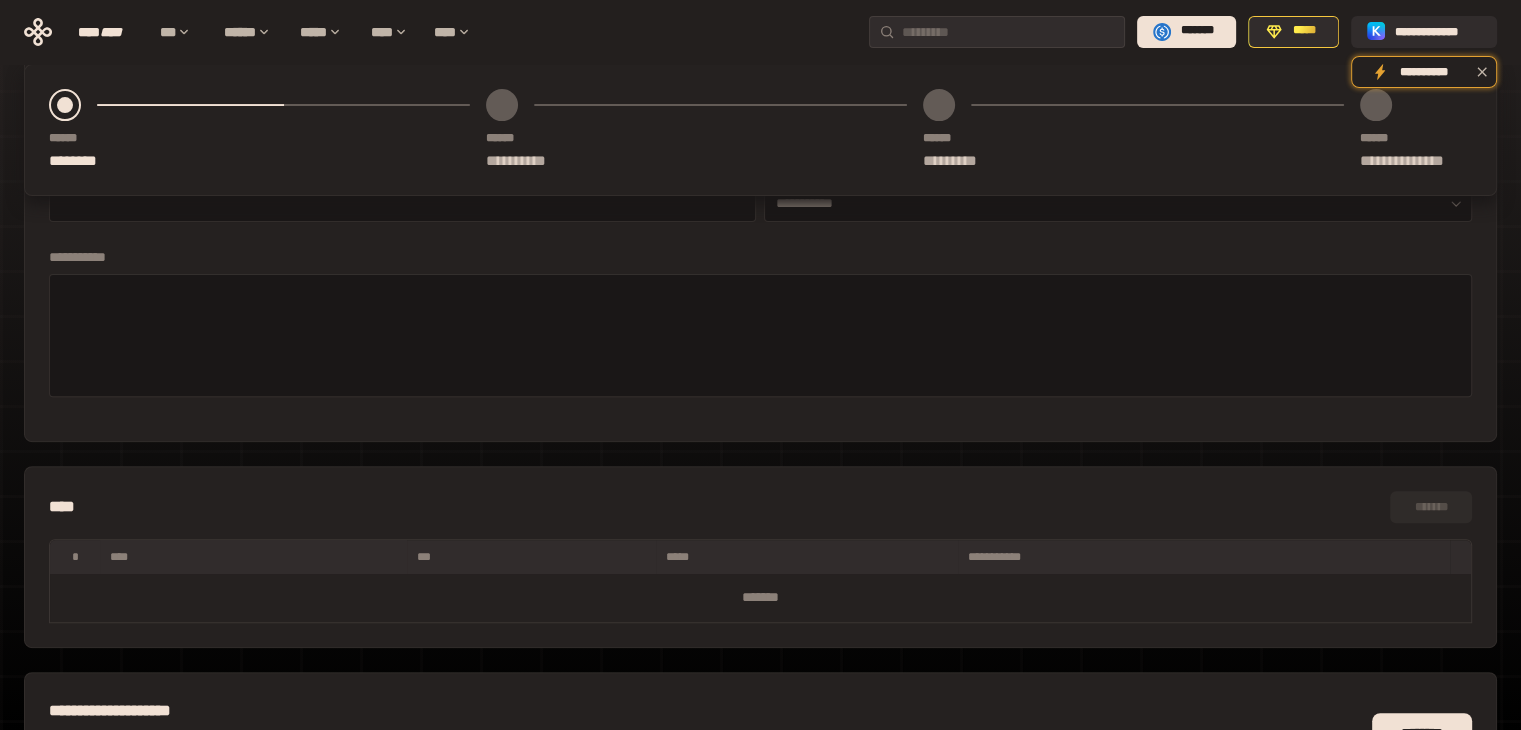 scroll, scrollTop: 875, scrollLeft: 0, axis: vertical 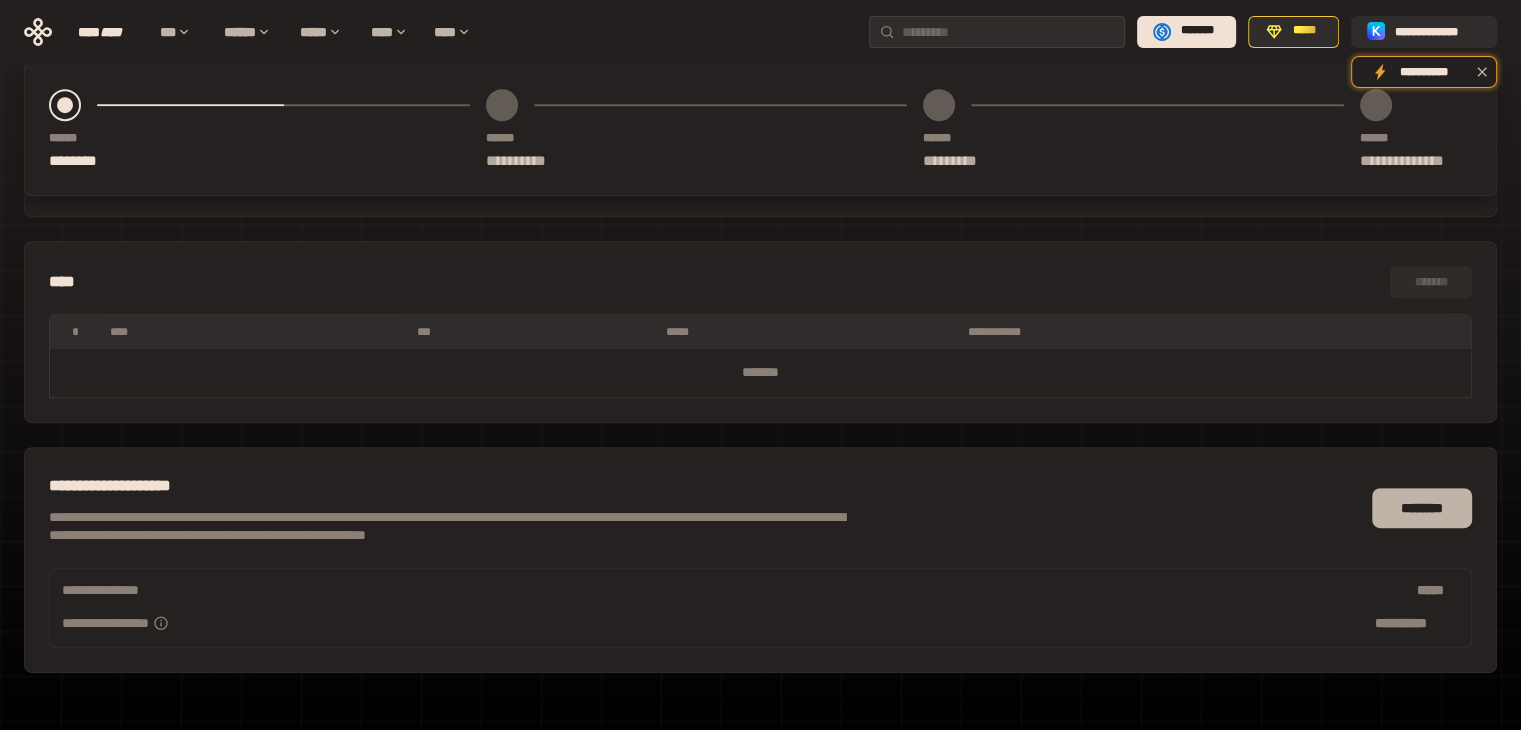 click on "********" at bounding box center [1422, 508] 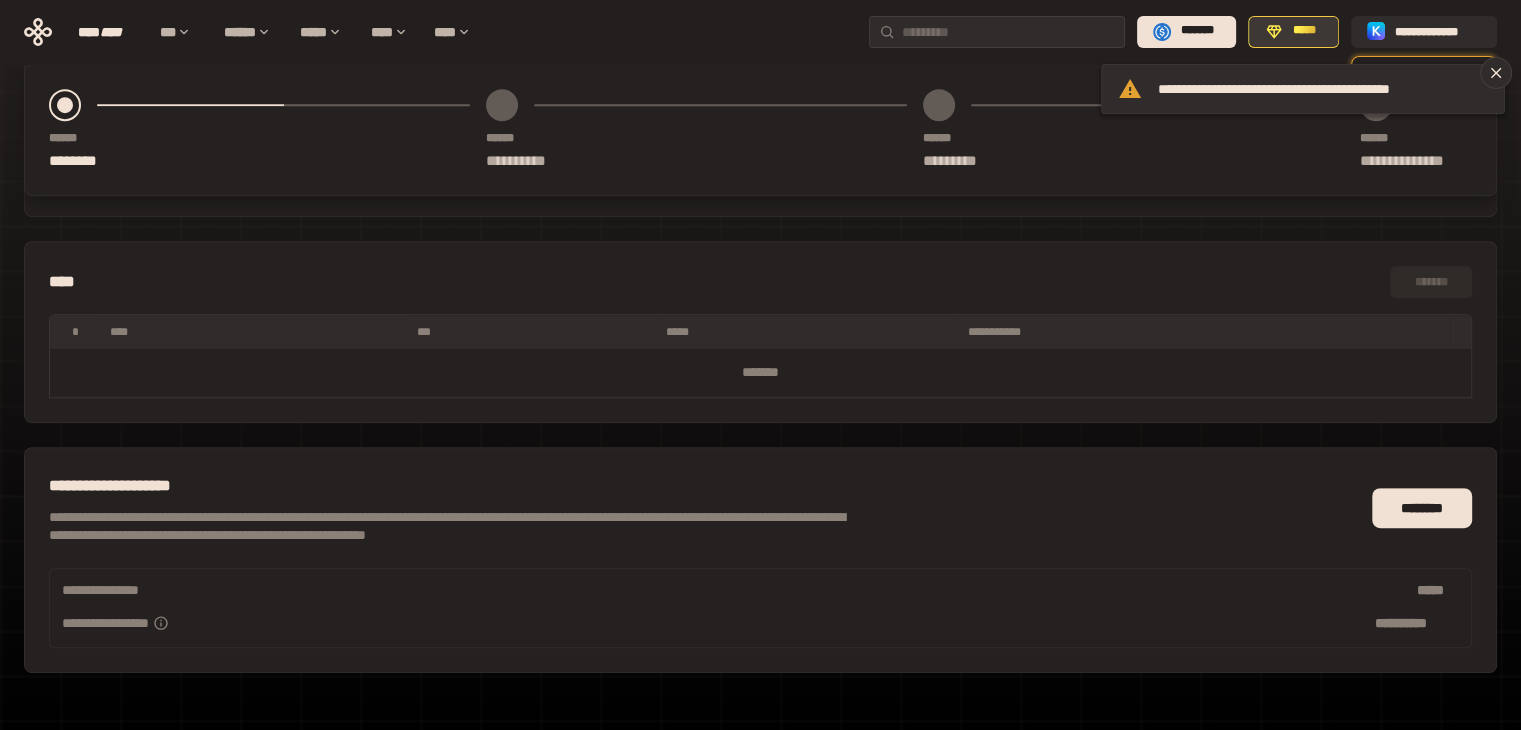 click on "*****" at bounding box center [1293, 32] 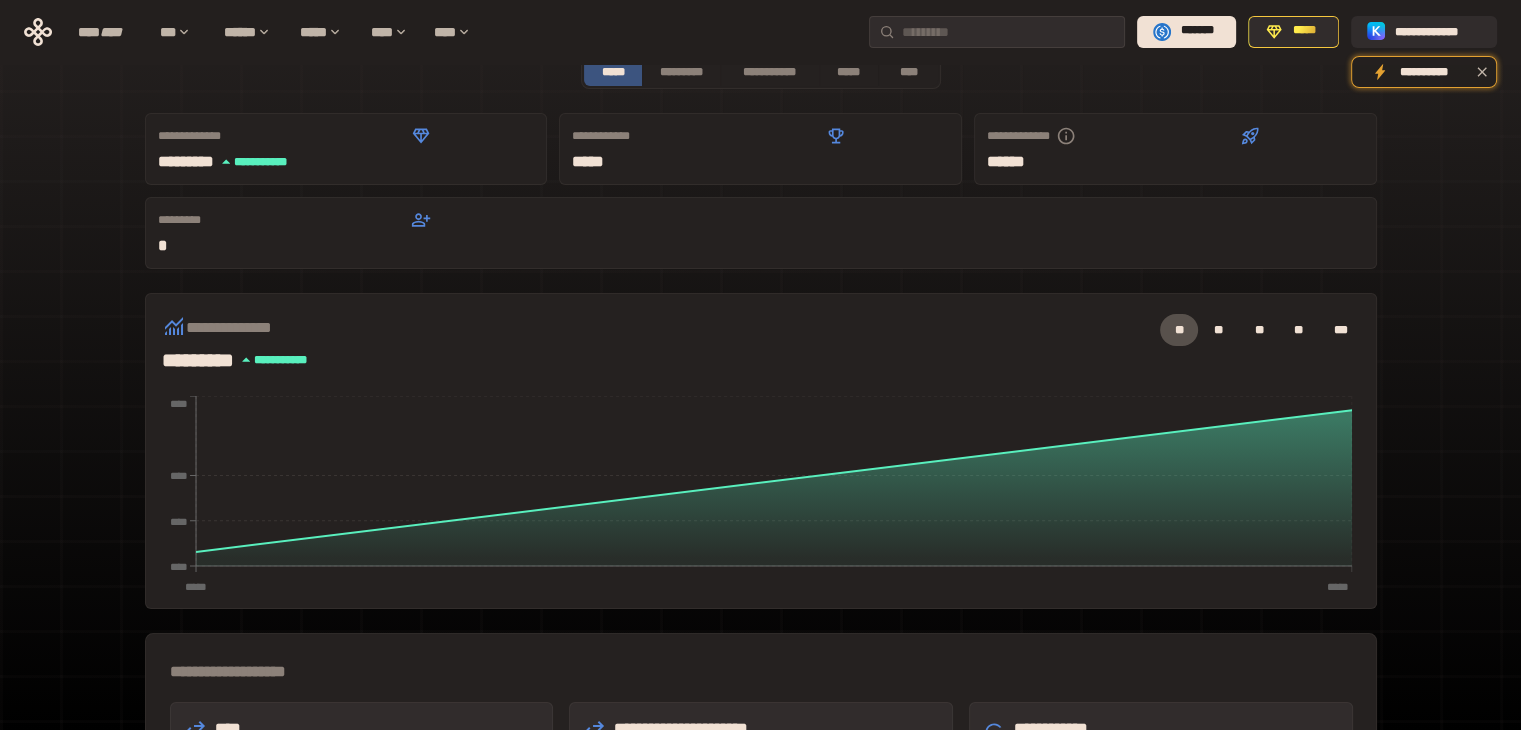 scroll, scrollTop: 0, scrollLeft: 0, axis: both 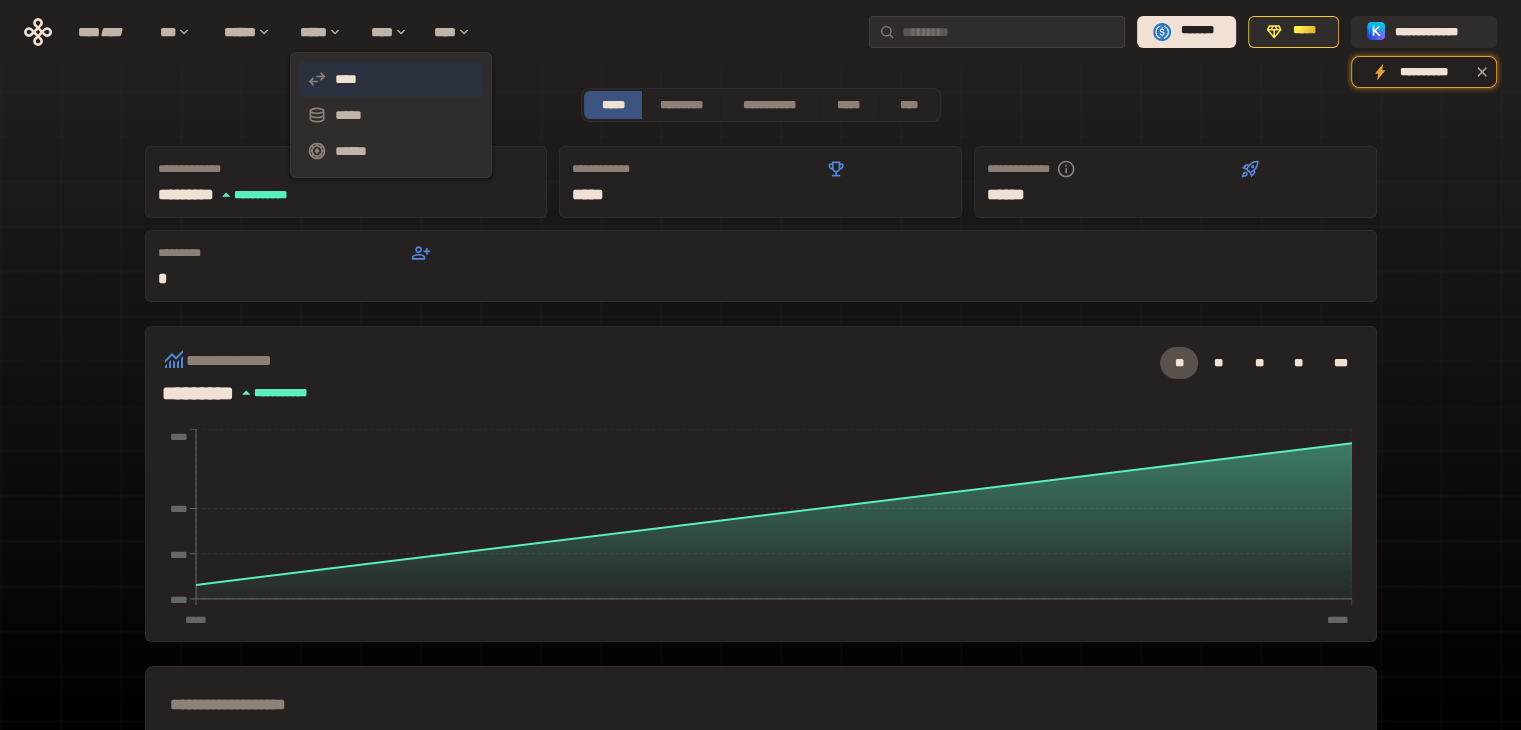 click on "****" at bounding box center (391, 79) 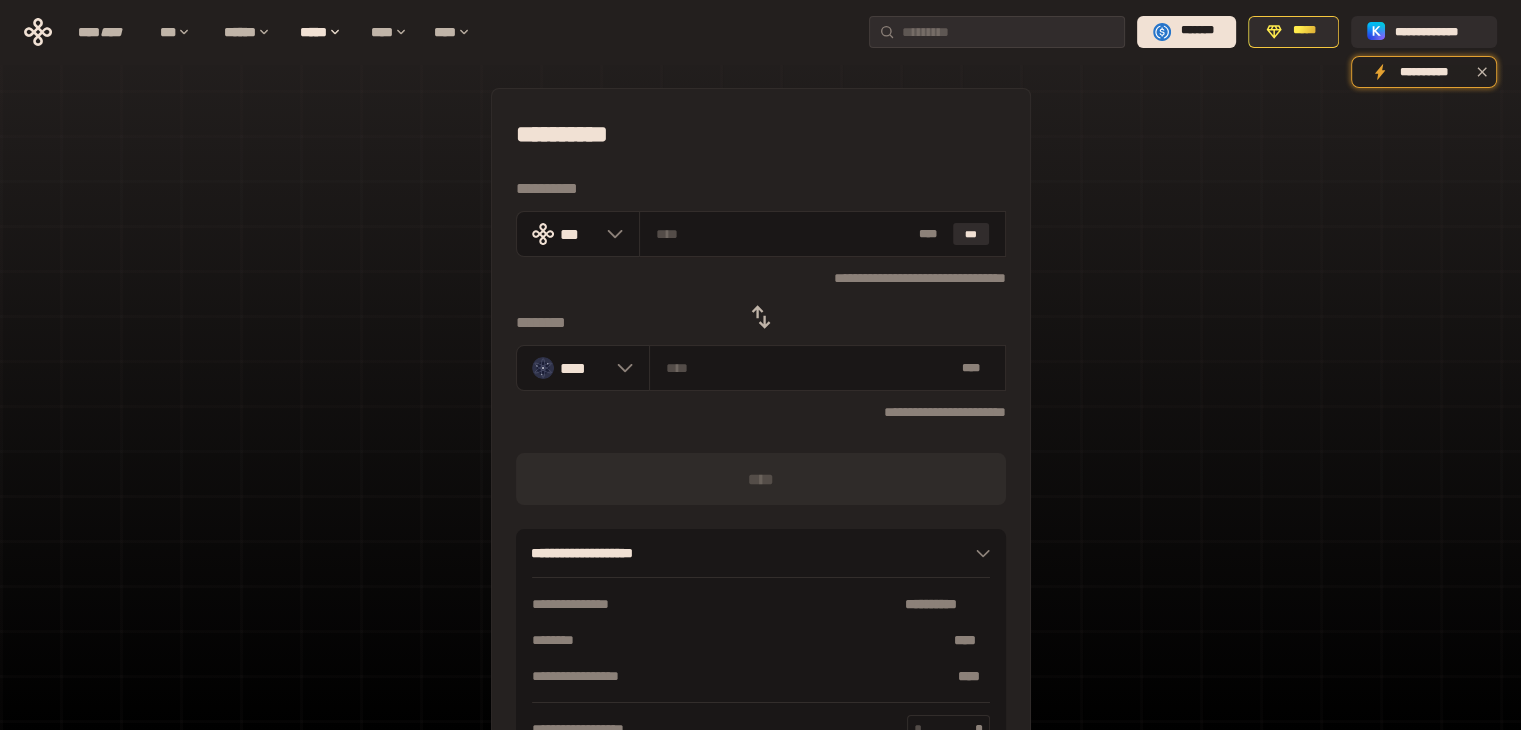 click 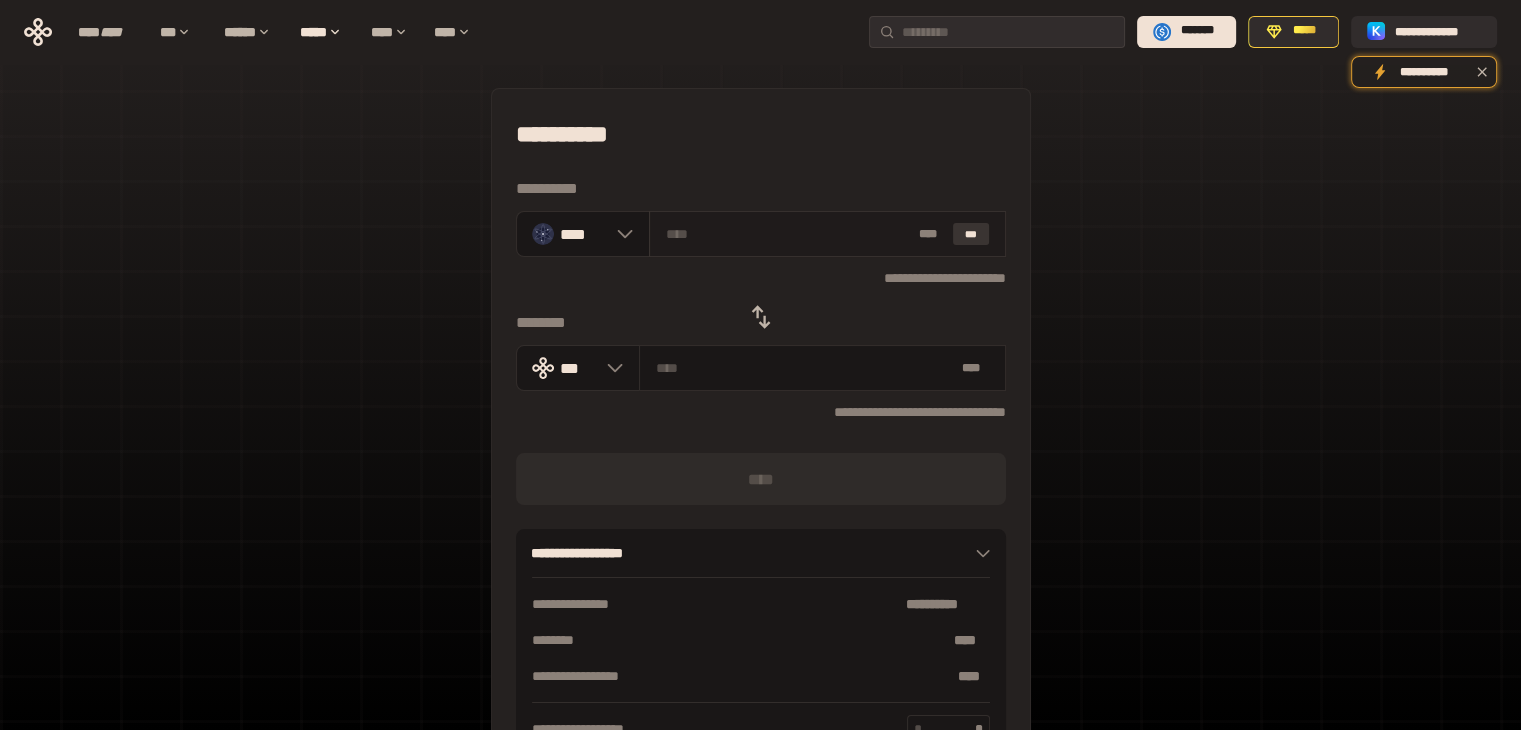 click on "***" at bounding box center (971, 234) 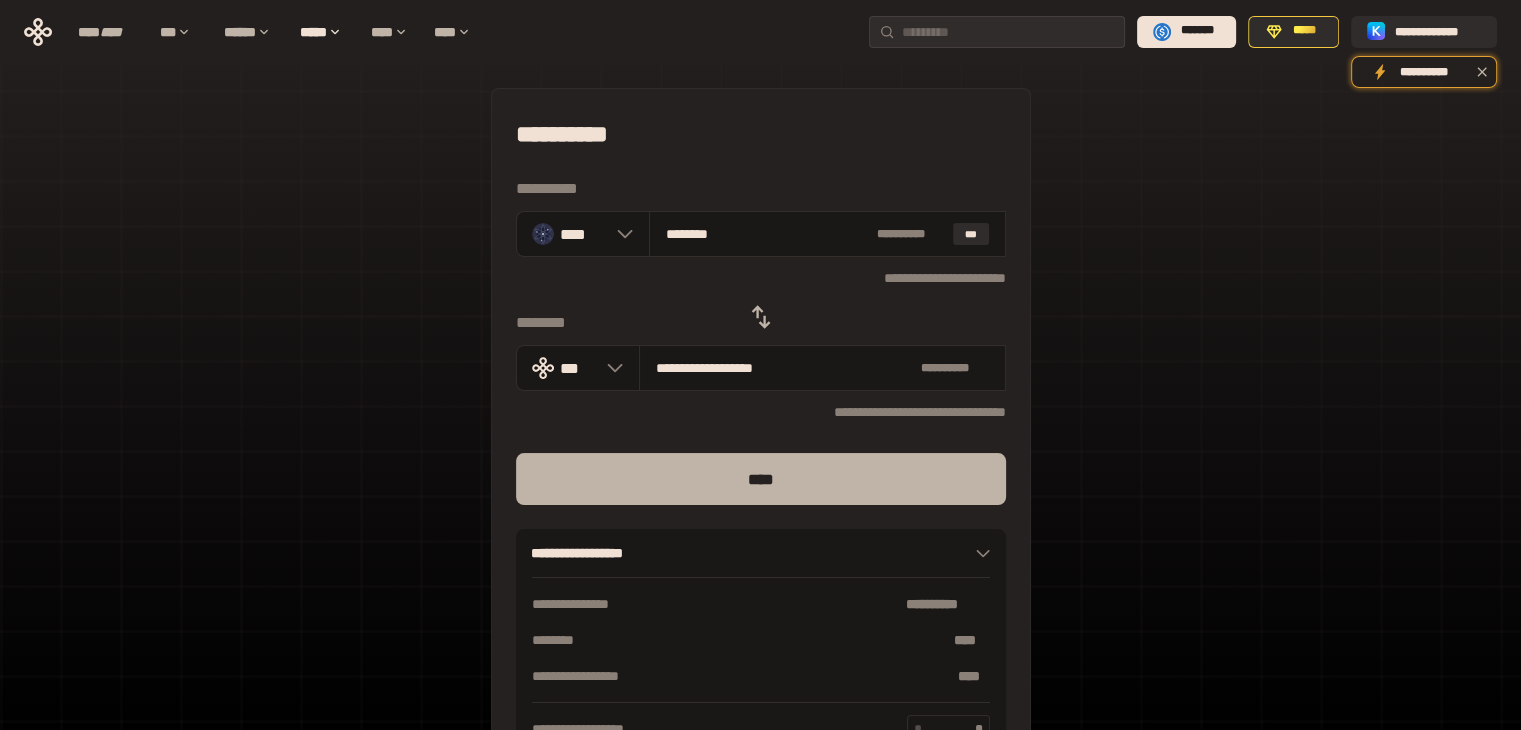 click on "****" at bounding box center [761, 479] 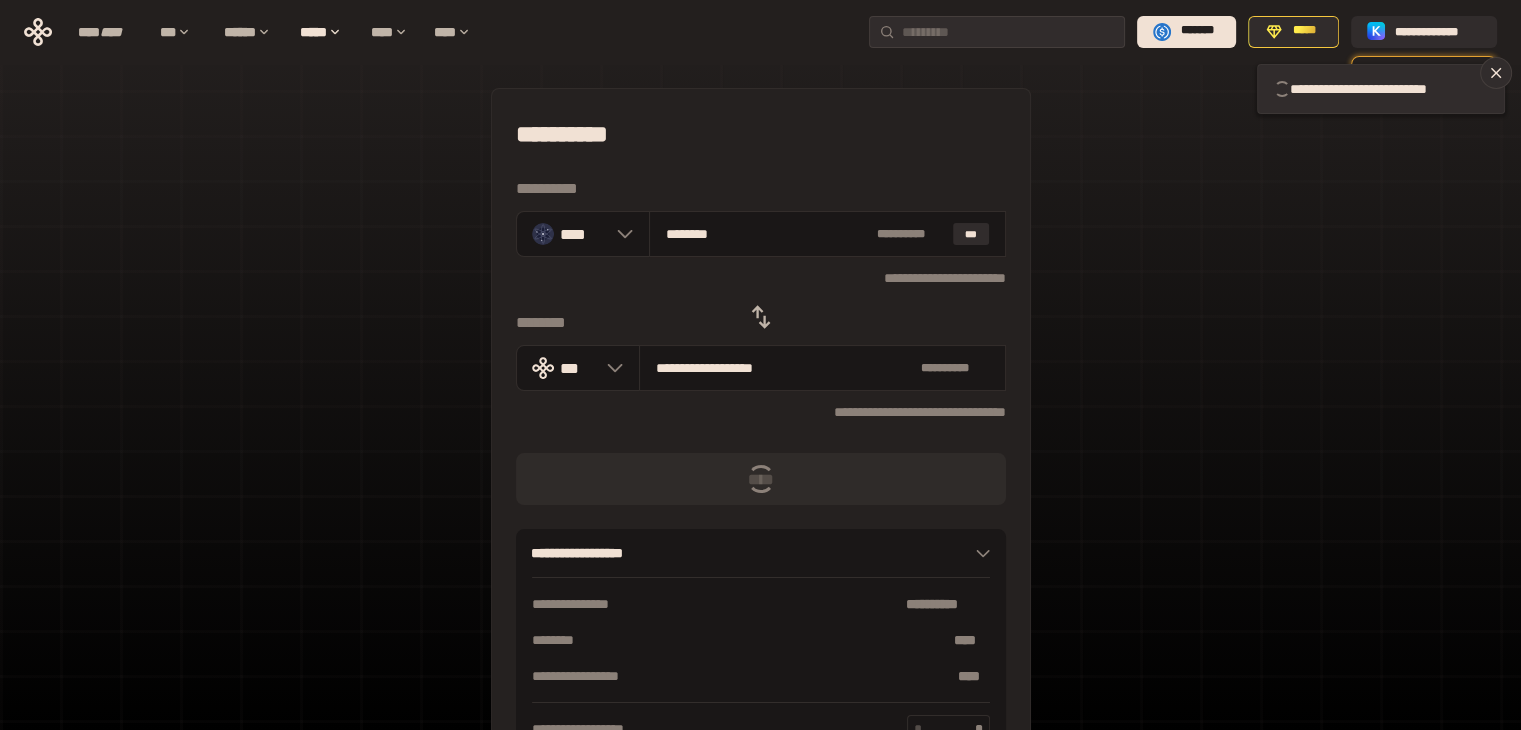 type 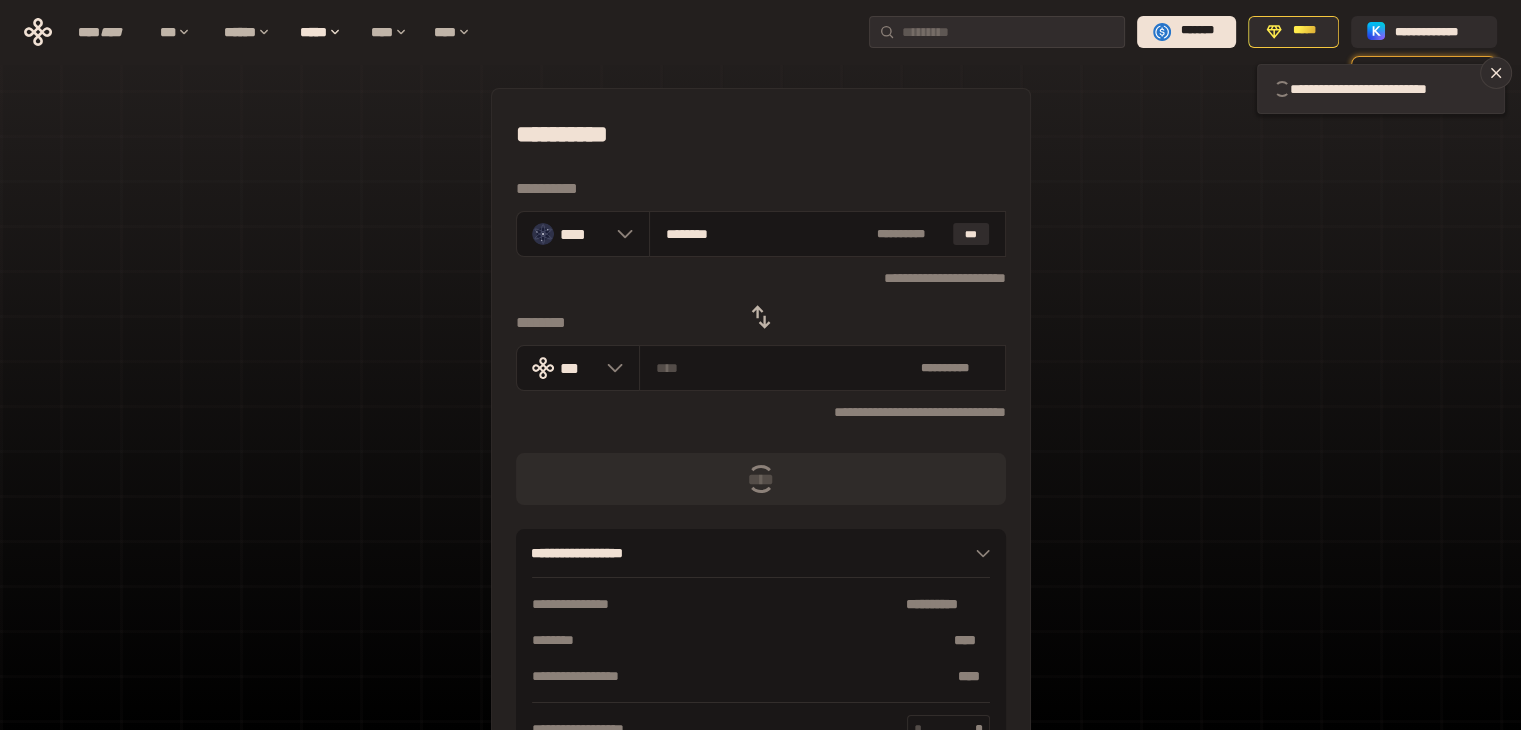 type 